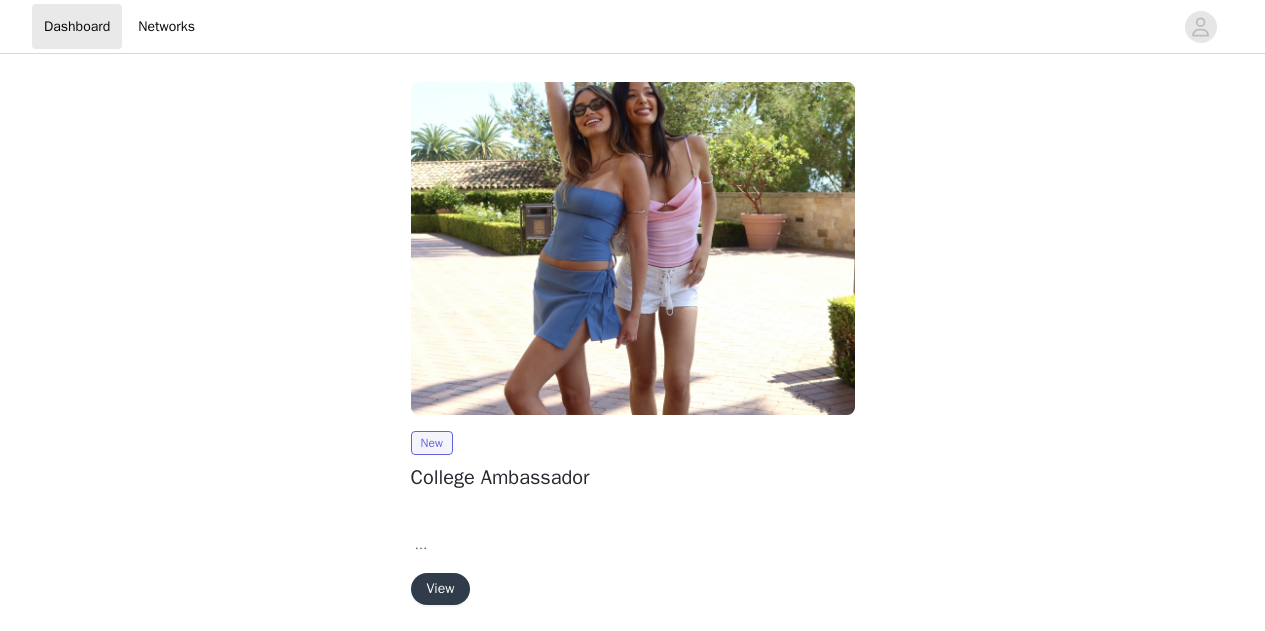 scroll, scrollTop: 0, scrollLeft: 0, axis: both 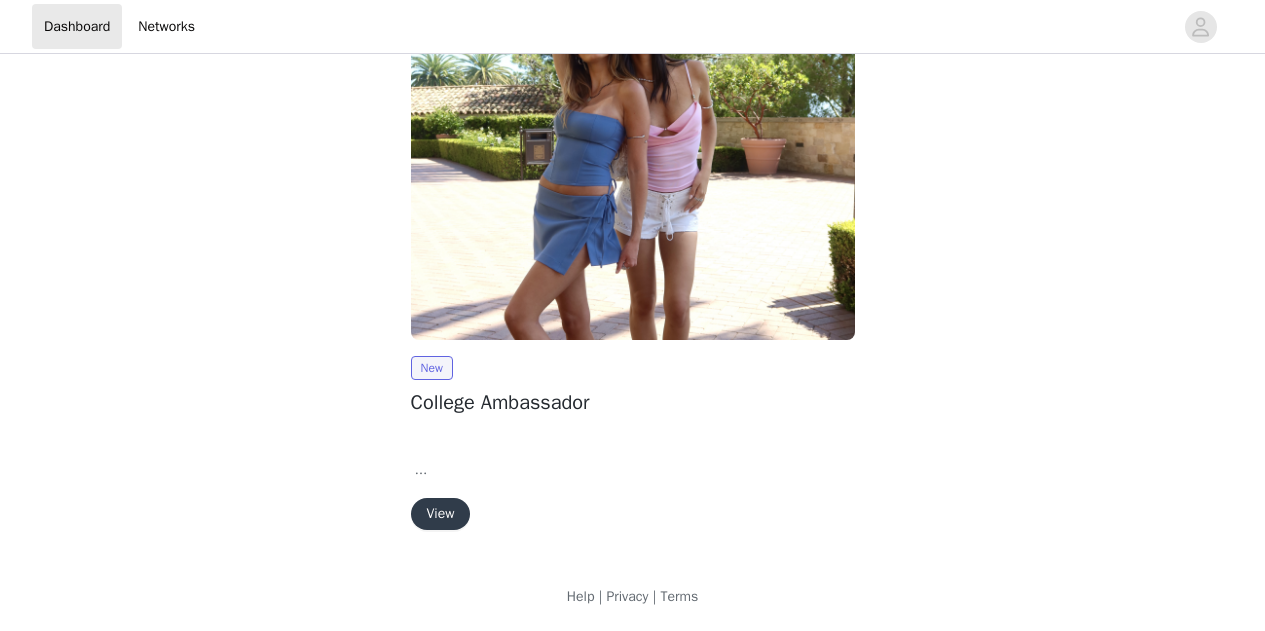click on "View" at bounding box center [441, 514] 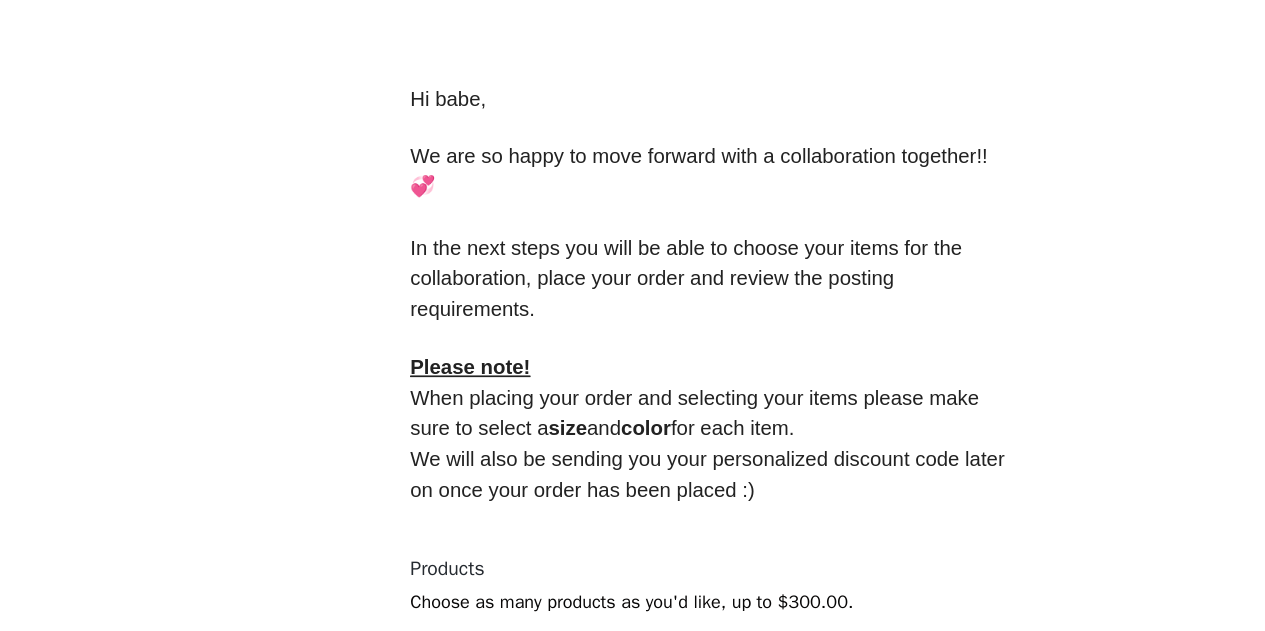 scroll, scrollTop: 886, scrollLeft: 0, axis: vertical 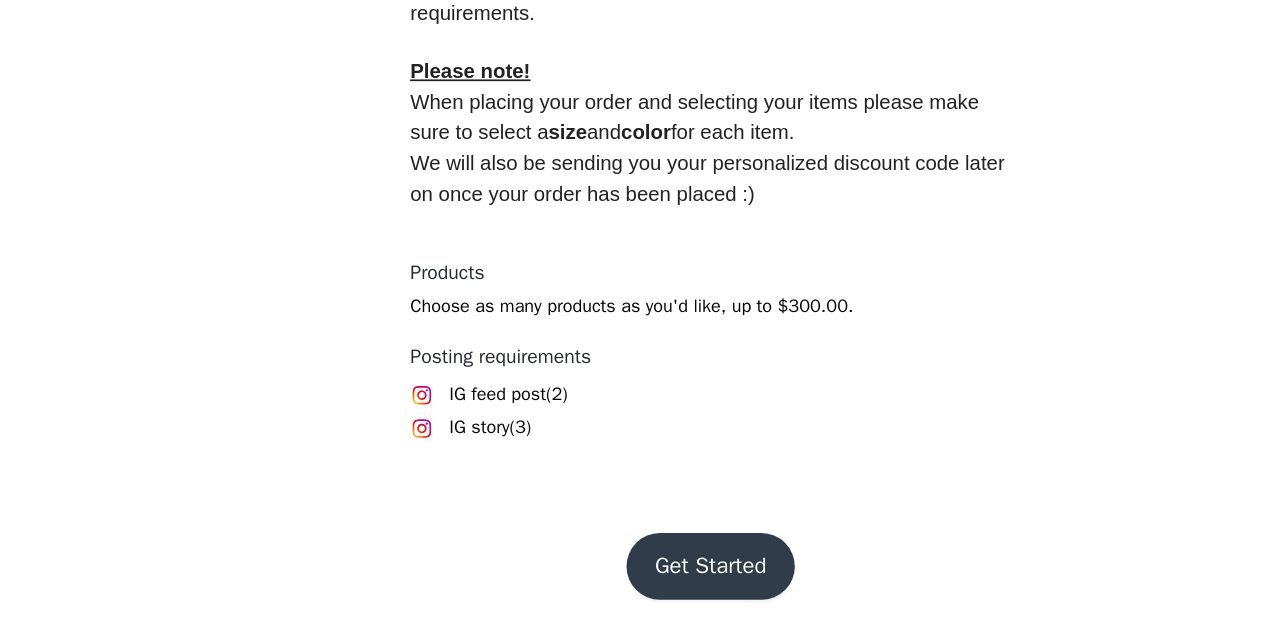 click on "Get Started" at bounding box center [632, 584] 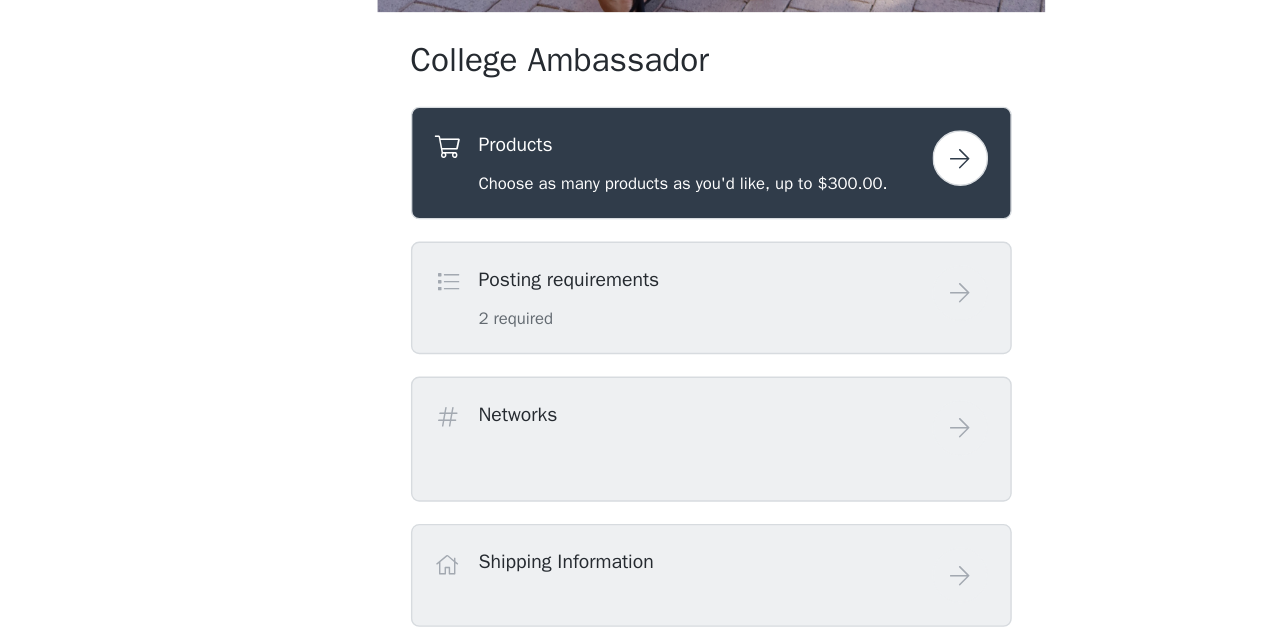 scroll, scrollTop: 473, scrollLeft: 0, axis: vertical 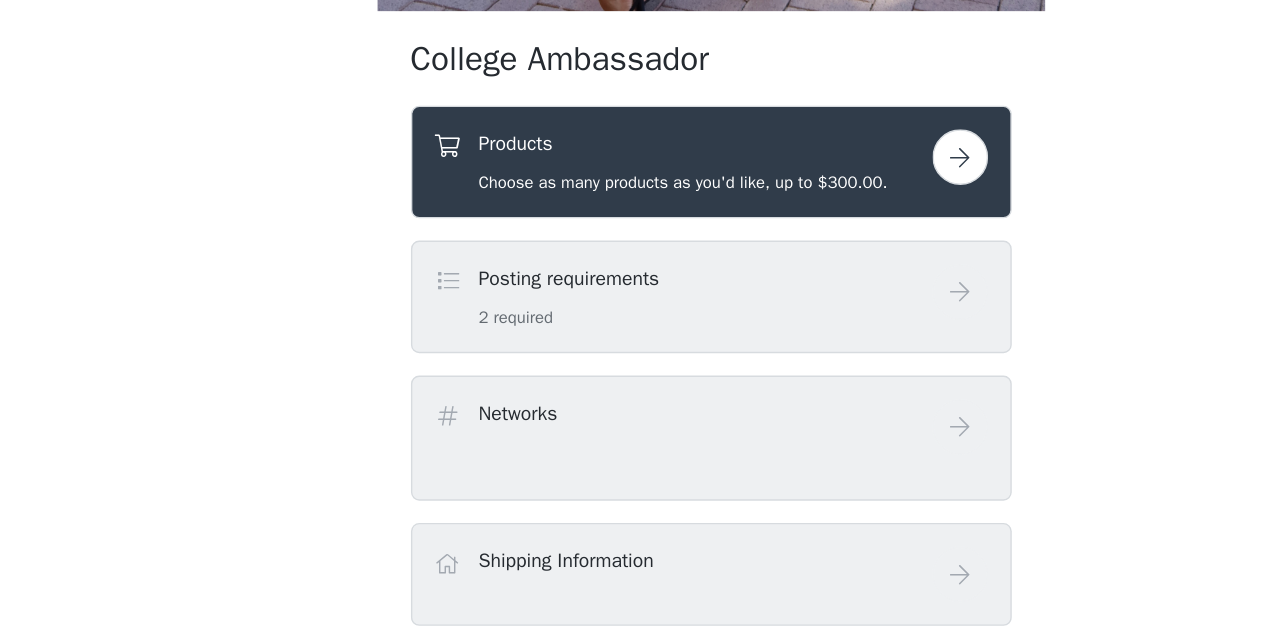 click on "Products   Choose as many products as you'd like, up to $300.00." at bounding box center (613, 293) 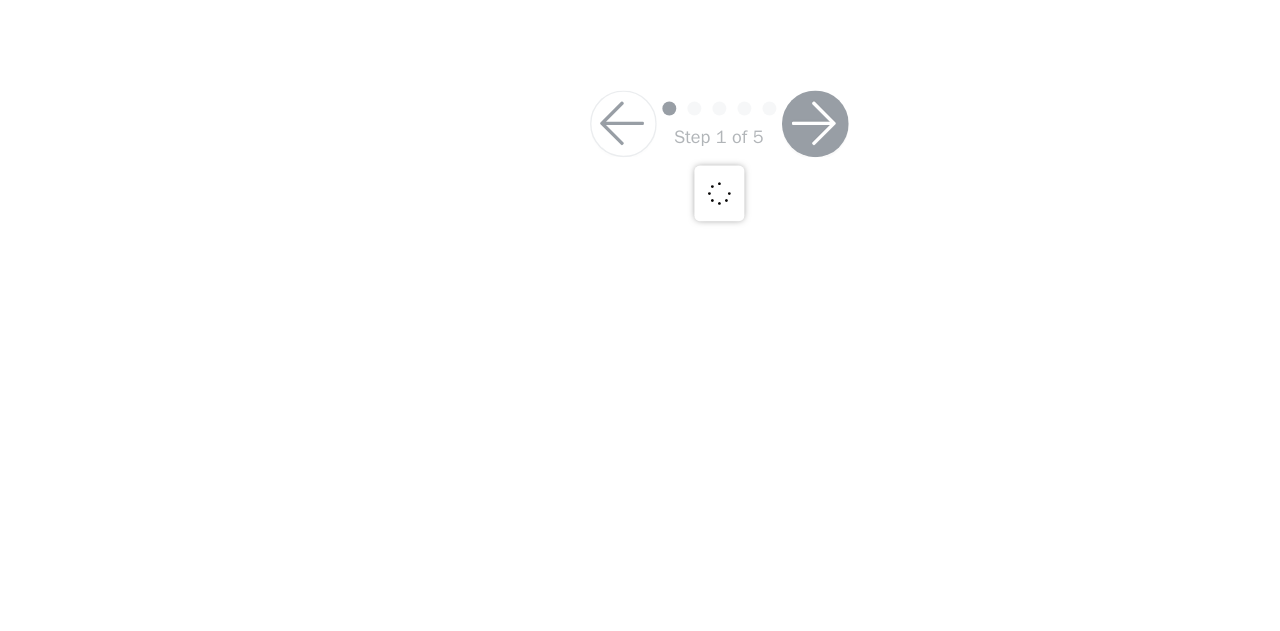 scroll, scrollTop: 0, scrollLeft: 0, axis: both 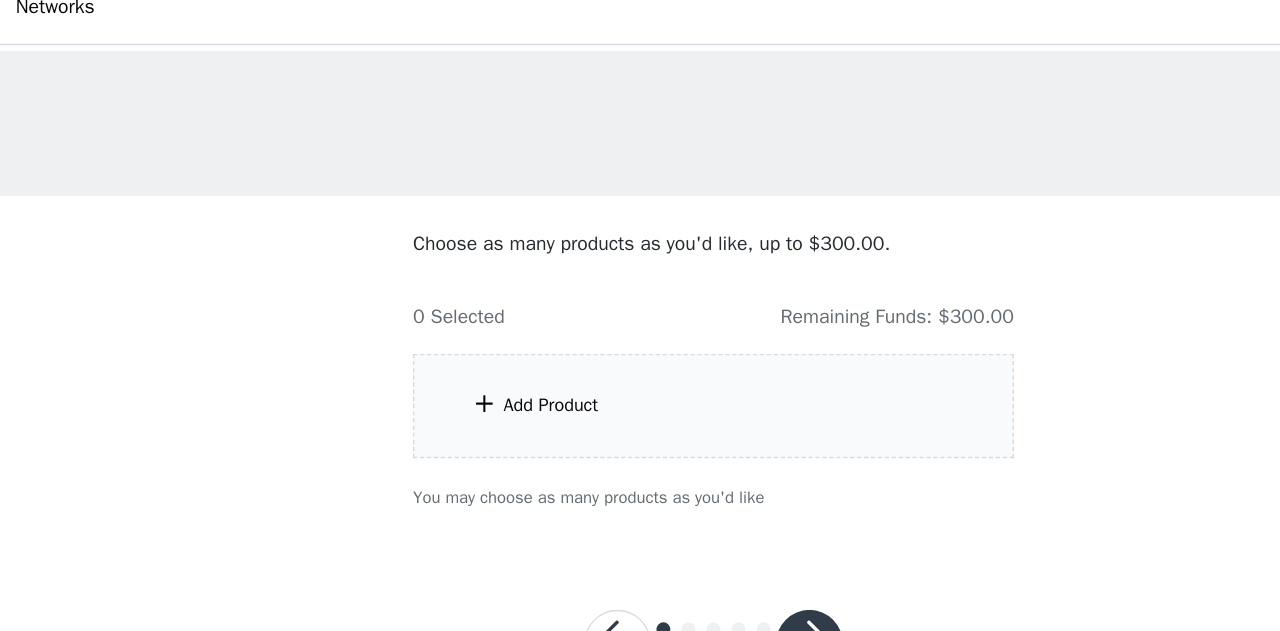 click on "Add Product" at bounding box center (523, 313) 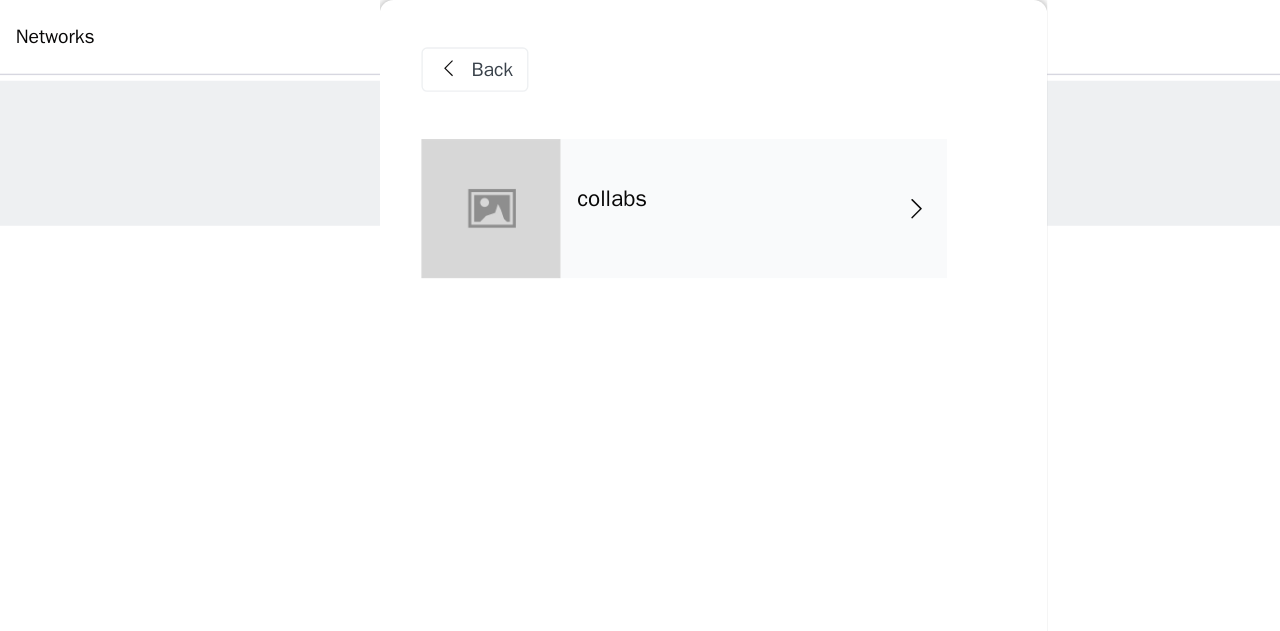 click on "collabs" at bounding box center (669, 150) 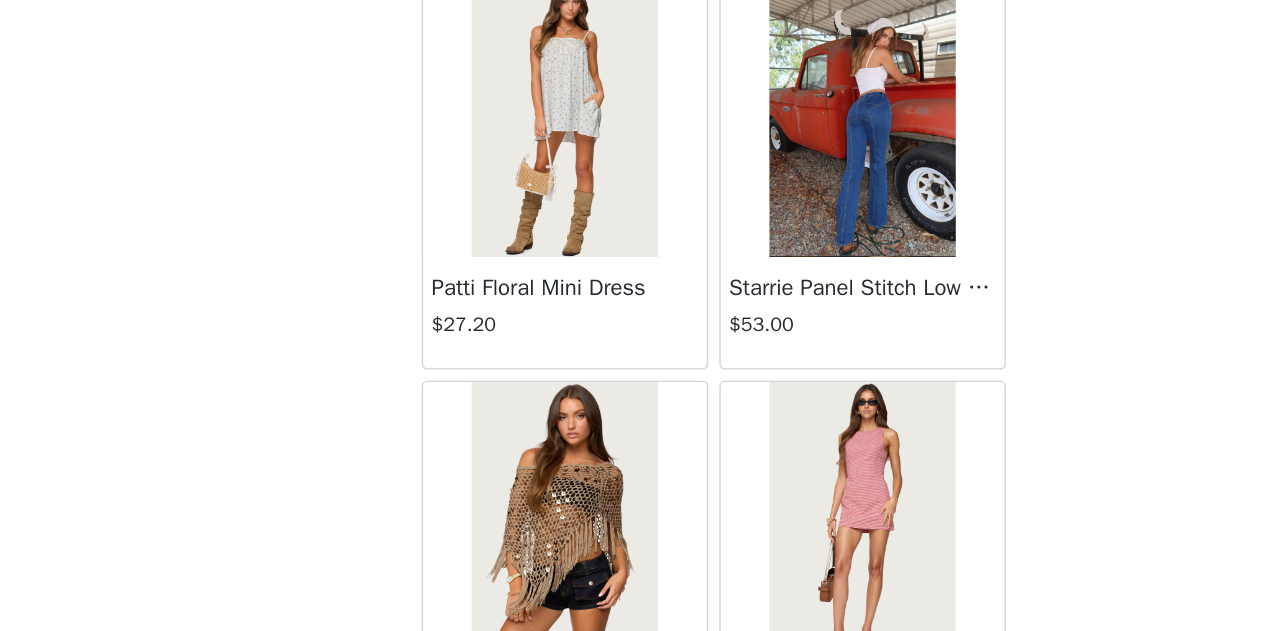 scroll, scrollTop: 0, scrollLeft: 0, axis: both 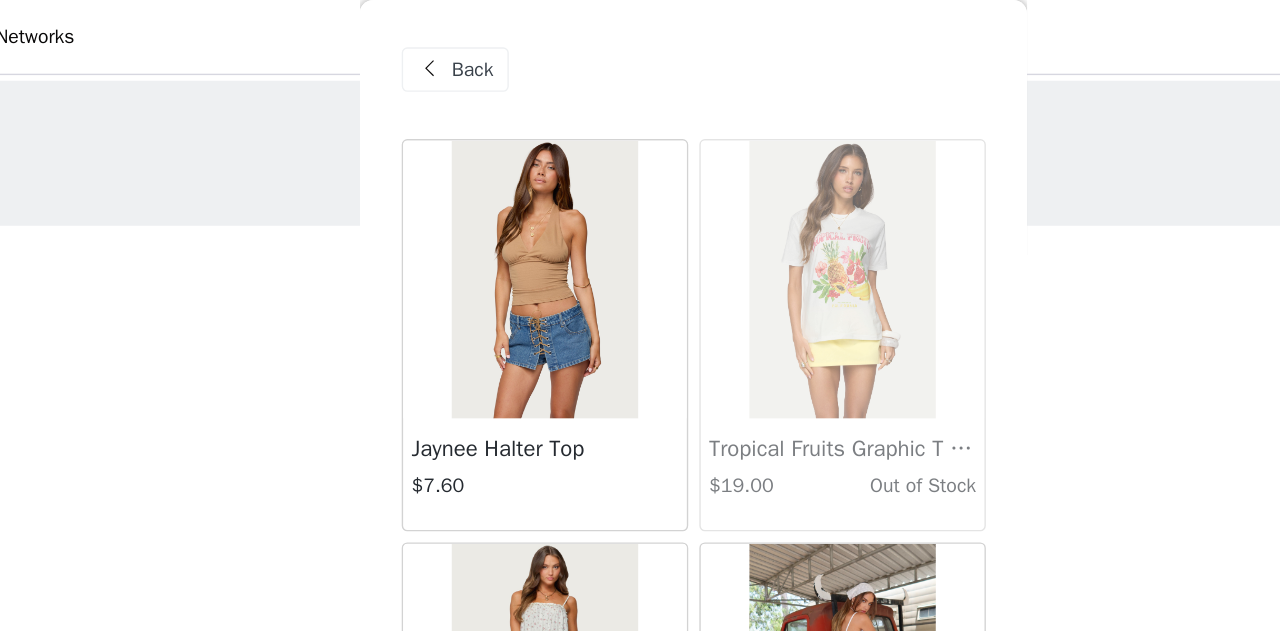 click on "Back" at bounding box center [481, 50] 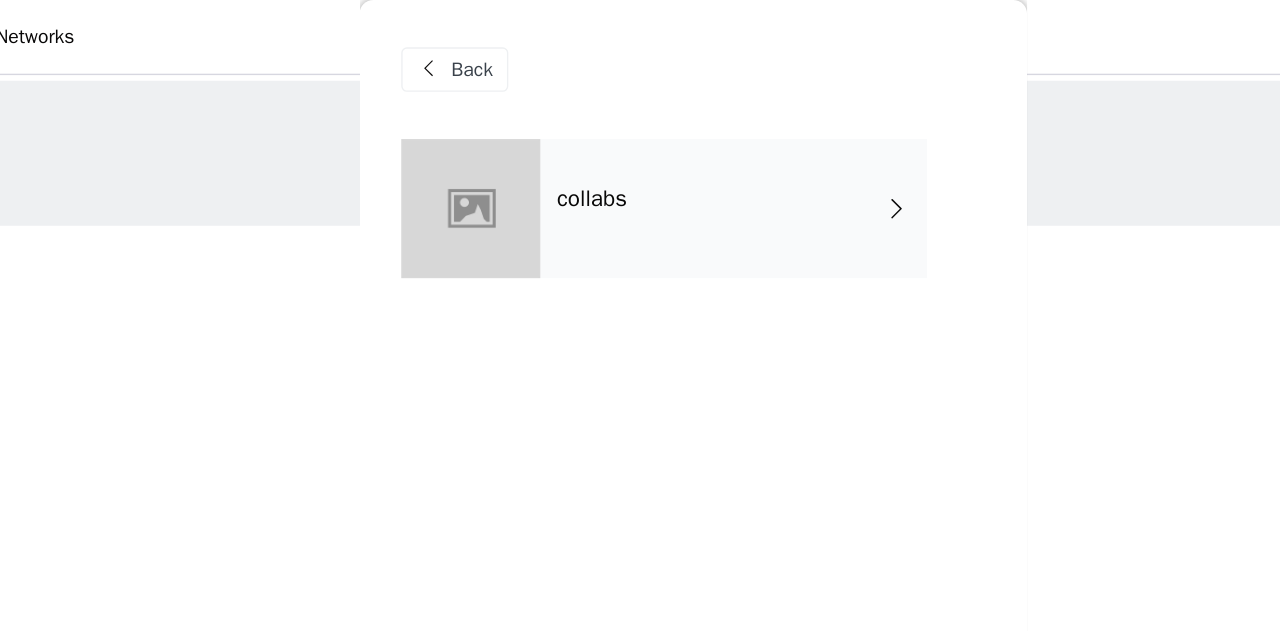 click on "Back" at bounding box center [481, 50] 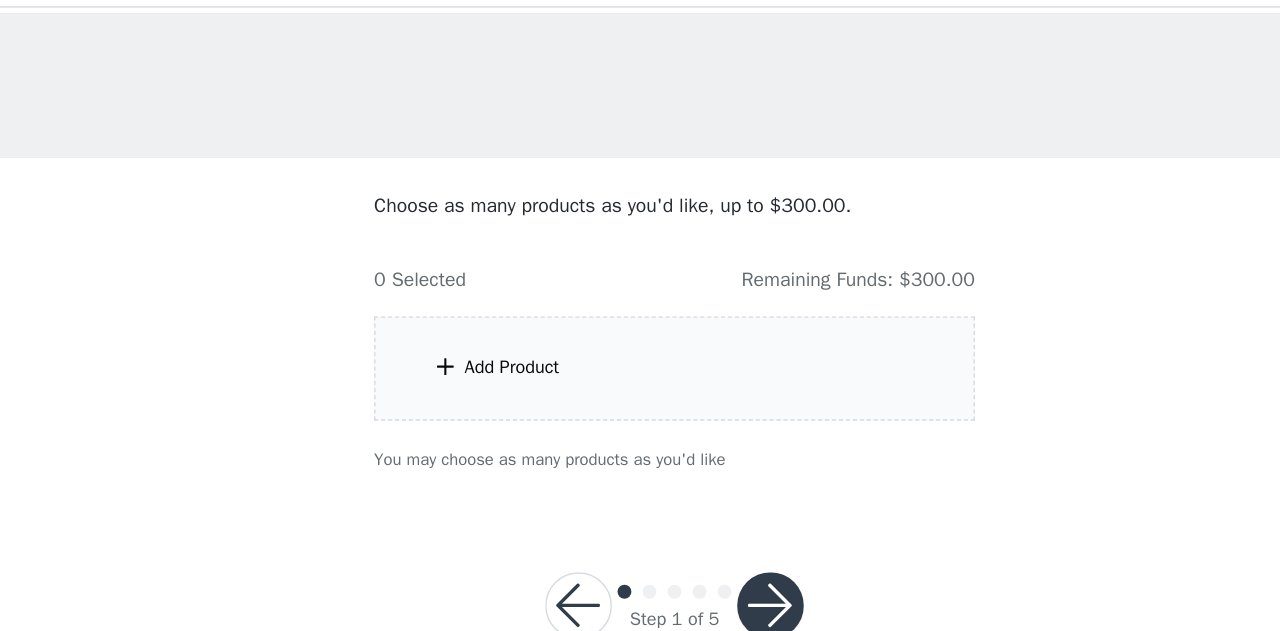 click at bounding box center (709, 484) 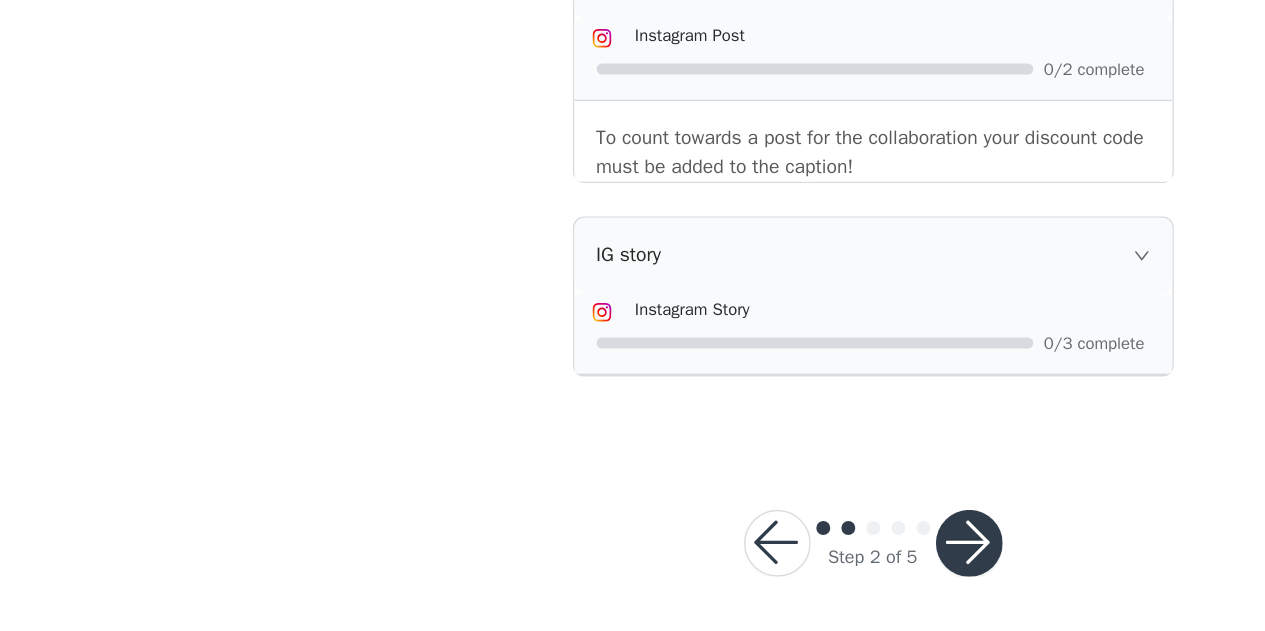 scroll, scrollTop: 1884, scrollLeft: 0, axis: vertical 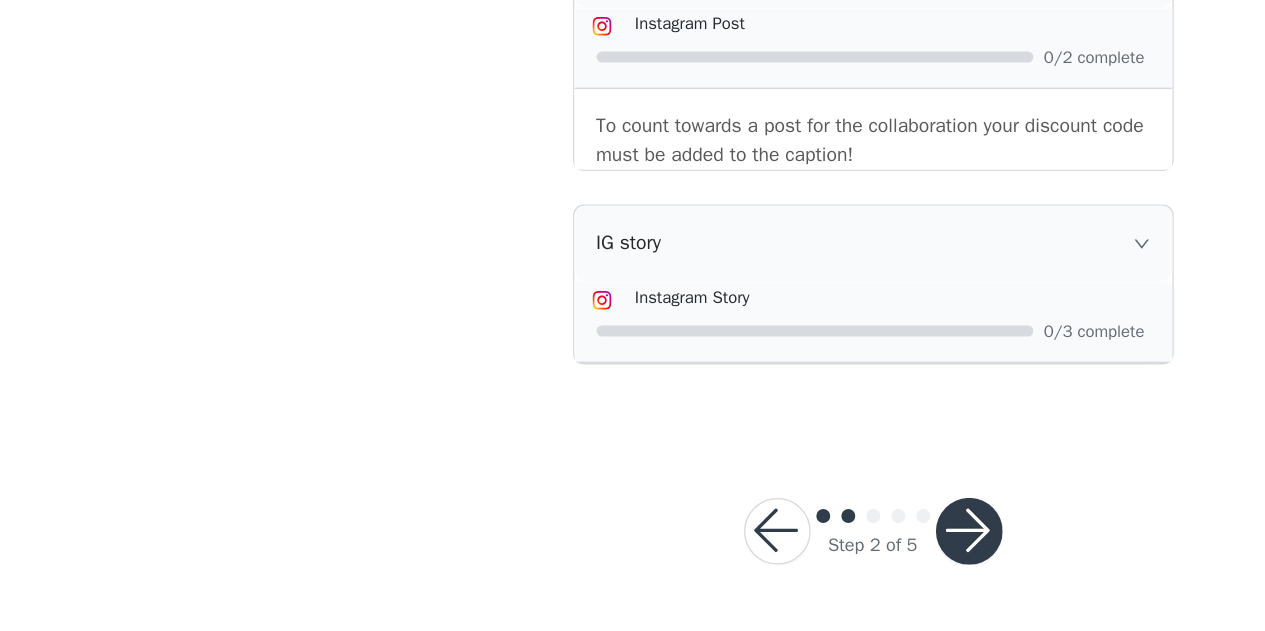 click at bounding box center (564, 559) 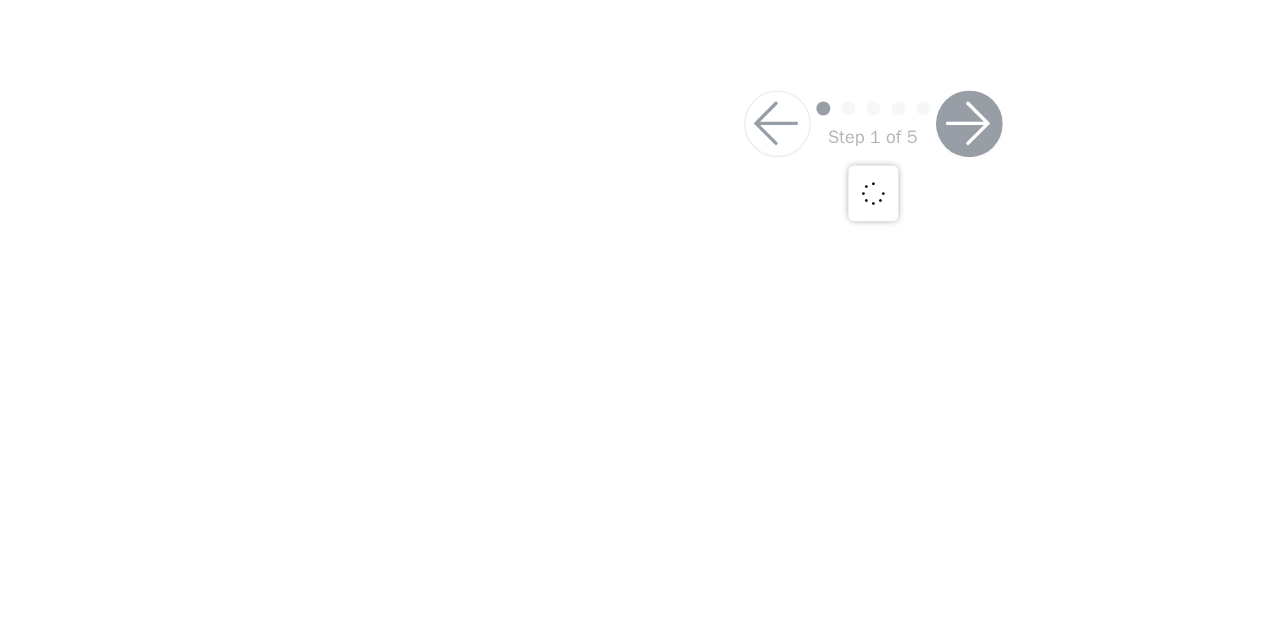 scroll, scrollTop: 0, scrollLeft: 0, axis: both 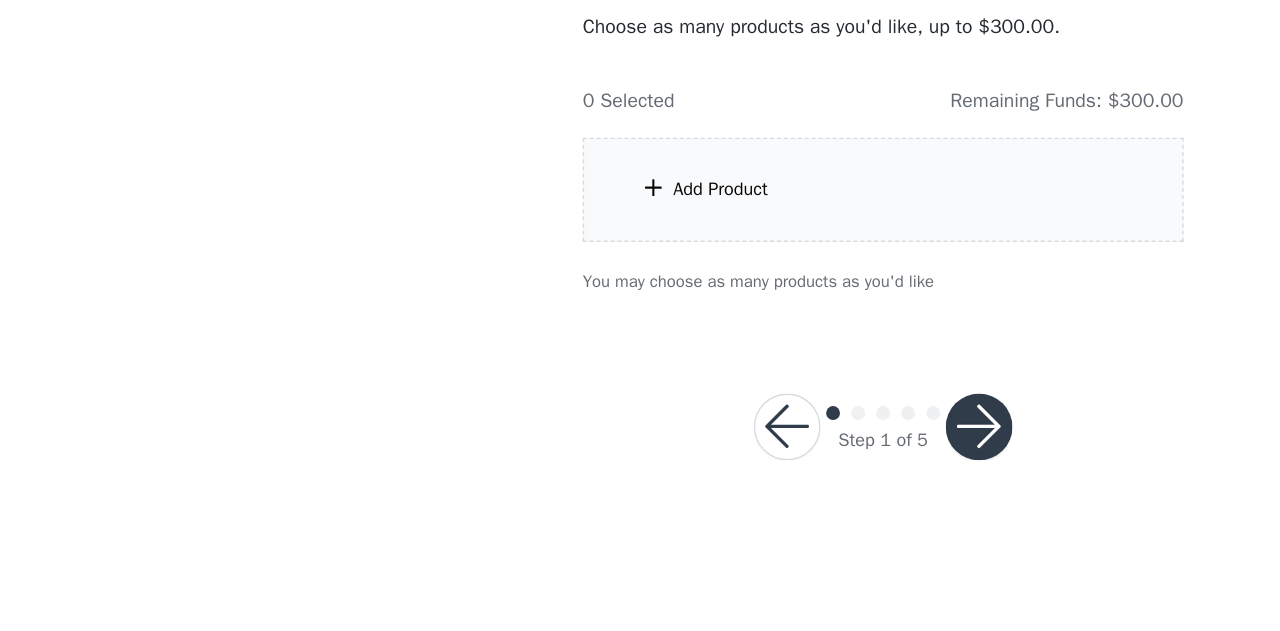 click on "Add Product" at bounding box center [640, 313] 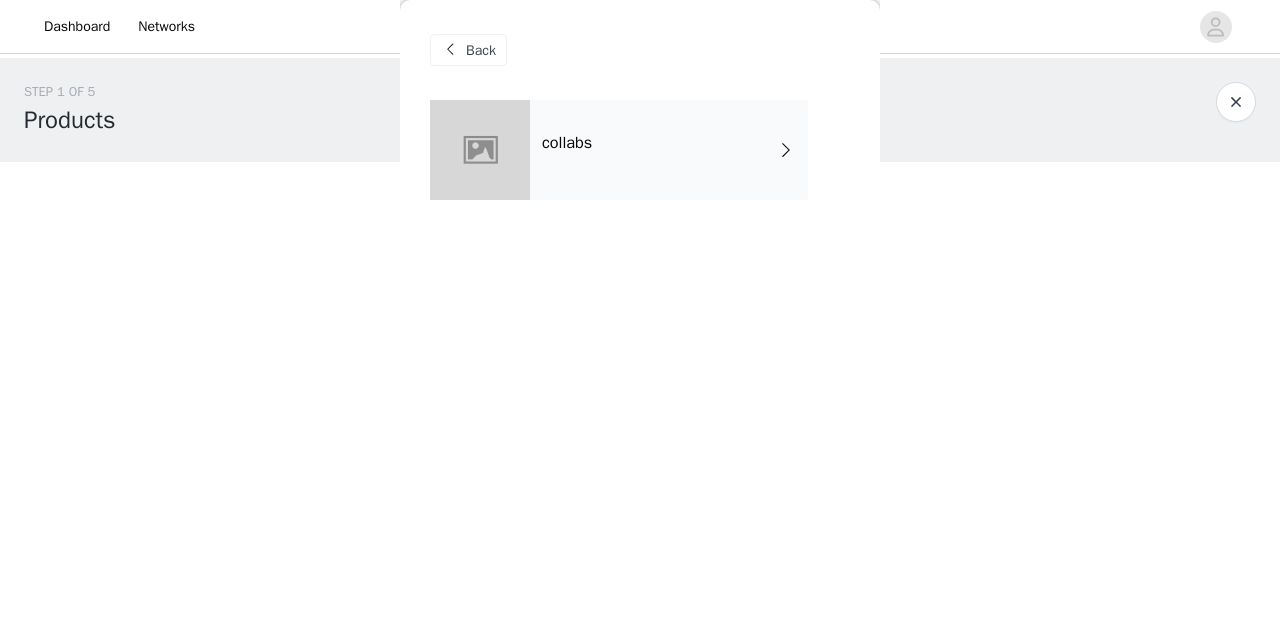 click on "collabs" at bounding box center (669, 150) 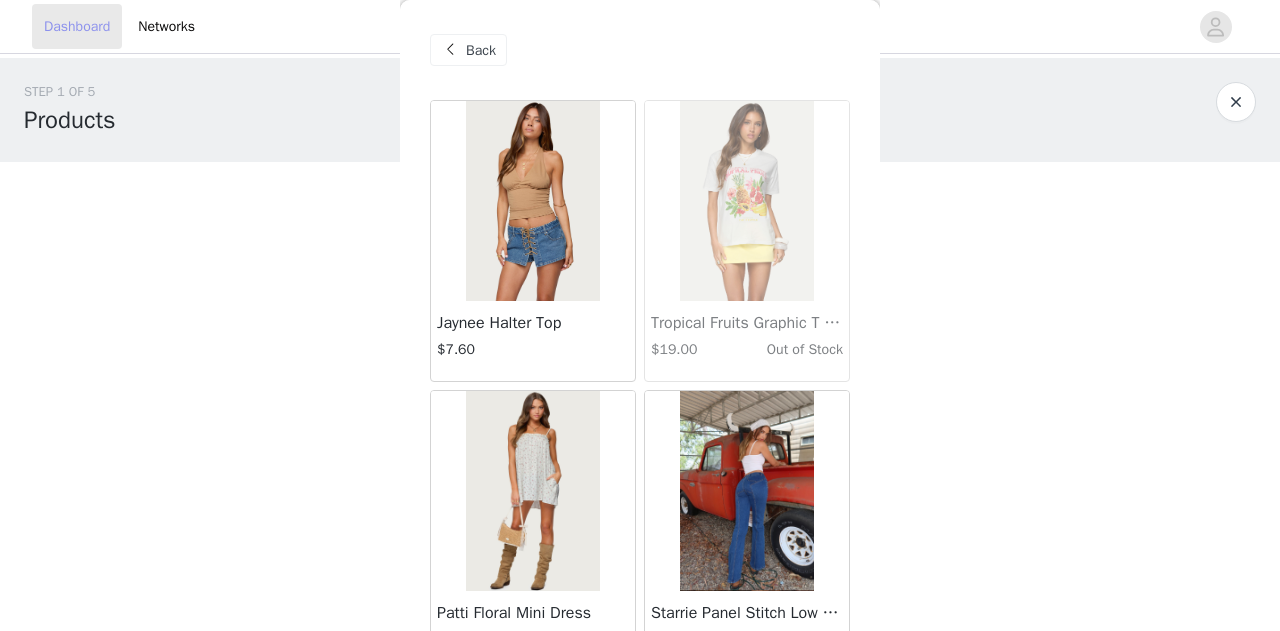 click on "Dashboard" at bounding box center (77, 26) 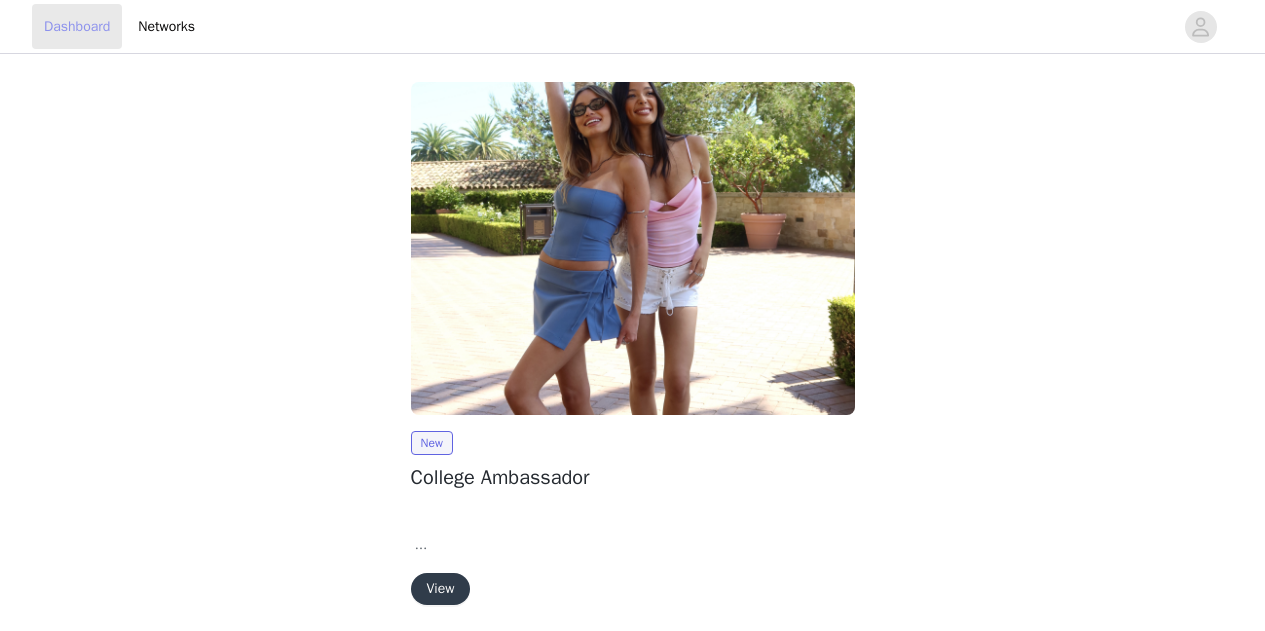 scroll, scrollTop: 75, scrollLeft: 0, axis: vertical 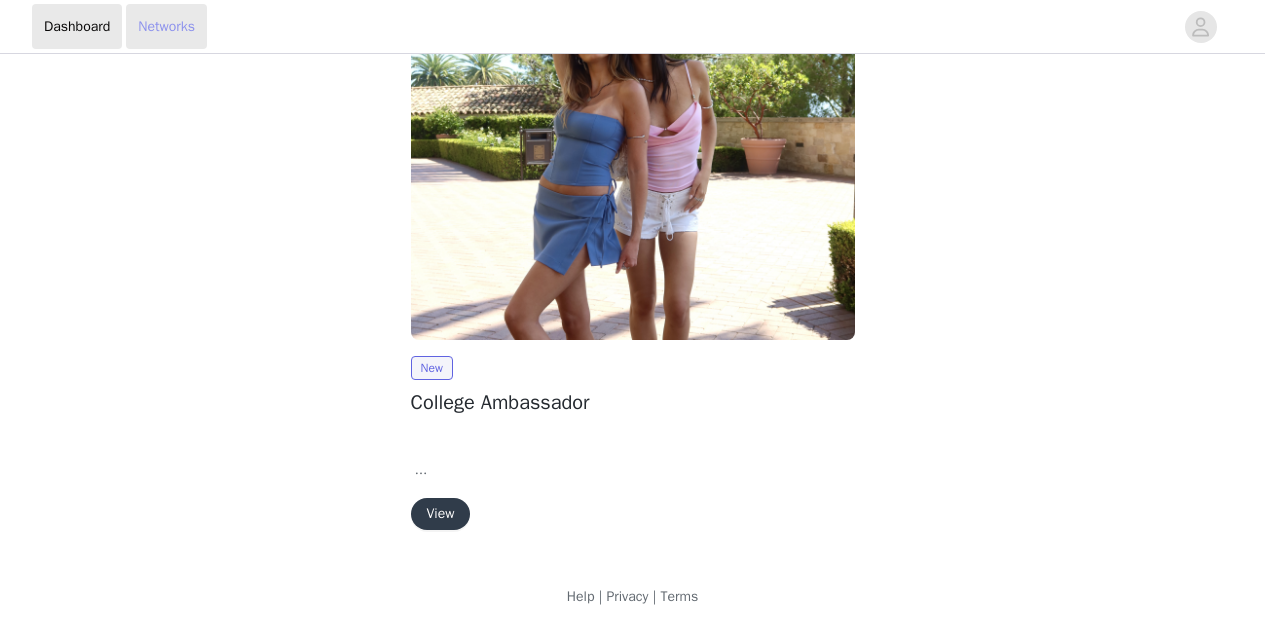 click on "Networks" at bounding box center [166, 26] 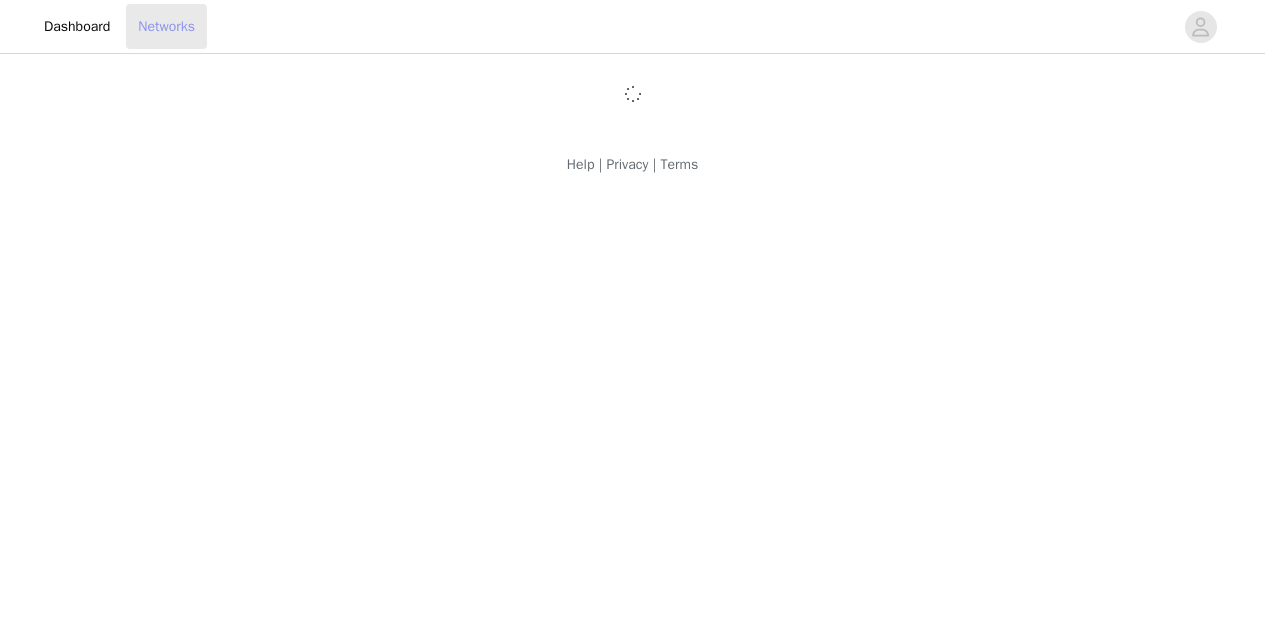 scroll, scrollTop: 0, scrollLeft: 0, axis: both 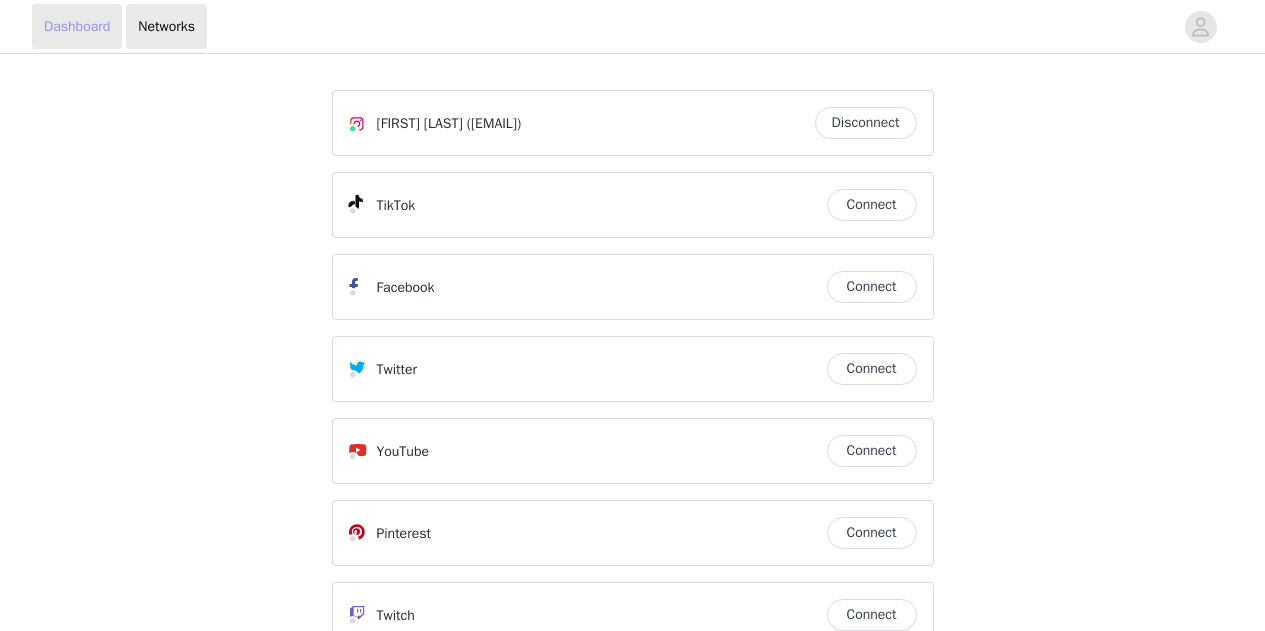 click on "Dashboard" at bounding box center (77, 26) 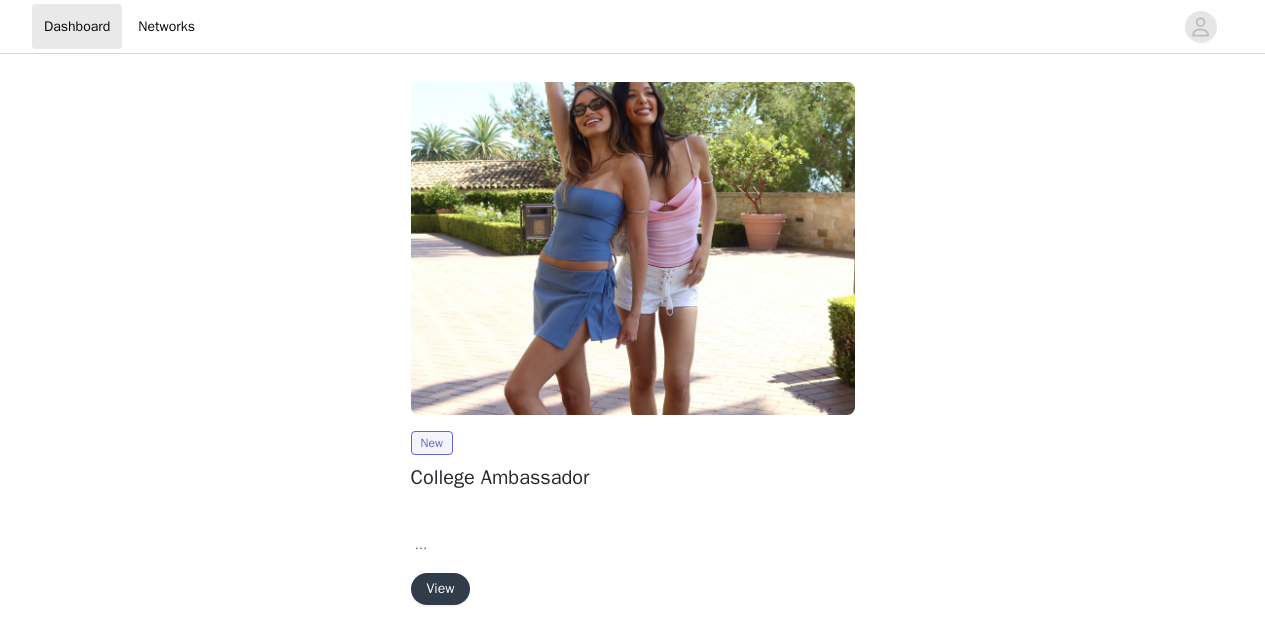 click on "View" at bounding box center (441, 589) 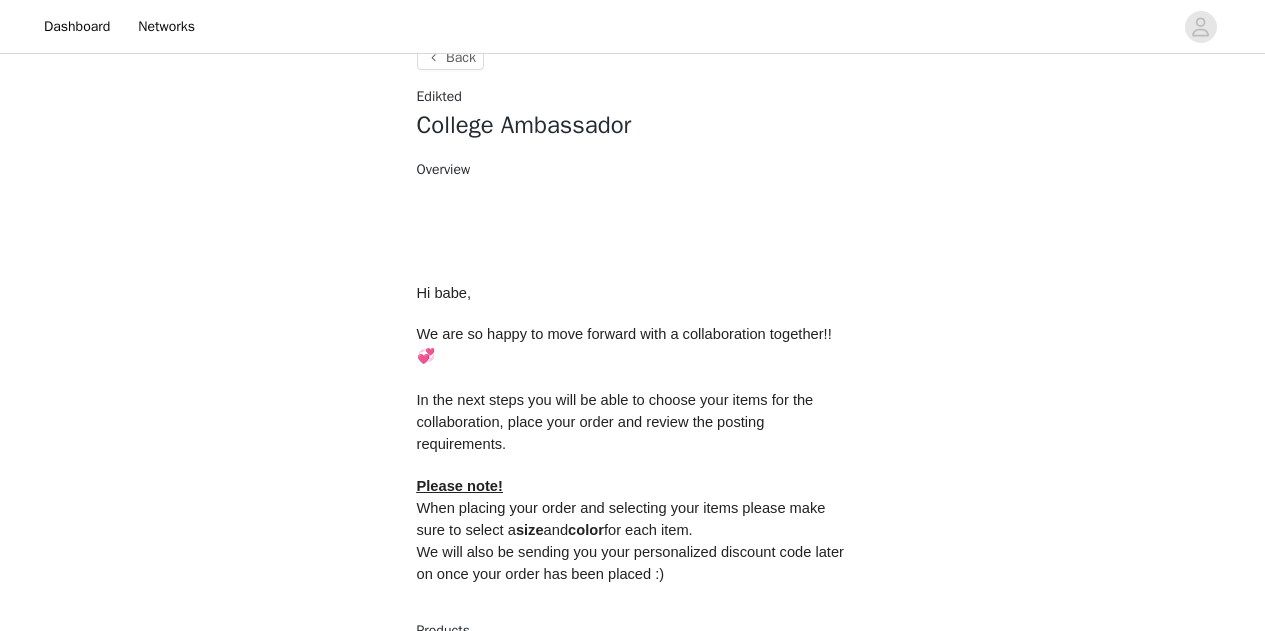 scroll, scrollTop: 886, scrollLeft: 0, axis: vertical 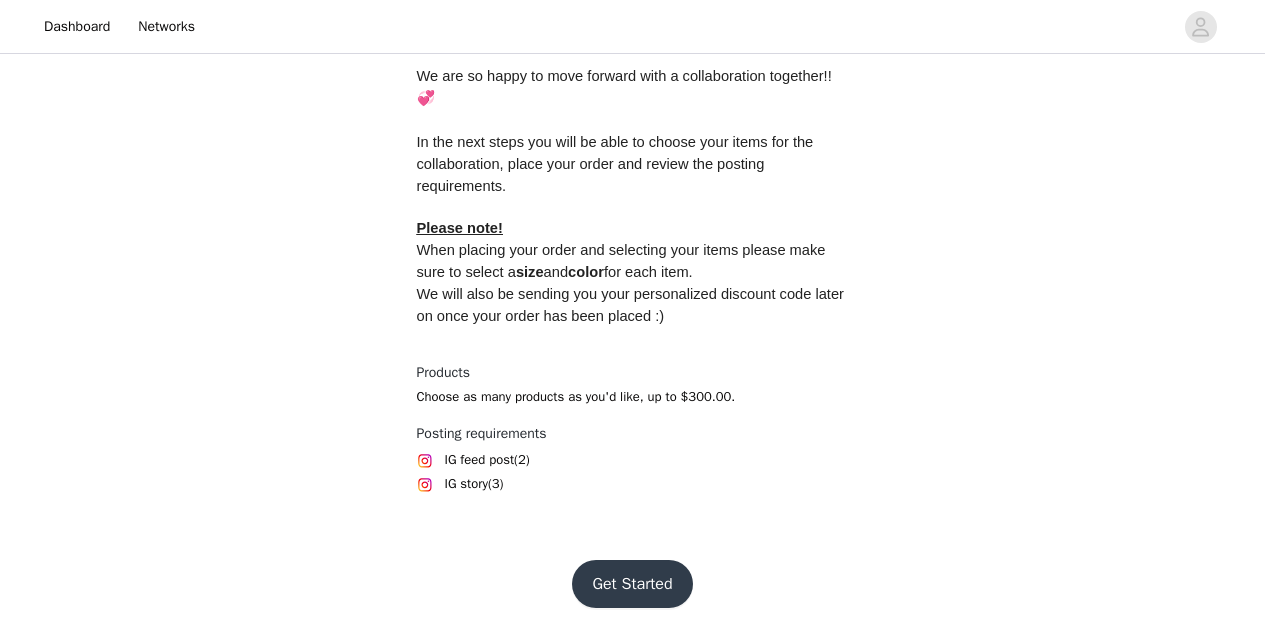 click on "Get Started" at bounding box center (632, 584) 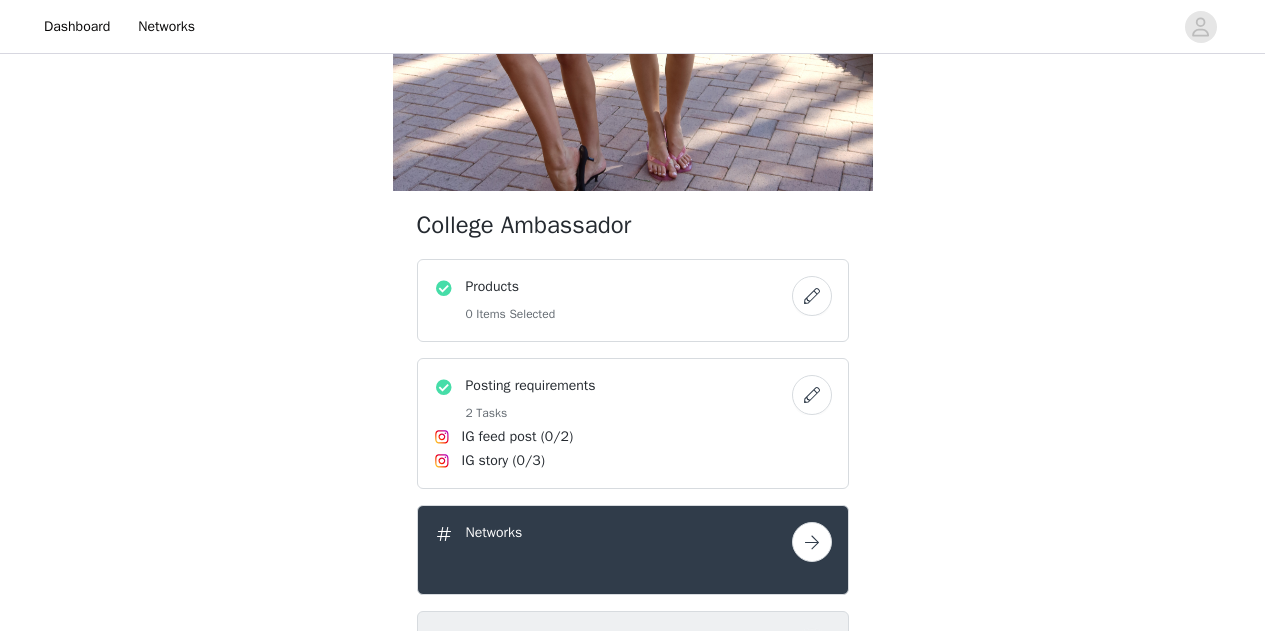 scroll, scrollTop: 445, scrollLeft: 0, axis: vertical 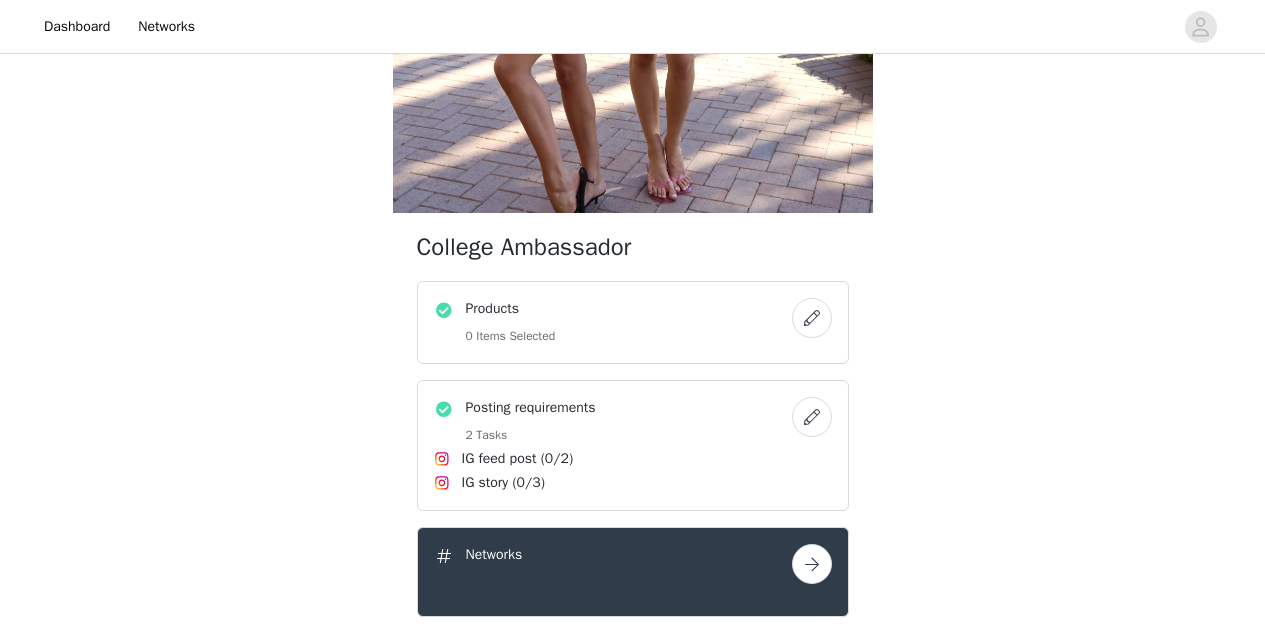 click on "Products   0 Items Selected" at bounding box center (613, 322) 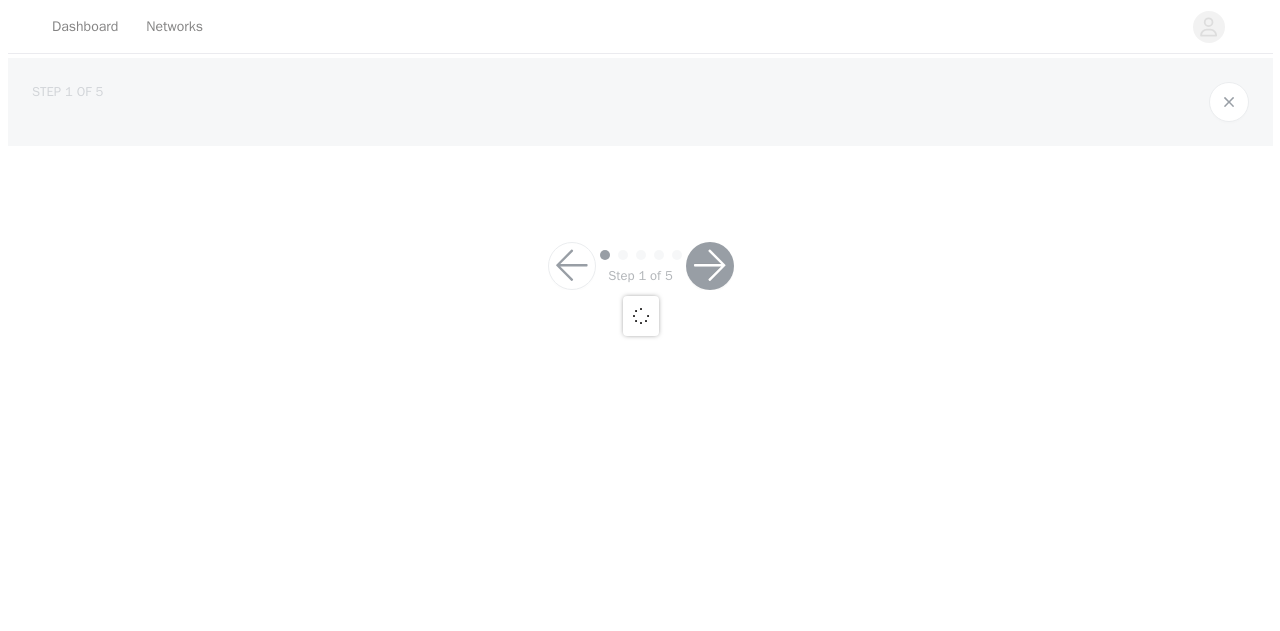 scroll, scrollTop: 0, scrollLeft: 0, axis: both 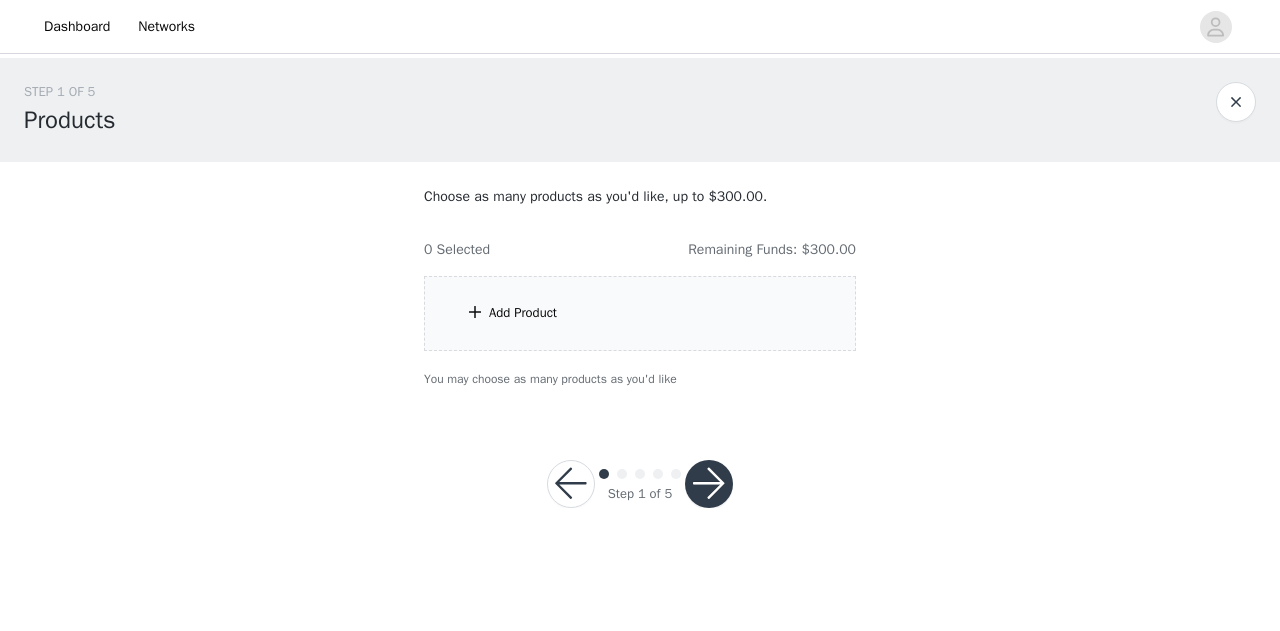 click on "Add Product" at bounding box center (640, 313) 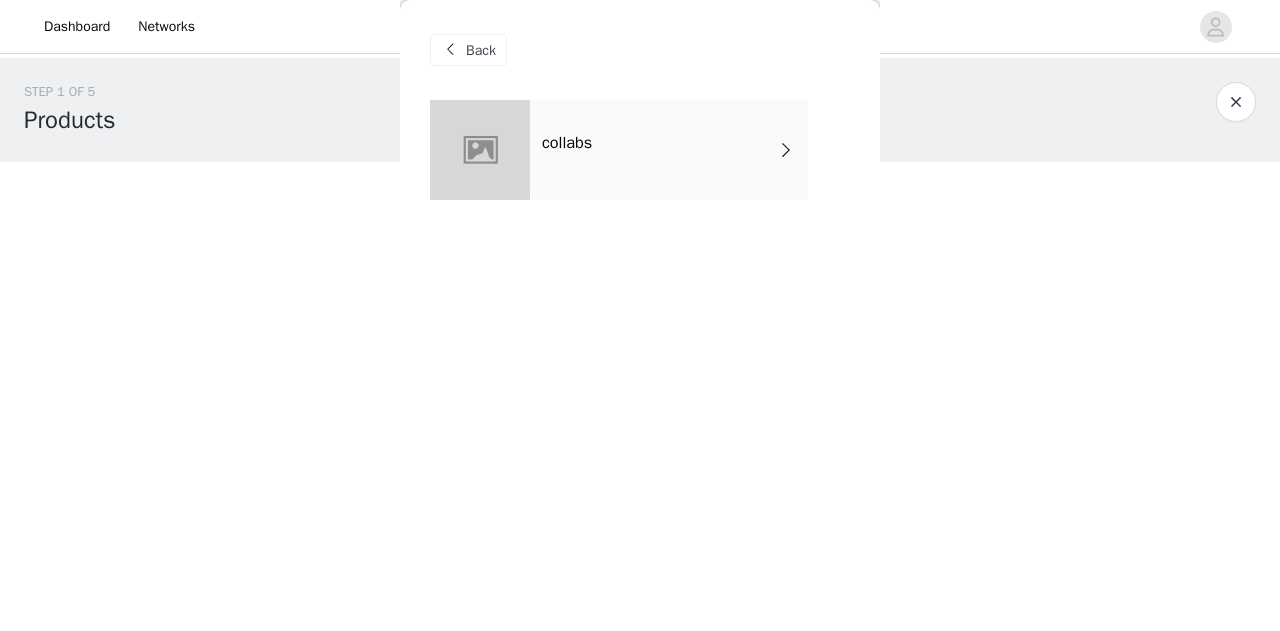 click on "collabs" at bounding box center (669, 150) 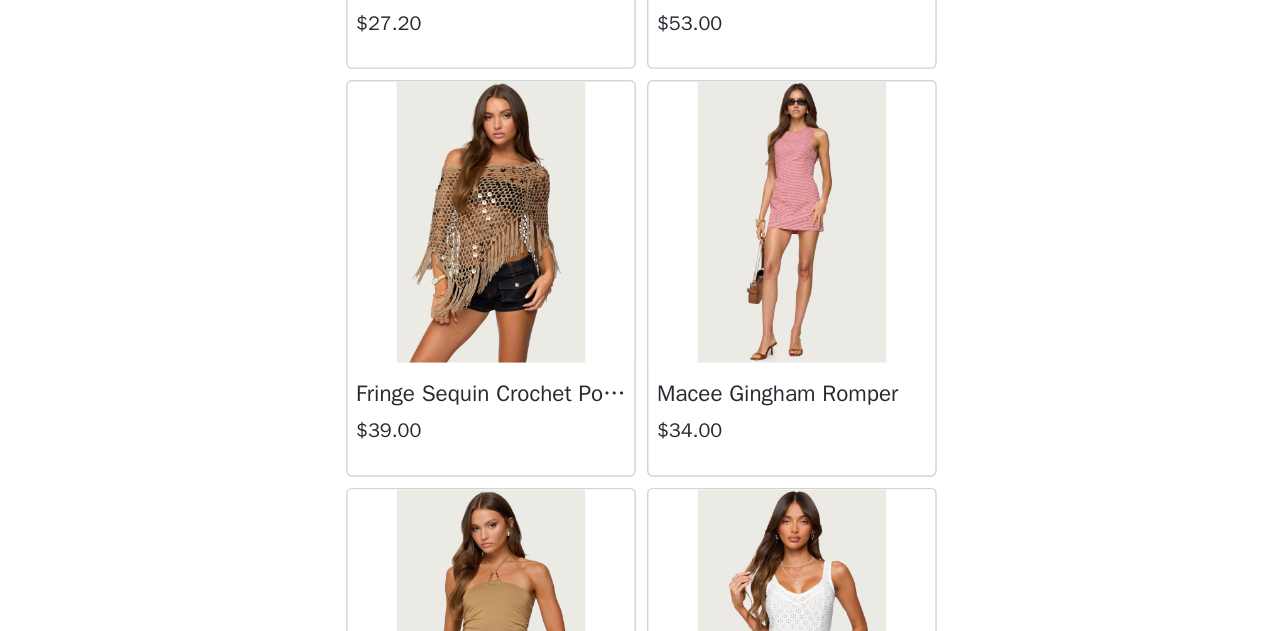 scroll, scrollTop: 442, scrollLeft: 0, axis: vertical 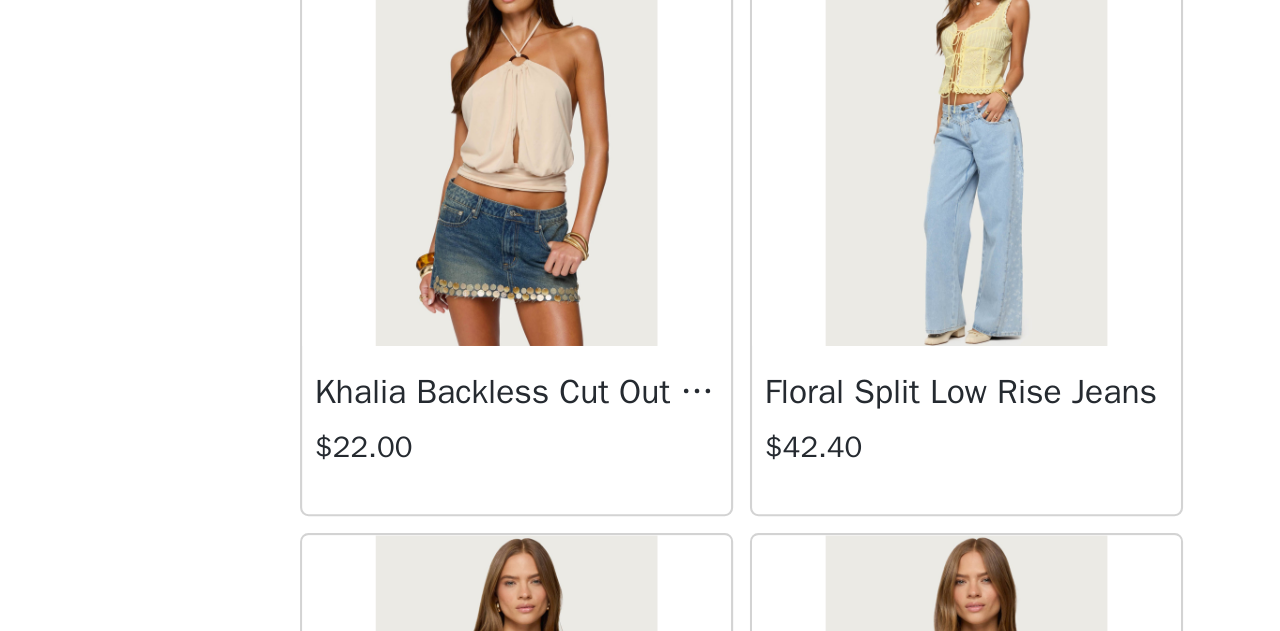 click at bounding box center (746, 378) 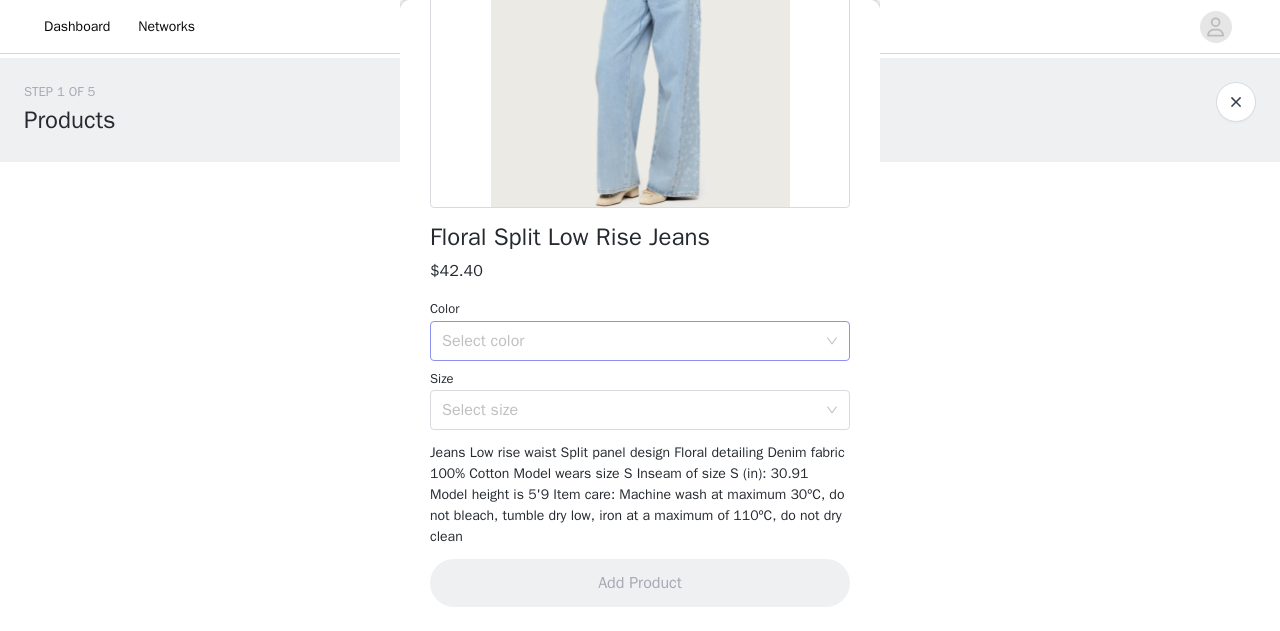 click on "Select color" at bounding box center [629, 341] 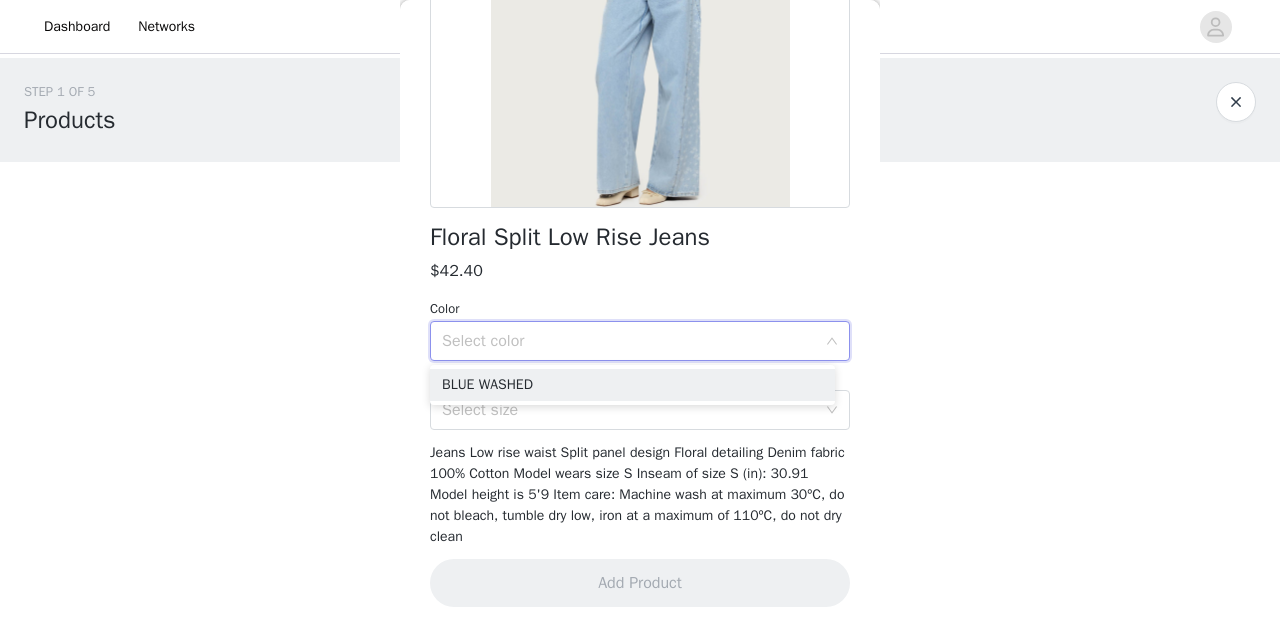 click on "Select color" at bounding box center [629, 341] 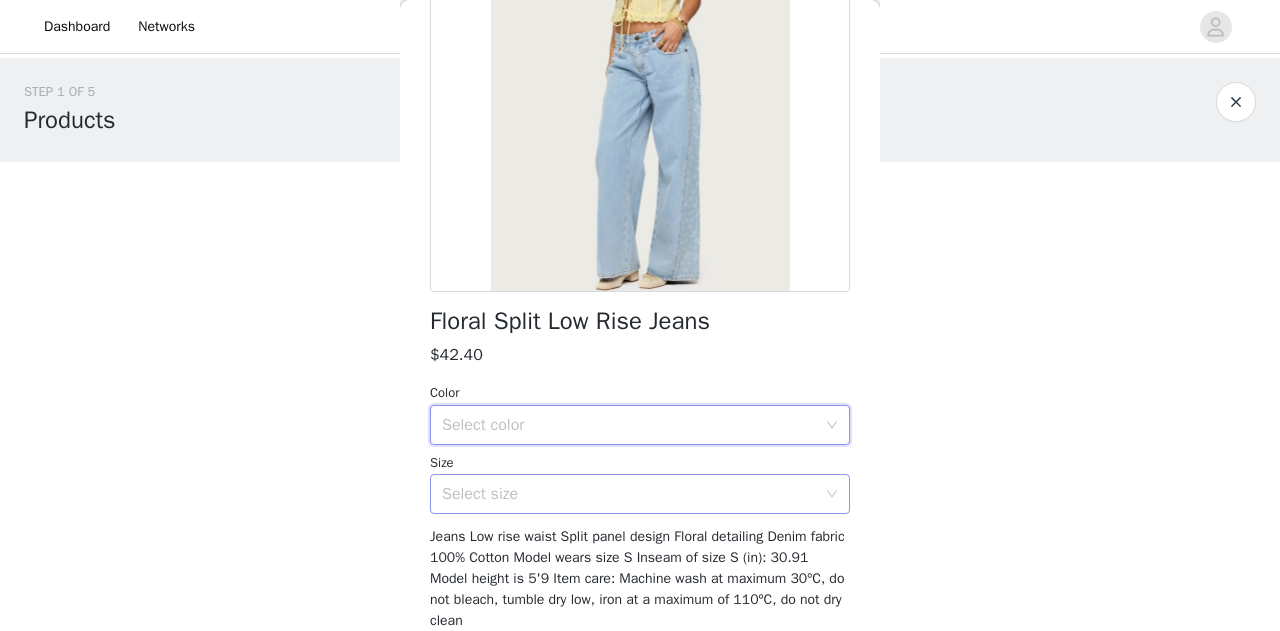 click on "Select size" at bounding box center (629, 494) 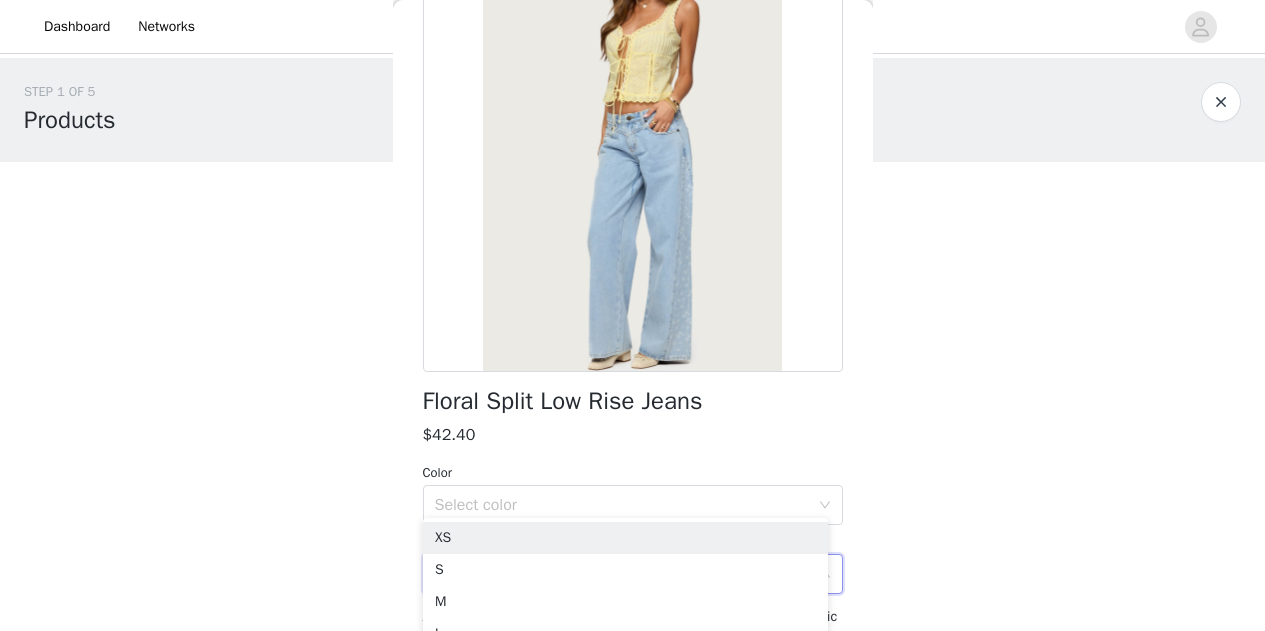 scroll, scrollTop: 342, scrollLeft: 0, axis: vertical 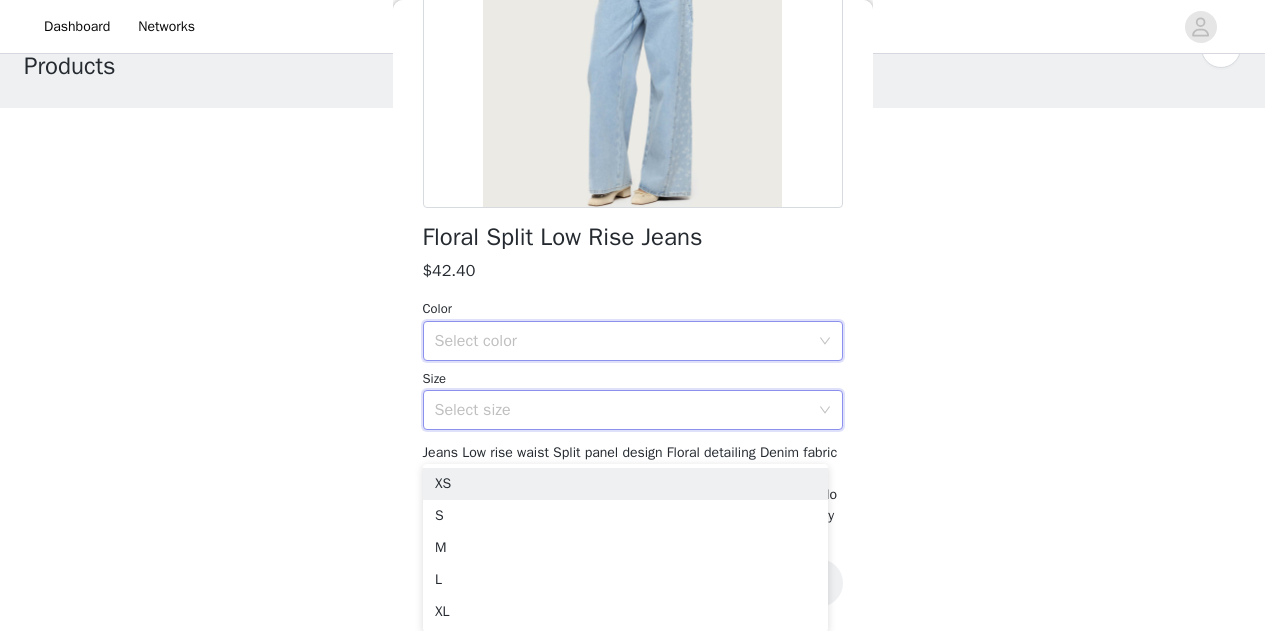 click on "Select color" at bounding box center (626, 341) 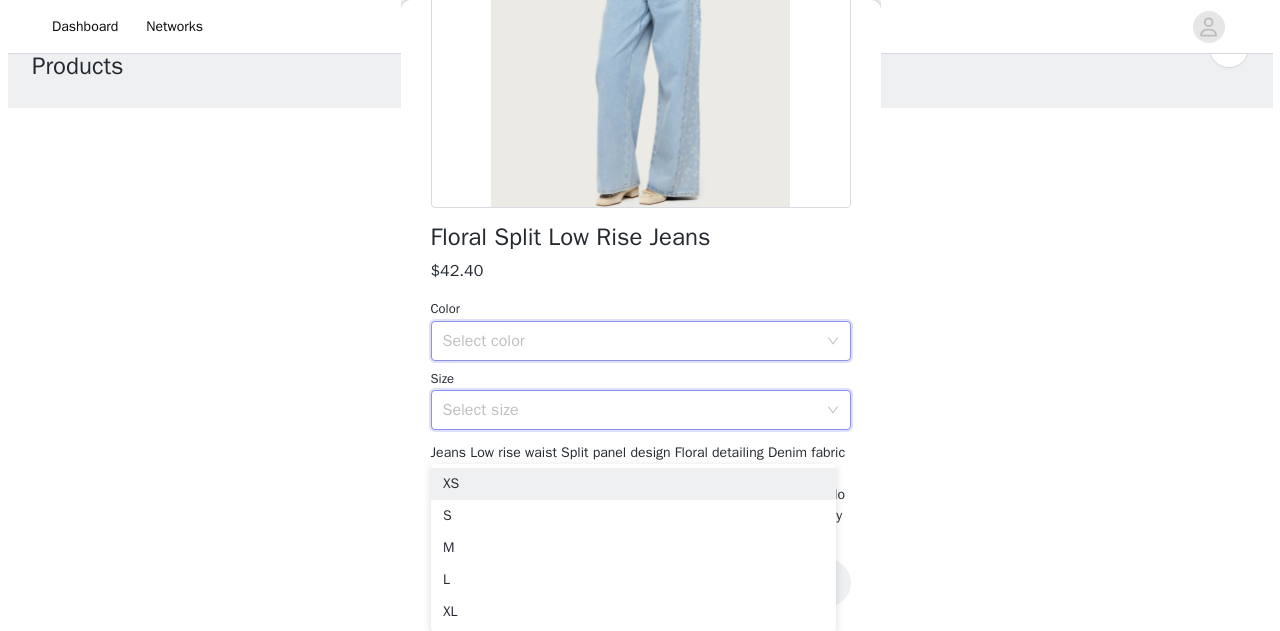 scroll, scrollTop: 0, scrollLeft: 0, axis: both 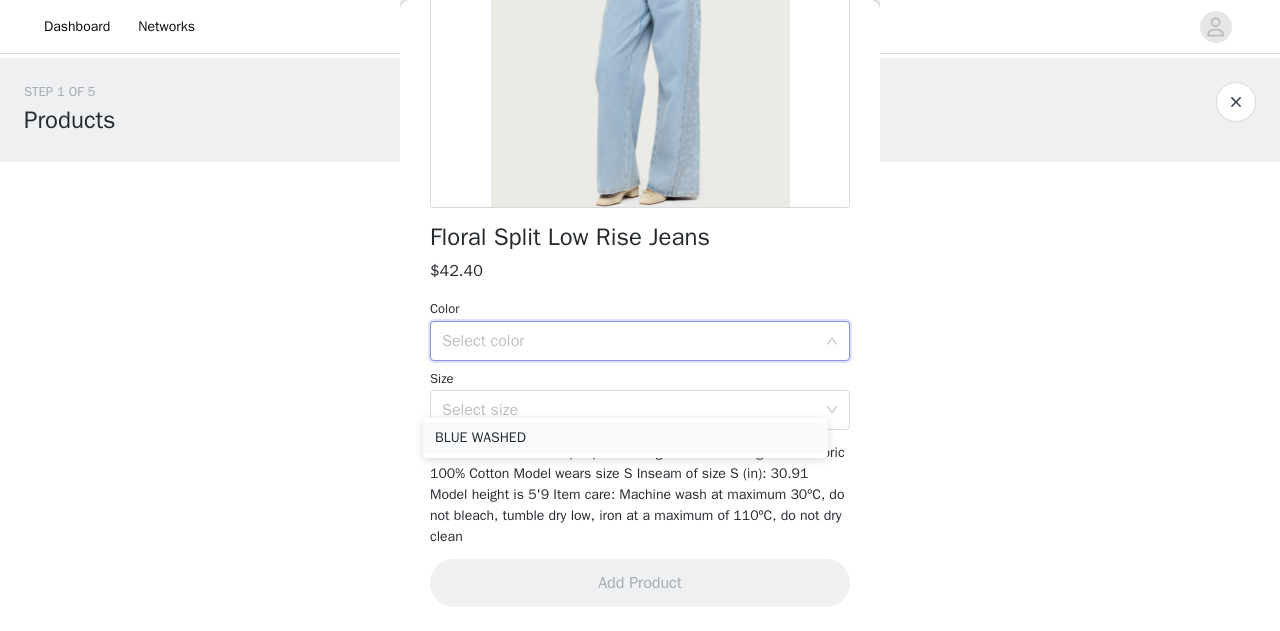 click on "BLUE WASHED" at bounding box center (625, 438) 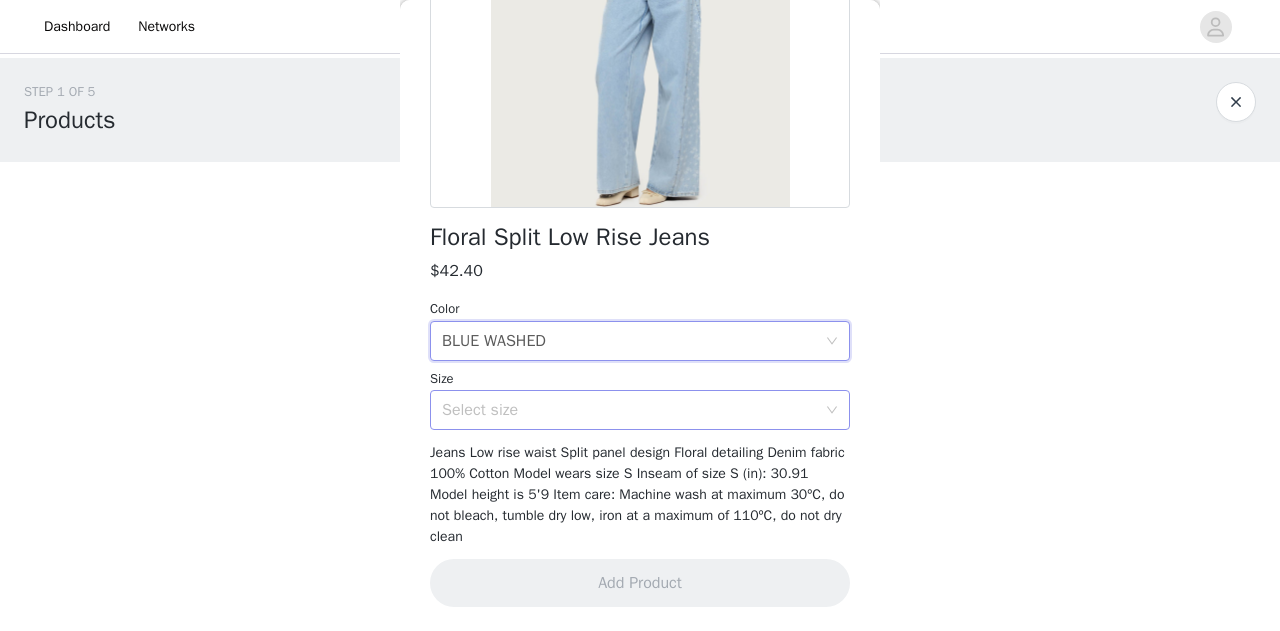 click on "Select size" at bounding box center (629, 410) 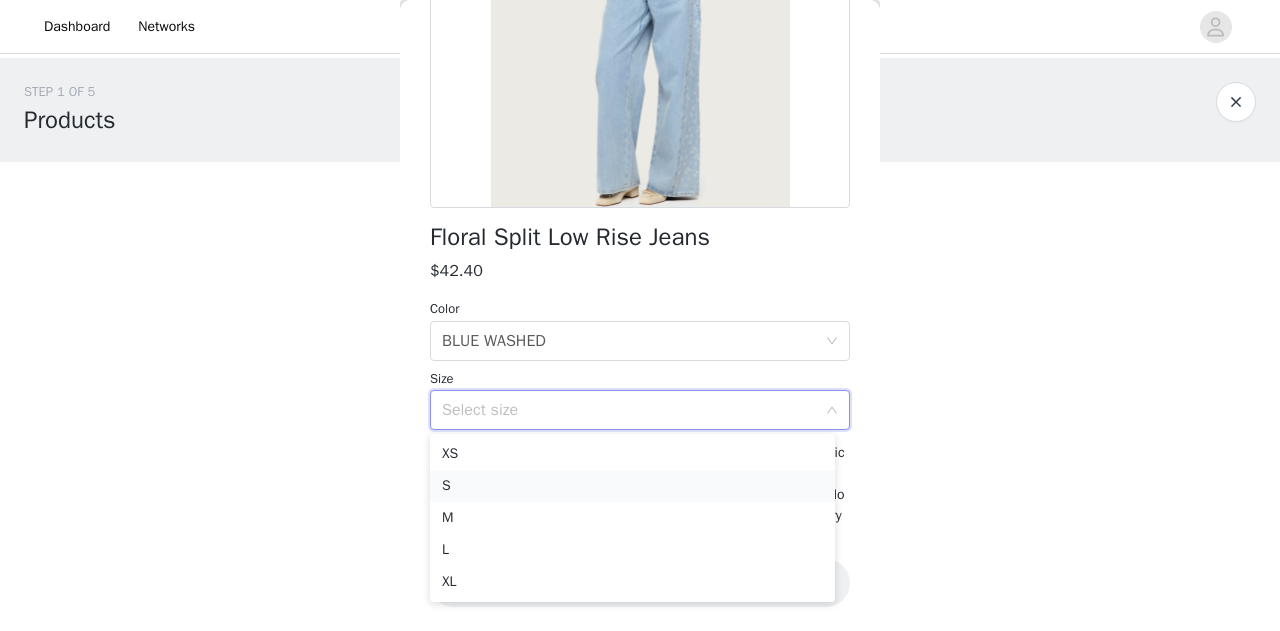 click on "S" at bounding box center [632, 486] 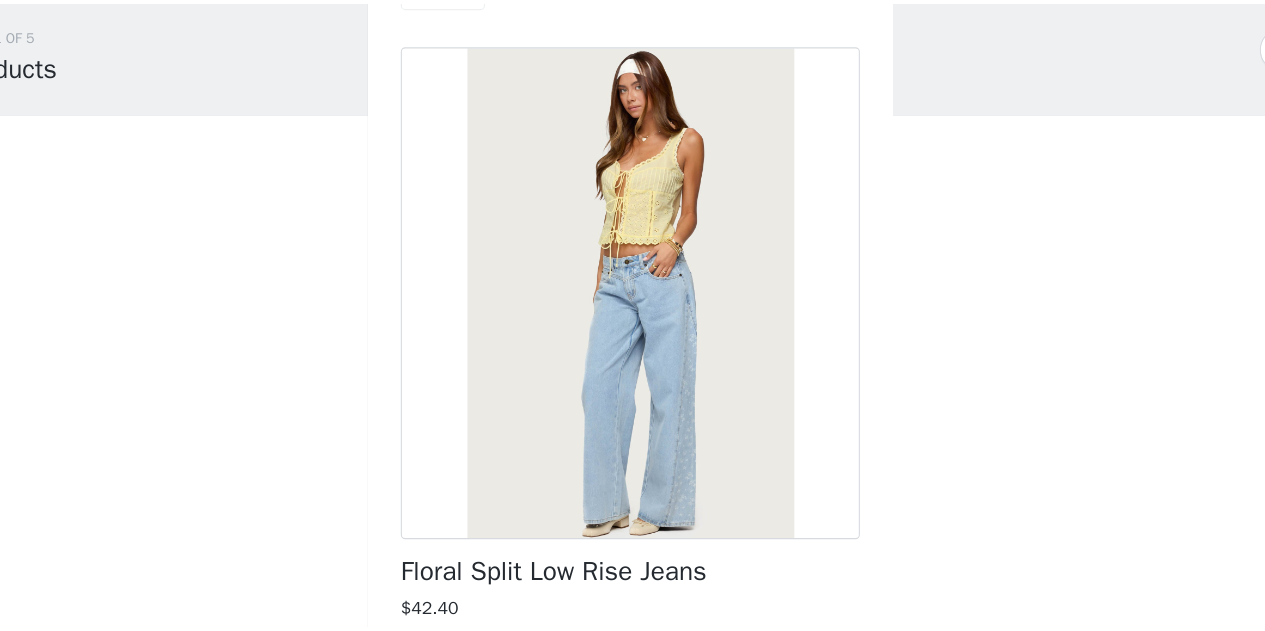 scroll, scrollTop: 342, scrollLeft: 0, axis: vertical 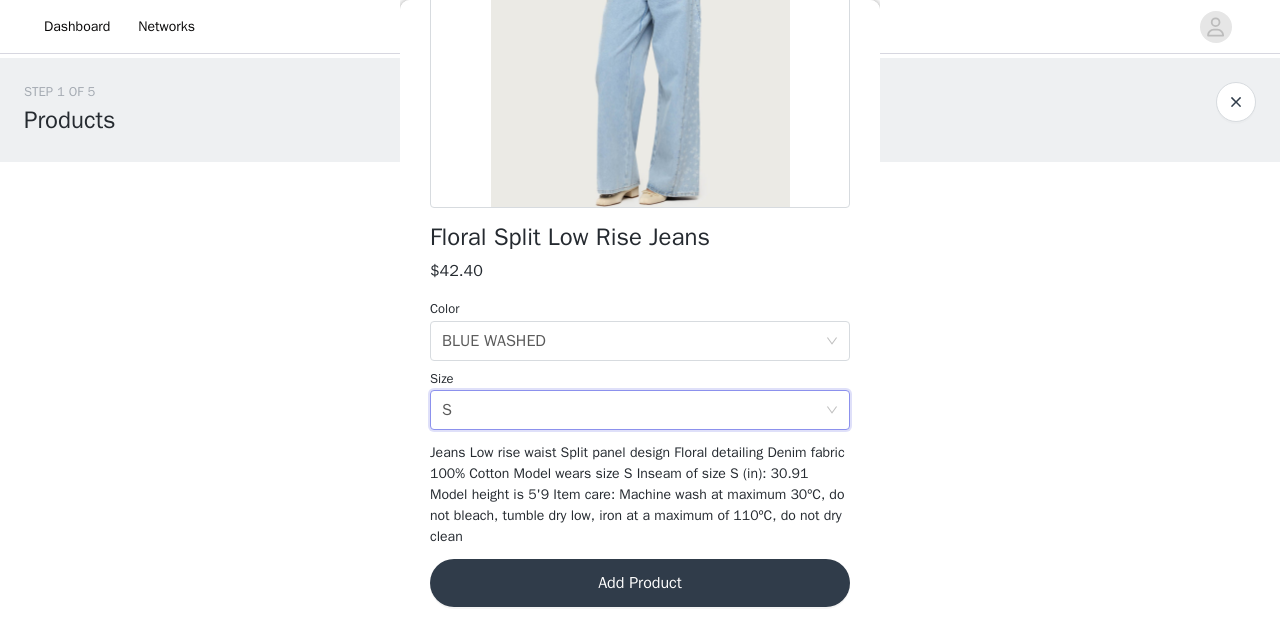 click on "Add Product" at bounding box center (640, 583) 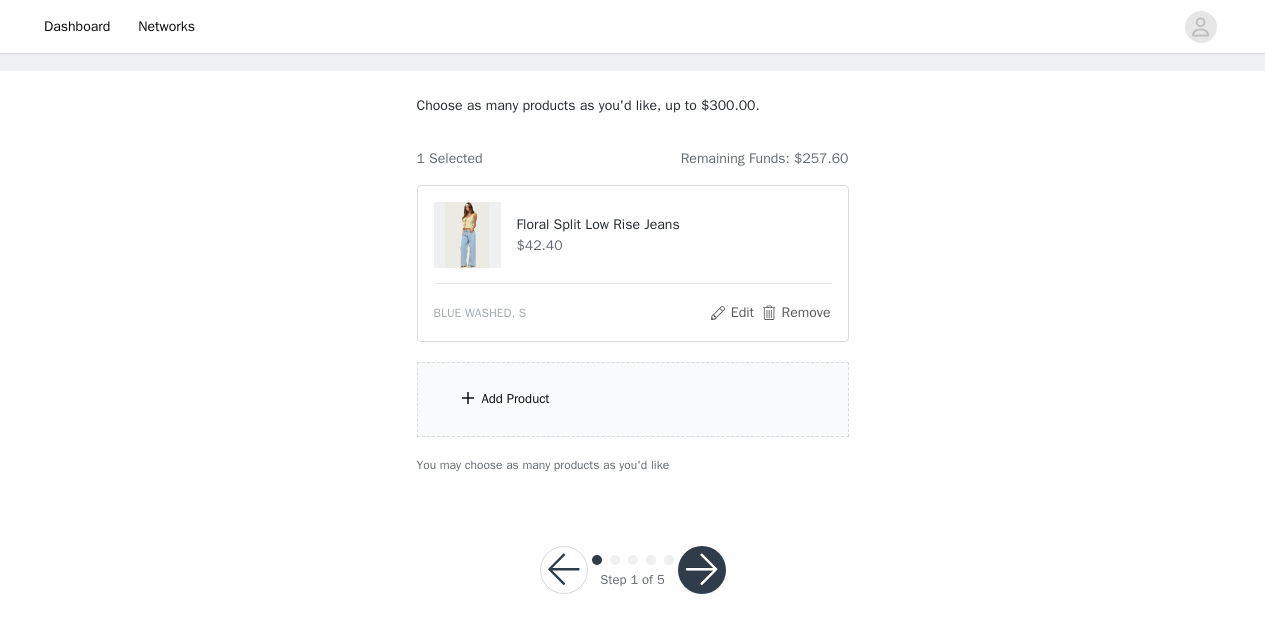 scroll, scrollTop: 102, scrollLeft: 0, axis: vertical 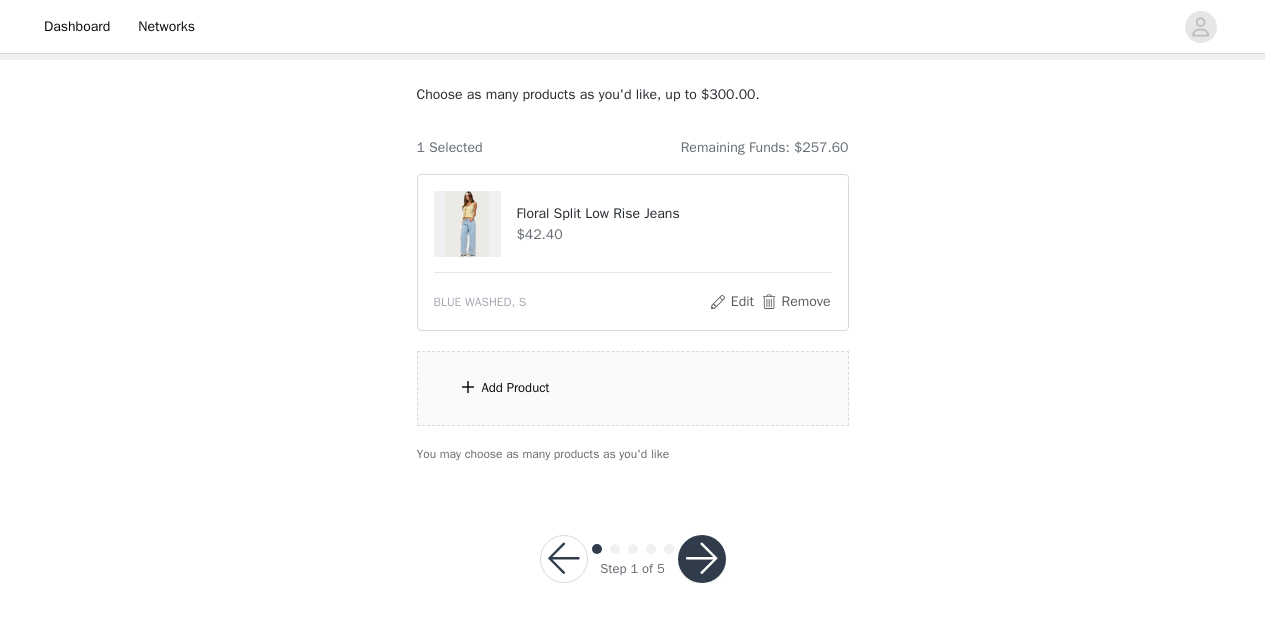 click on "Add Product" at bounding box center [633, 388] 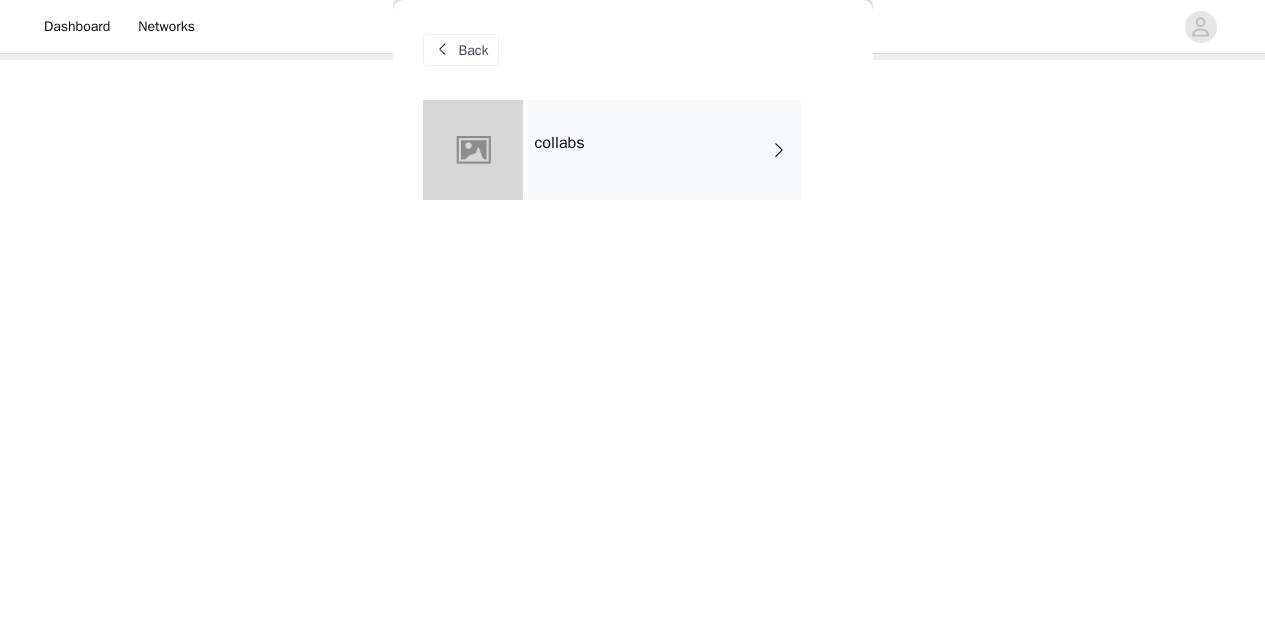 click on "collabs" at bounding box center (662, 150) 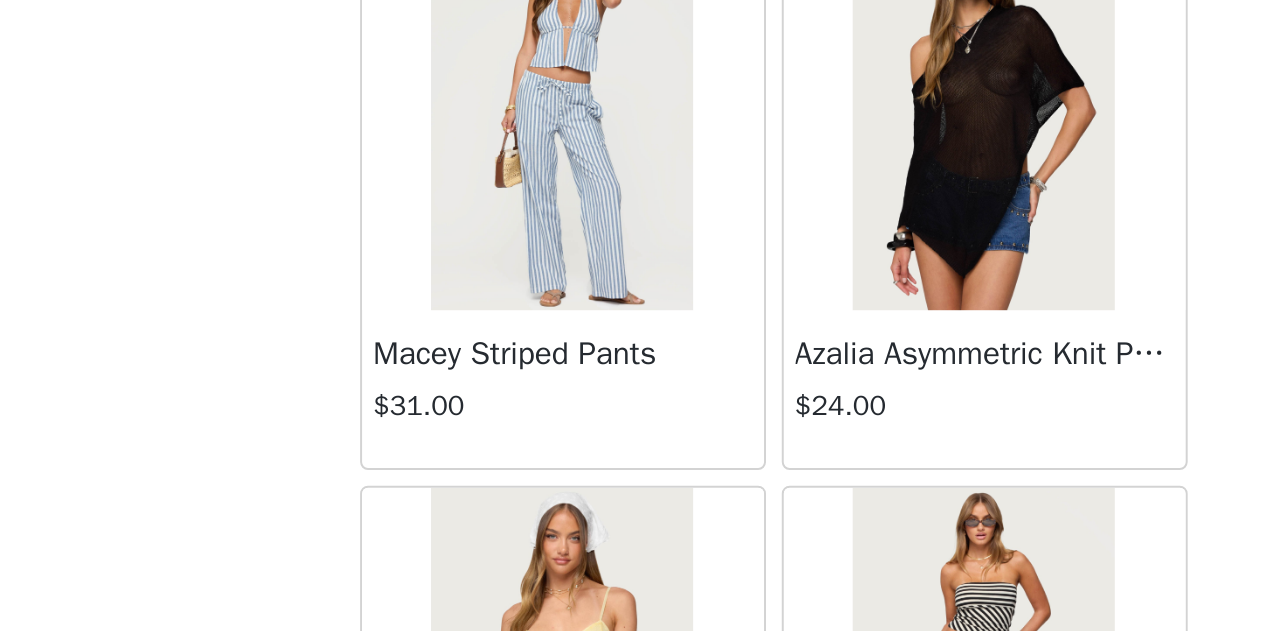 scroll, scrollTop: 2429, scrollLeft: 0, axis: vertical 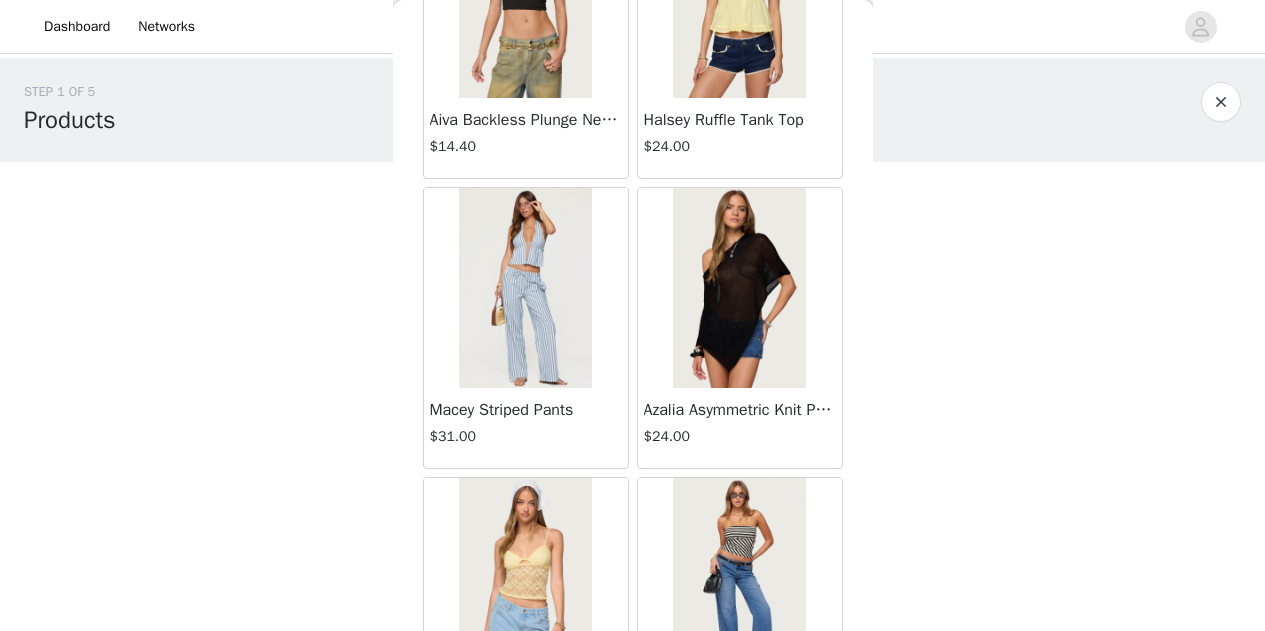 click at bounding box center [739, 288] 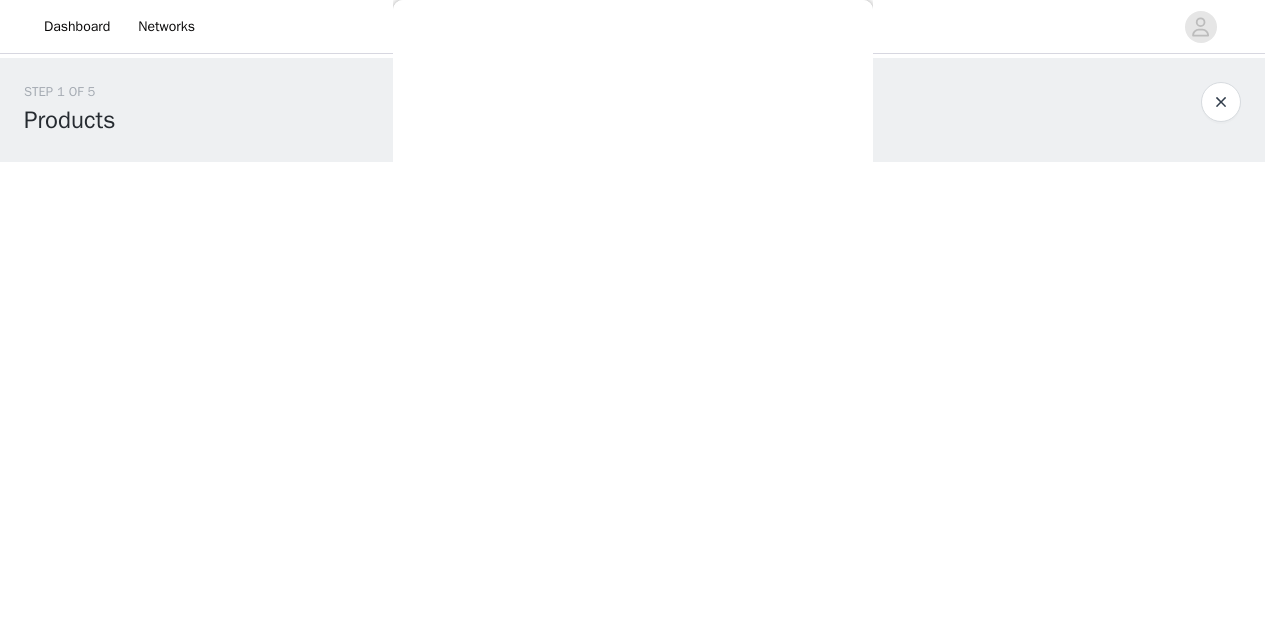 scroll, scrollTop: 321, scrollLeft: 0, axis: vertical 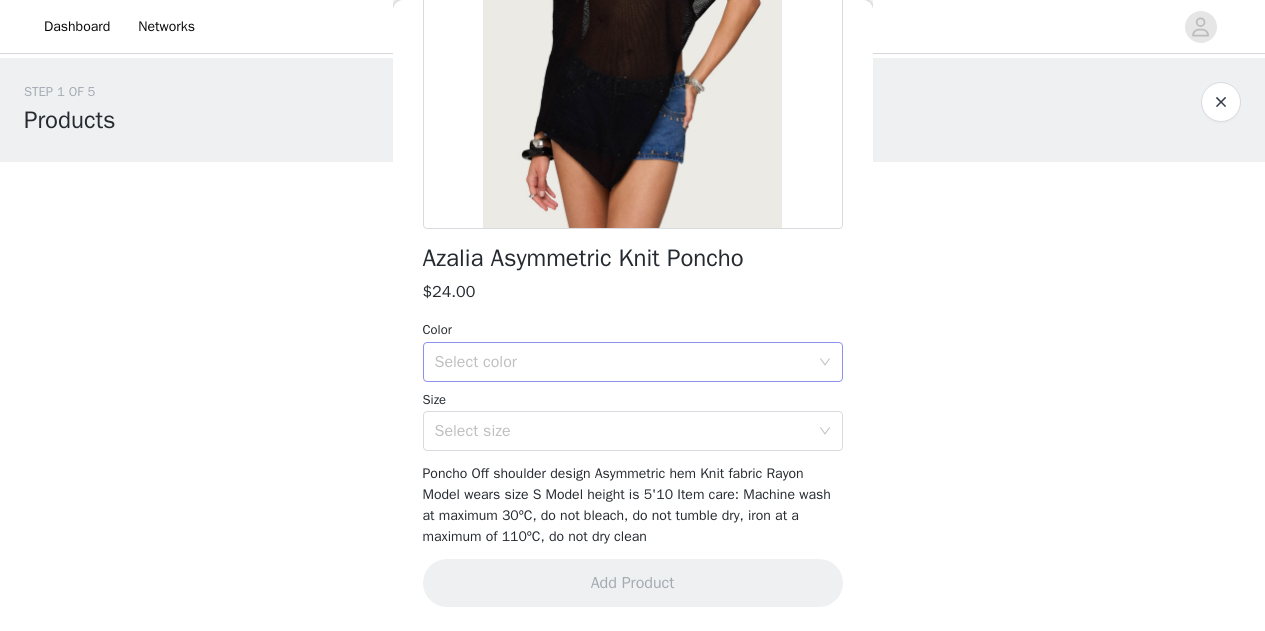 click on "Select color" at bounding box center (622, 362) 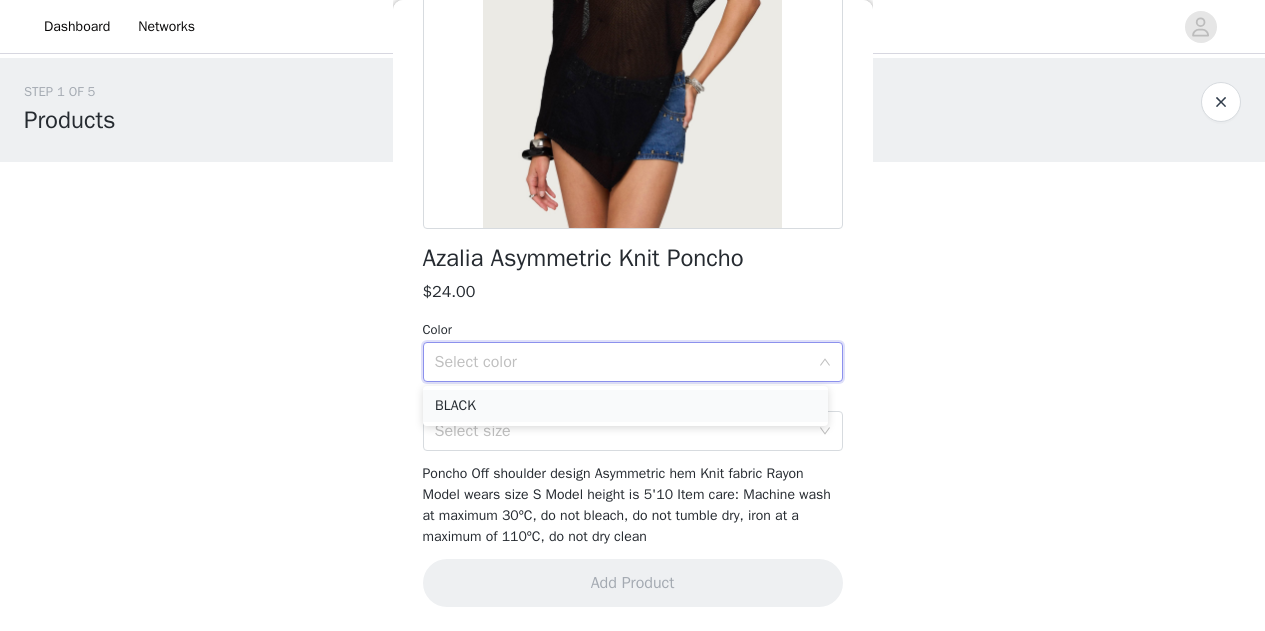 click on "BLACK" at bounding box center (625, 406) 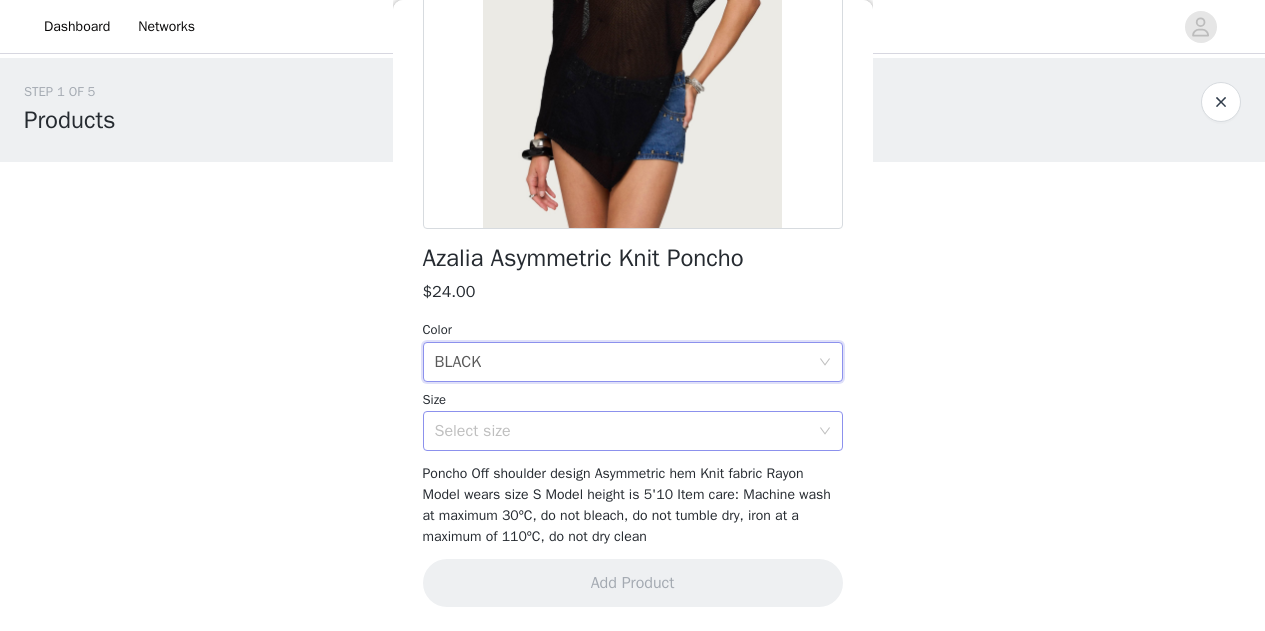 click on "Select size" at bounding box center [622, 431] 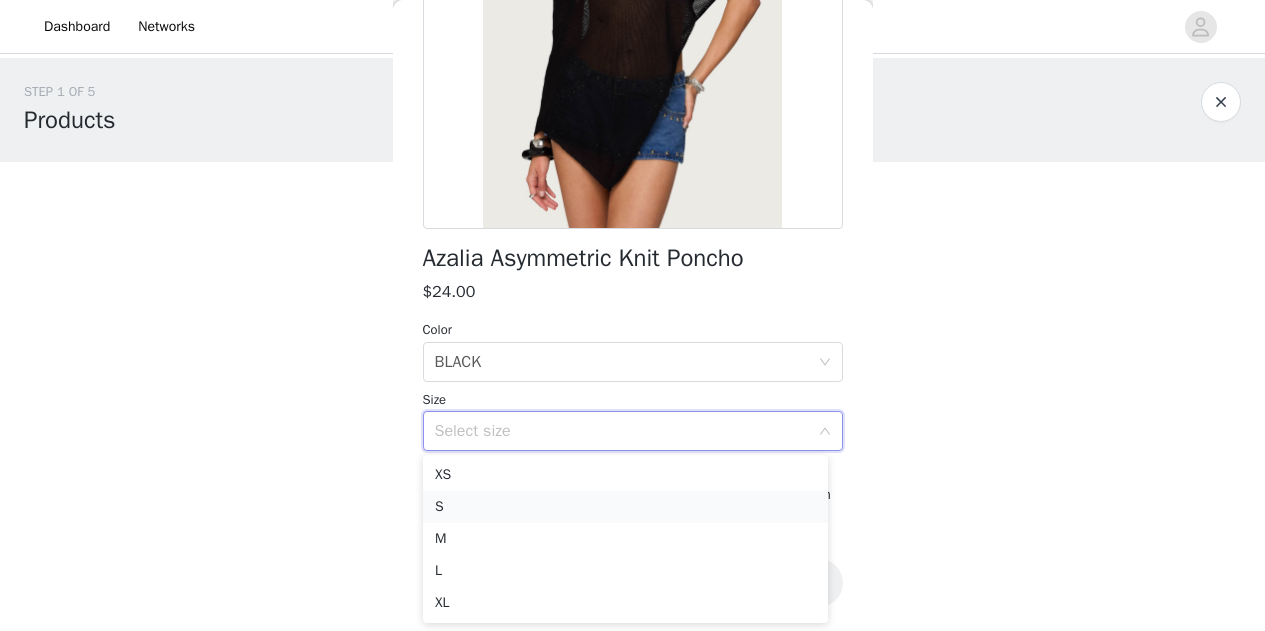 click on "S" at bounding box center (625, 507) 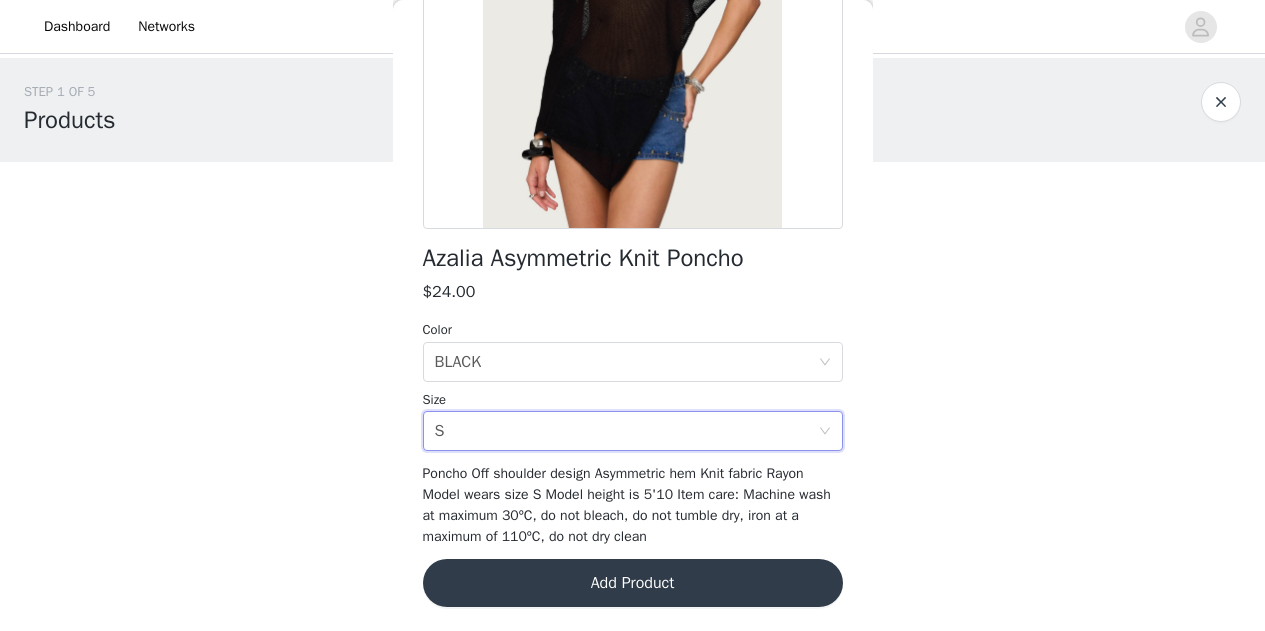 click on "Add Product" at bounding box center [633, 583] 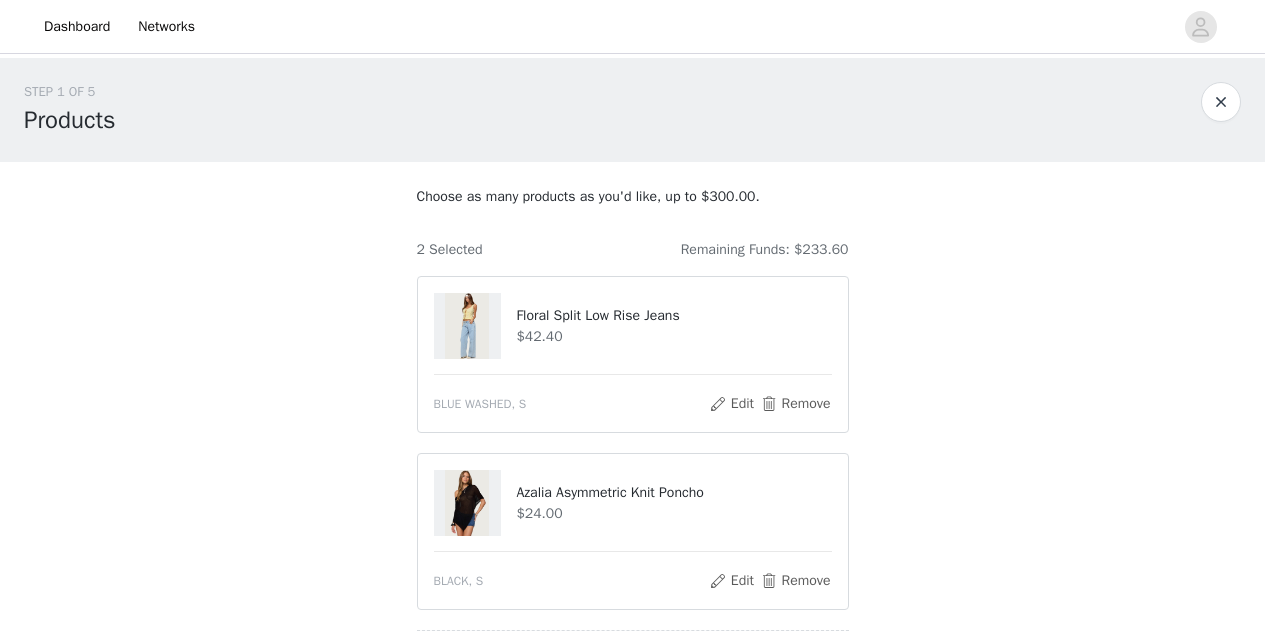 scroll, scrollTop: 279, scrollLeft: 0, axis: vertical 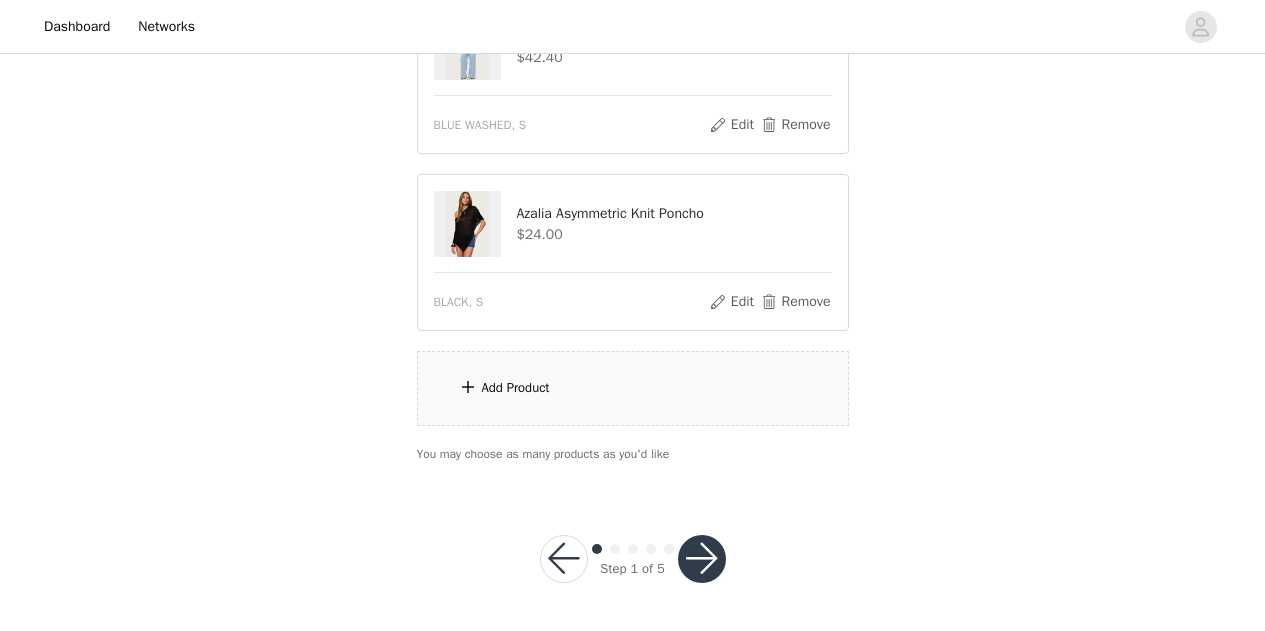 click on "Add Product" at bounding box center [633, 388] 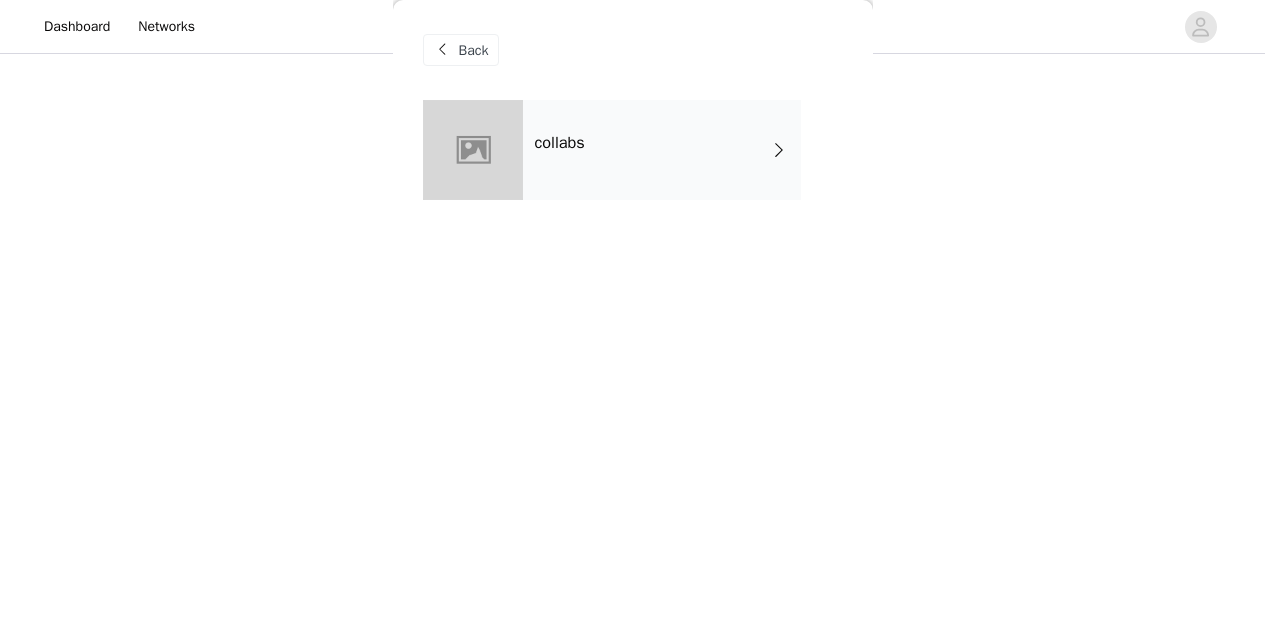 click on "collabs" at bounding box center (662, 150) 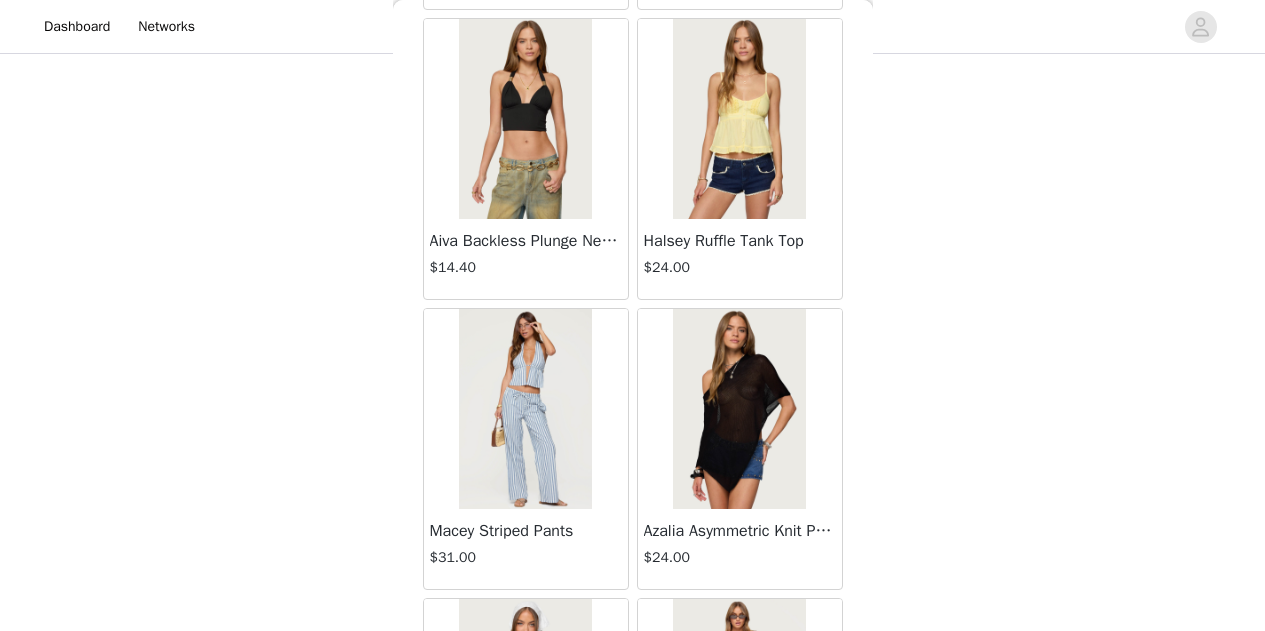 scroll, scrollTop: 2429, scrollLeft: 0, axis: vertical 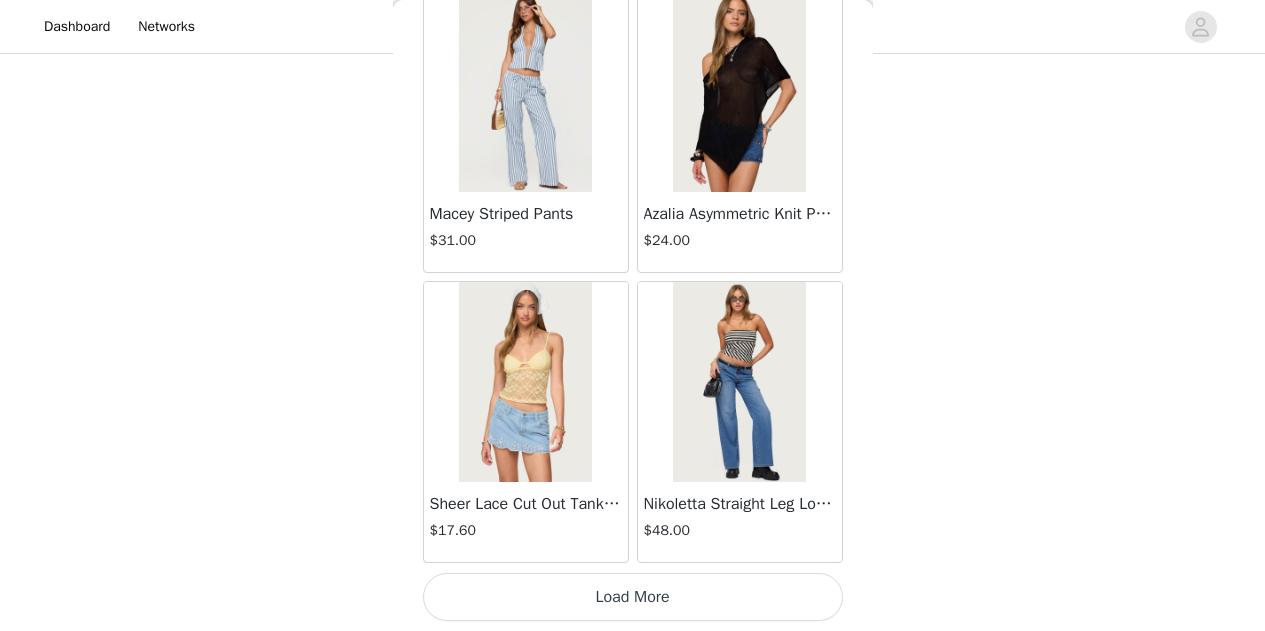 click on "Load More" at bounding box center (633, 597) 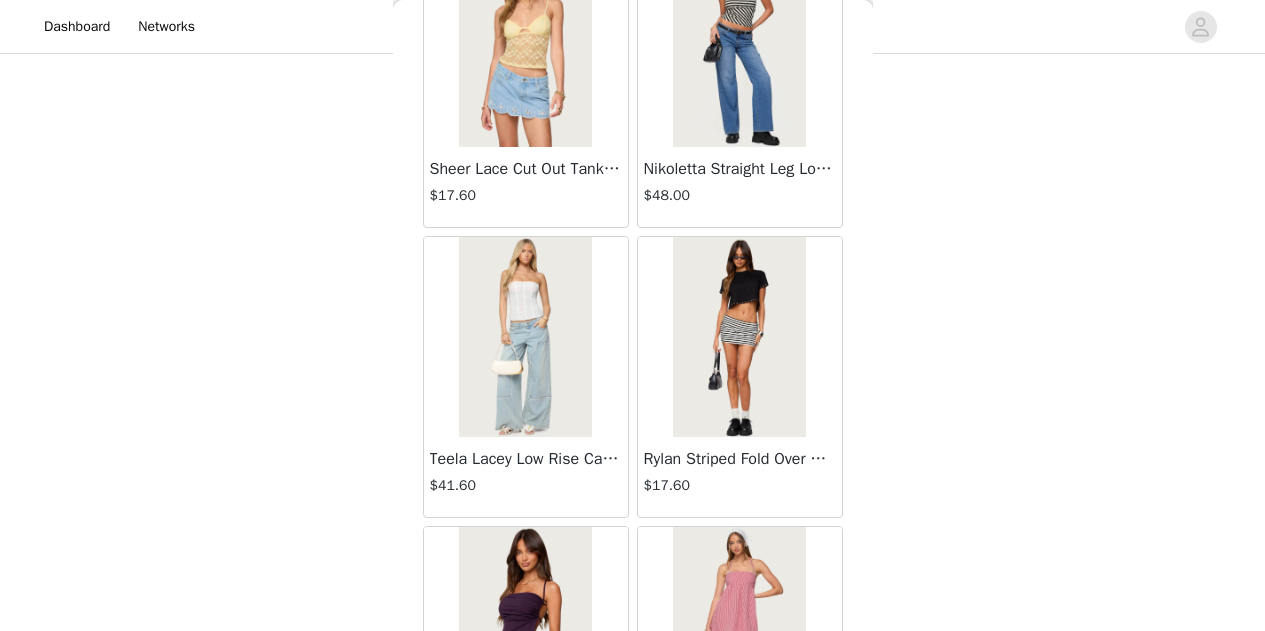 scroll, scrollTop: 2772, scrollLeft: 0, axis: vertical 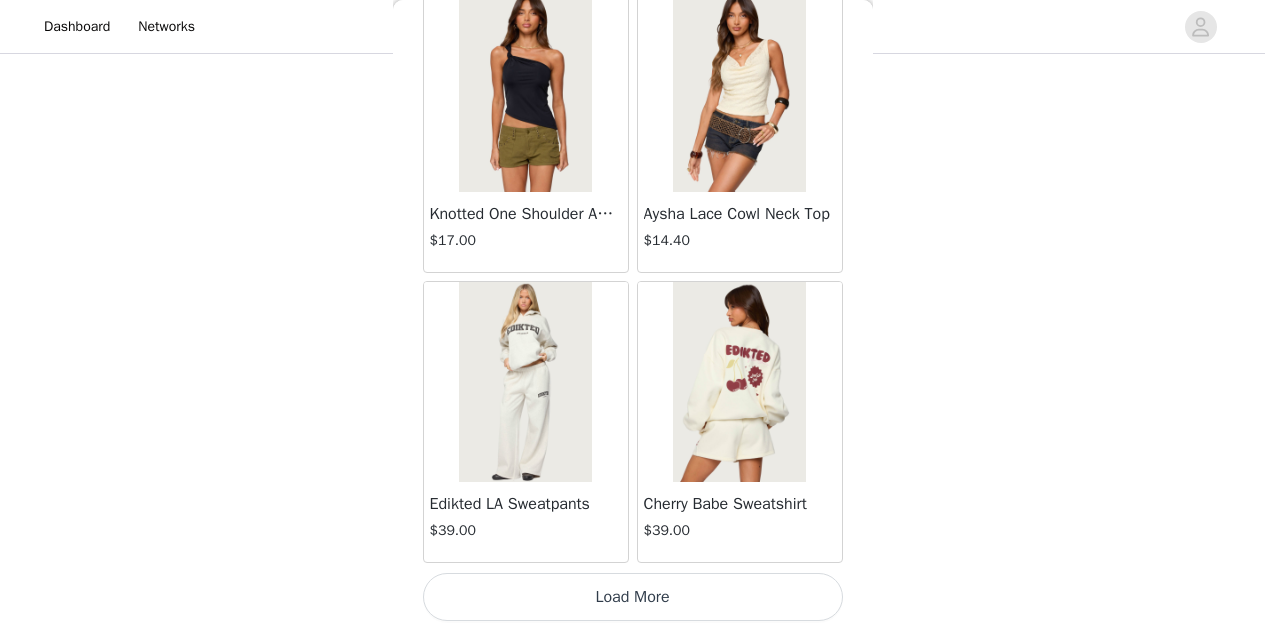 click on "Load More" at bounding box center (633, 597) 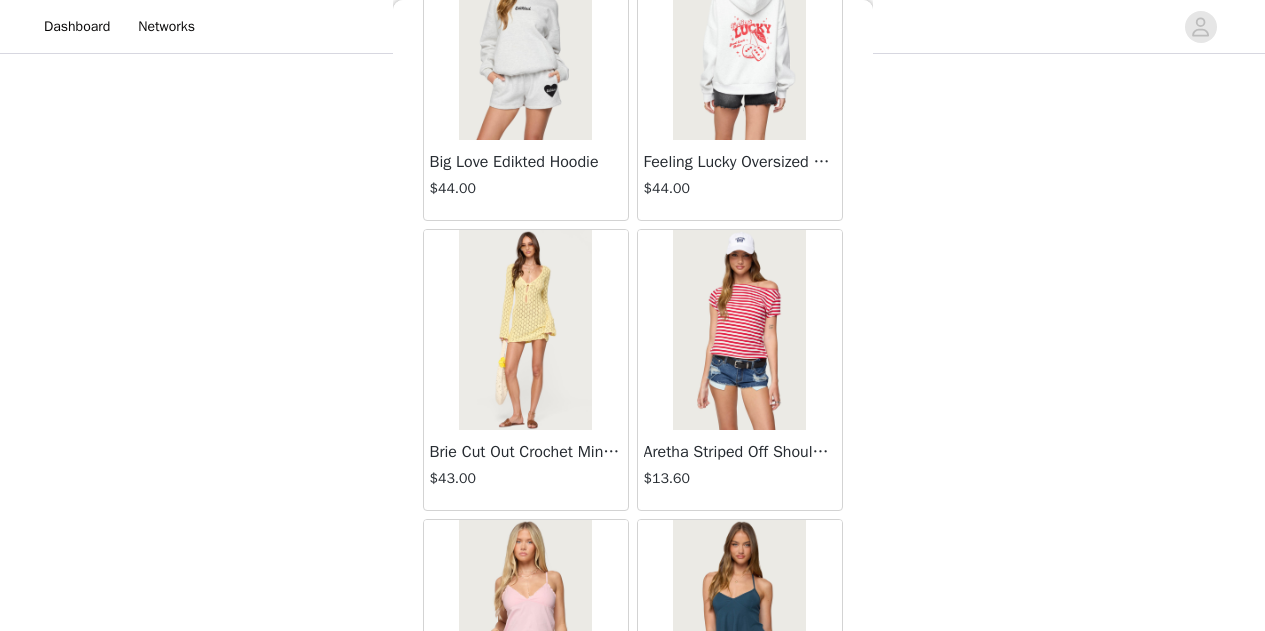 scroll, scrollTop: 6252, scrollLeft: 0, axis: vertical 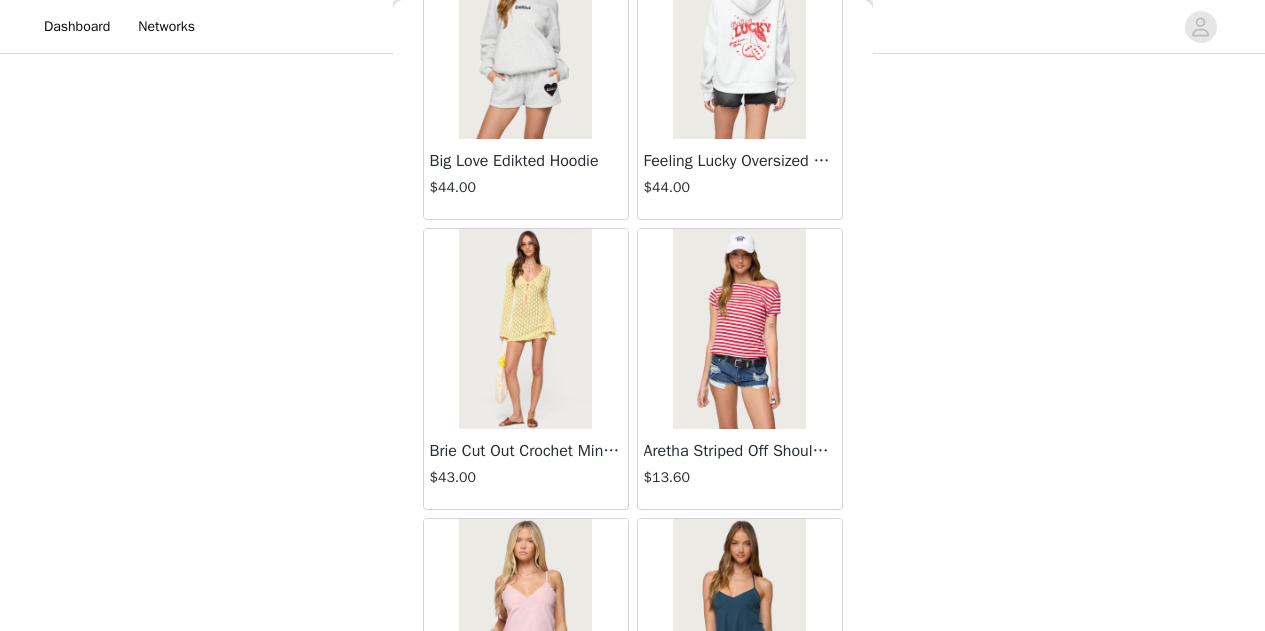 drag, startPoint x: 559, startPoint y: 342, endPoint x: 290, endPoint y: 313, distance: 270.5587 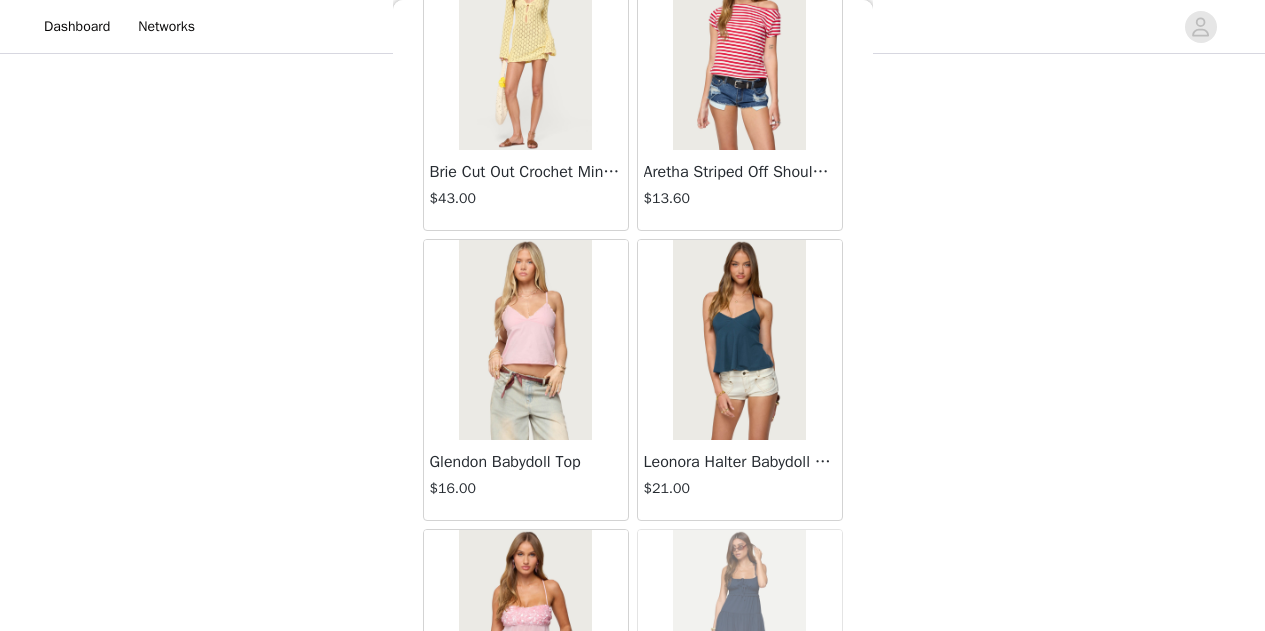 scroll, scrollTop: 6537, scrollLeft: 0, axis: vertical 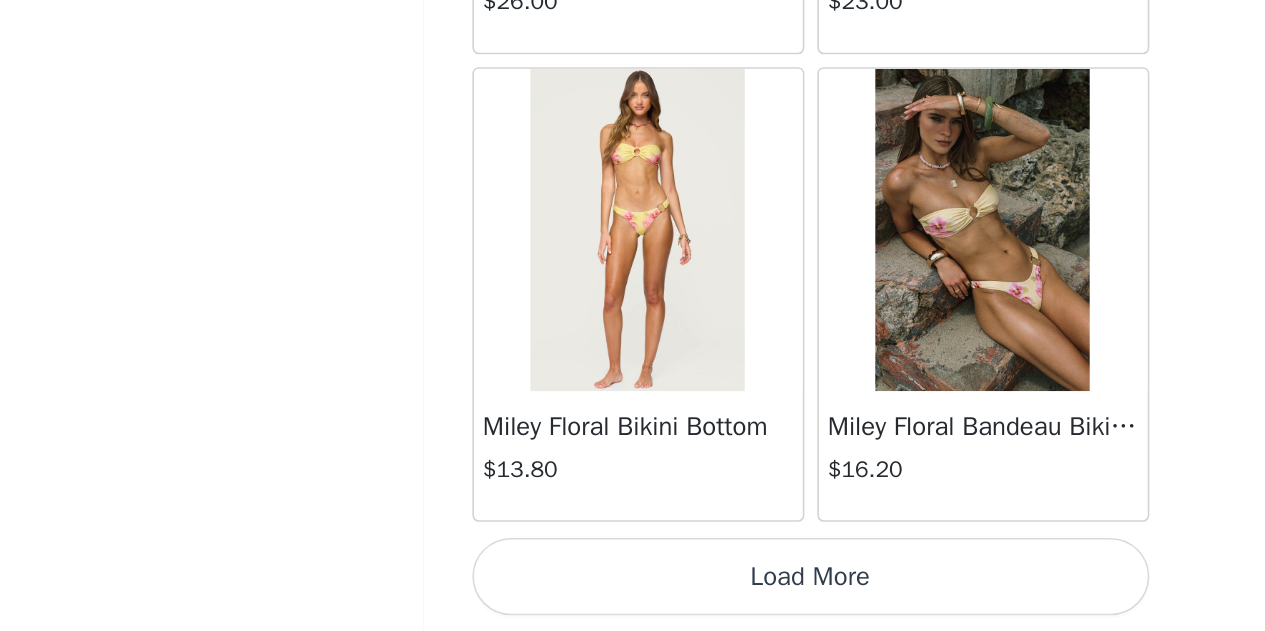 click on "Load More" at bounding box center [633, 597] 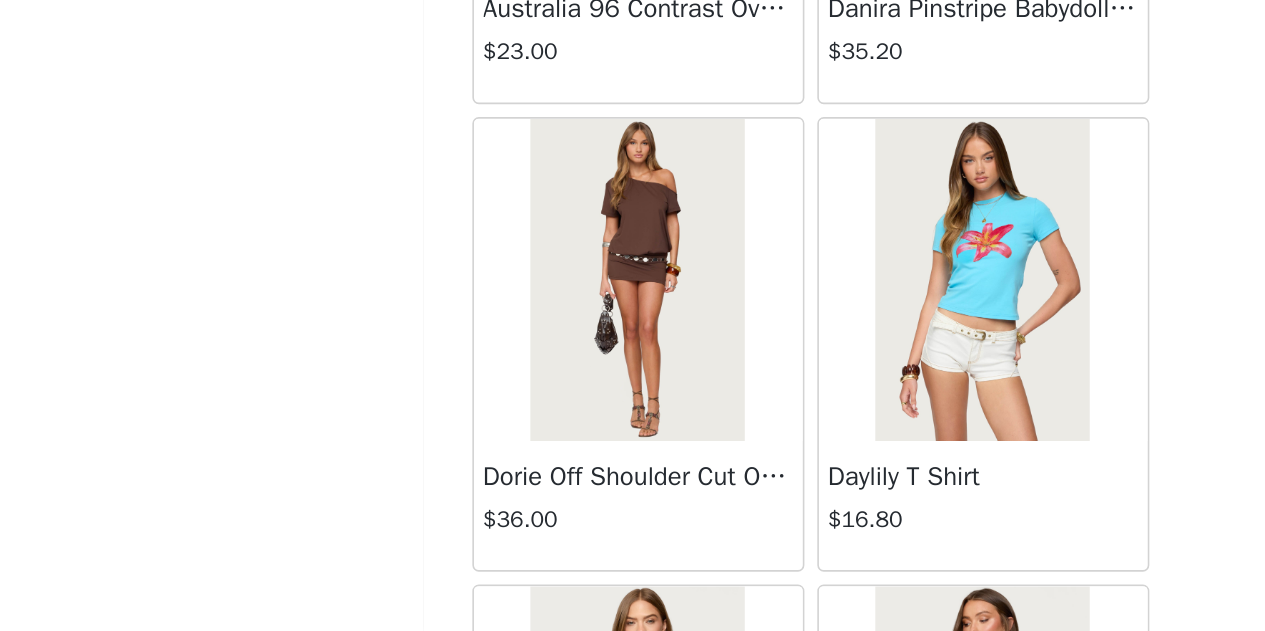 scroll, scrollTop: 8783, scrollLeft: 0, axis: vertical 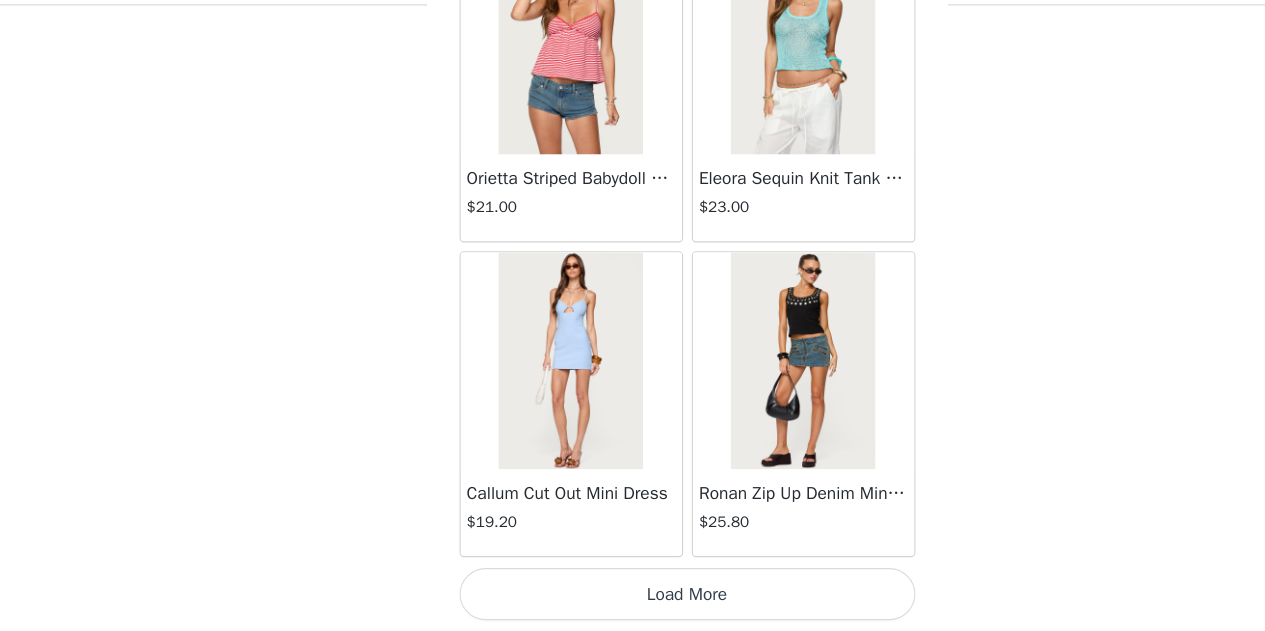 click on "Load More" at bounding box center [633, 597] 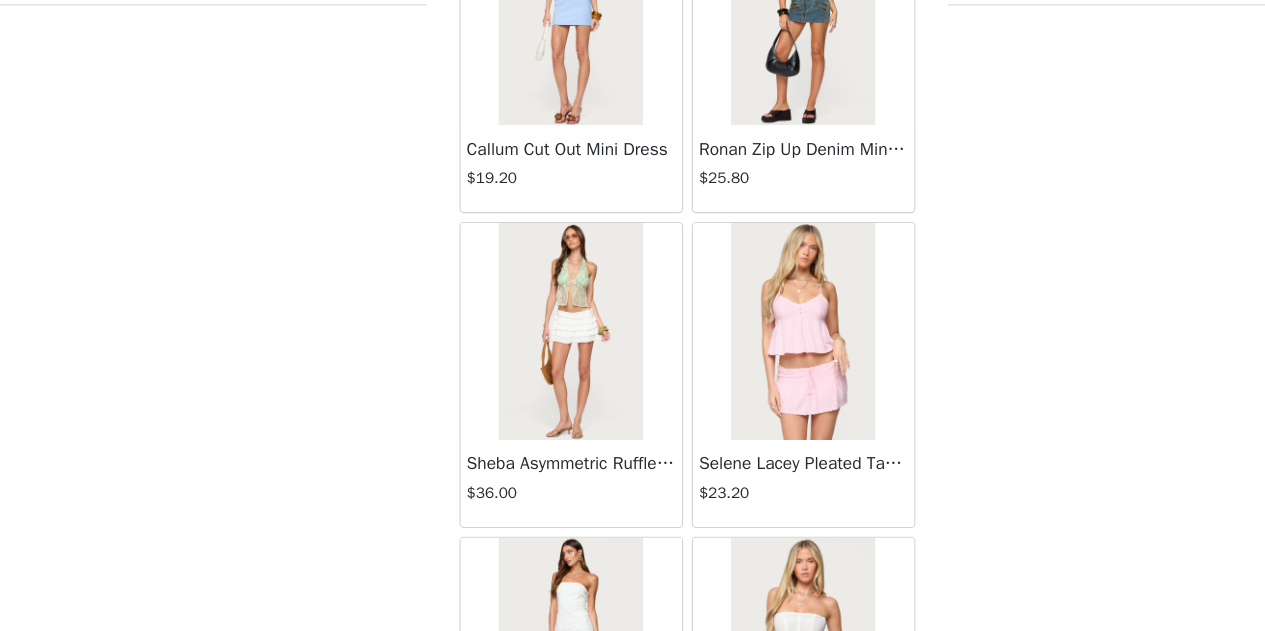 scroll, scrollTop: 11505, scrollLeft: 0, axis: vertical 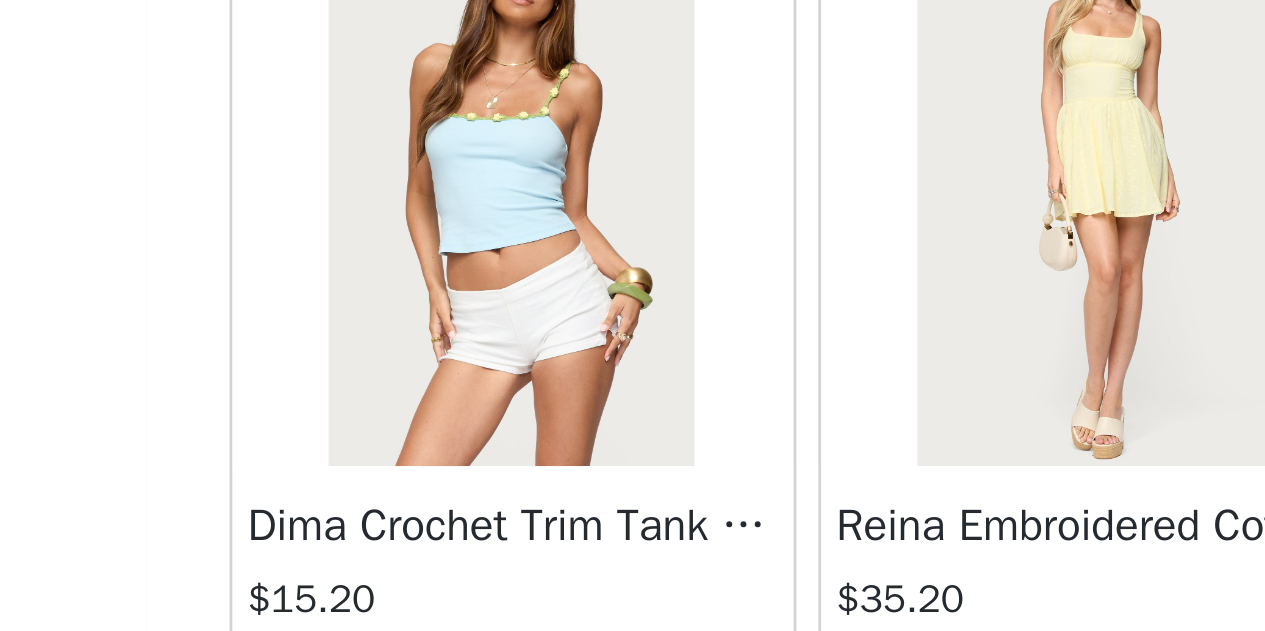 click at bounding box center (525, 341) 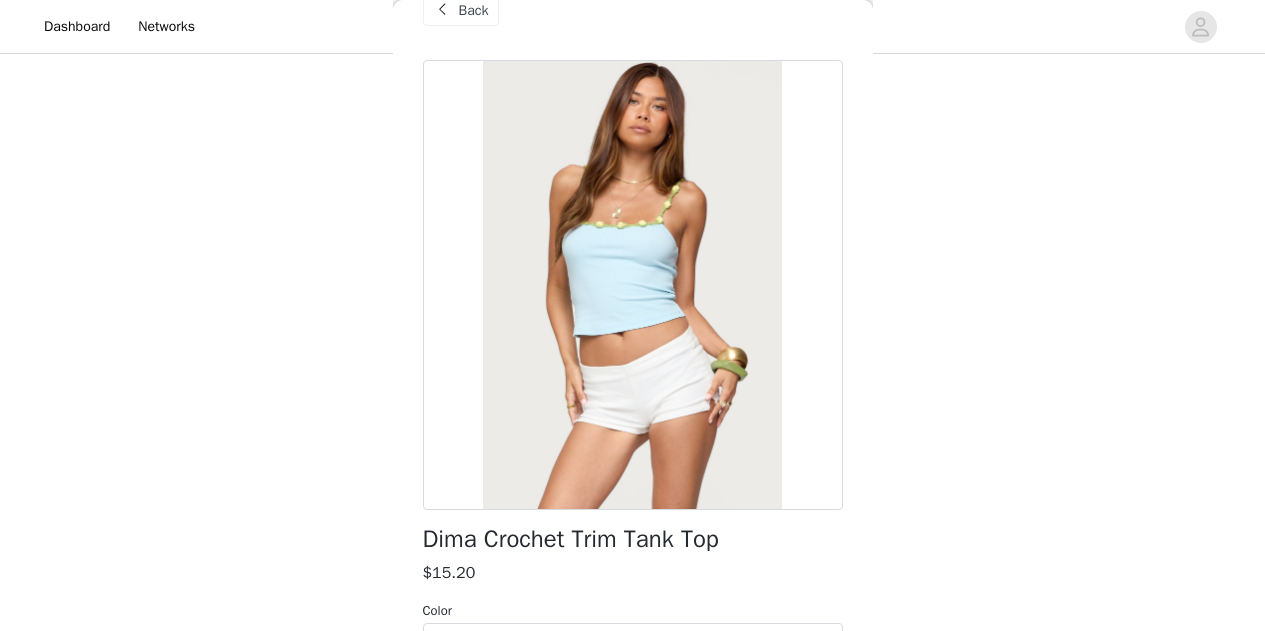 scroll, scrollTop: 20, scrollLeft: 0, axis: vertical 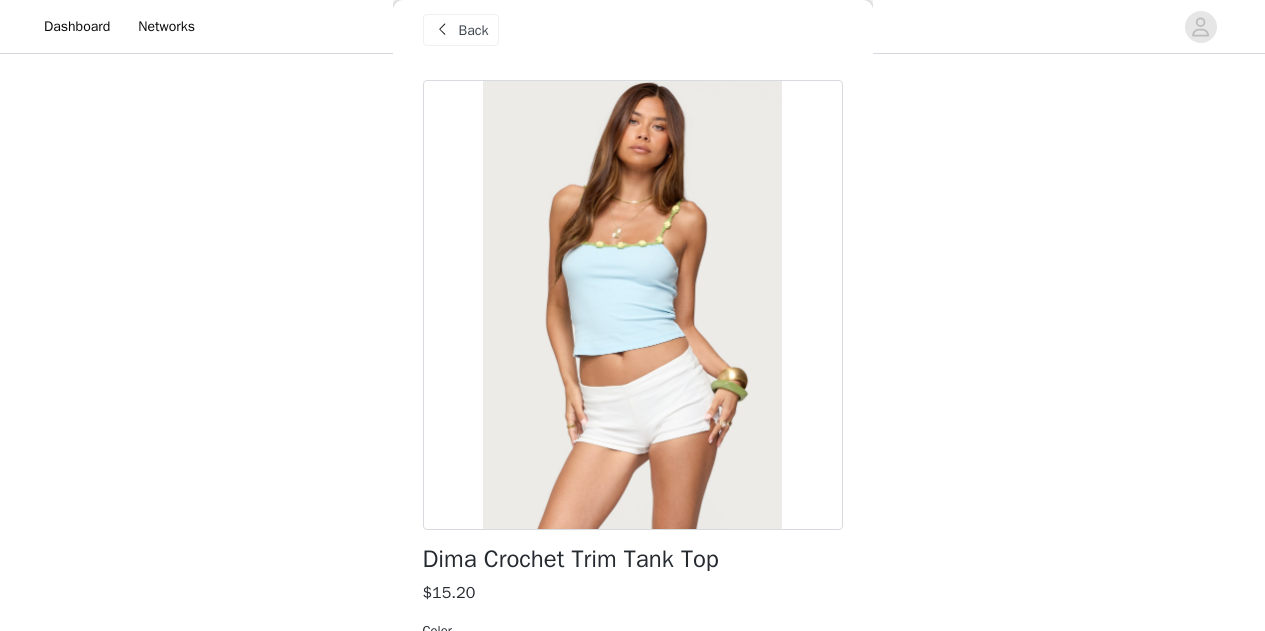 click on "Back" at bounding box center (633, 30) 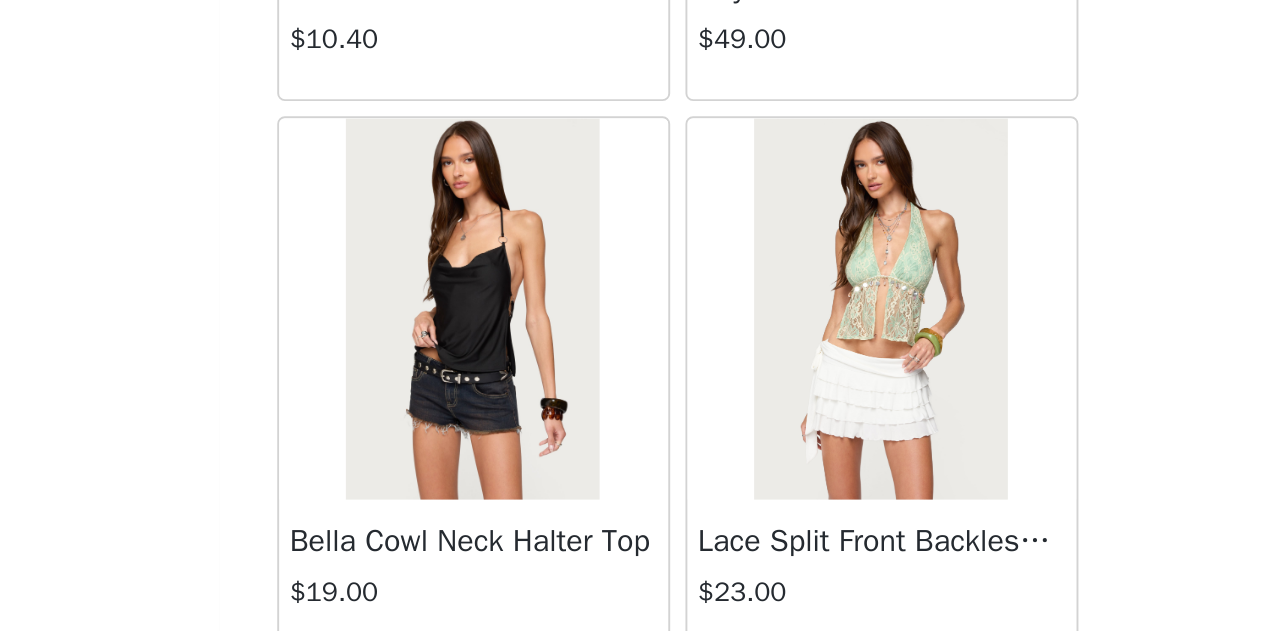 scroll, scrollTop: 13237, scrollLeft: 0, axis: vertical 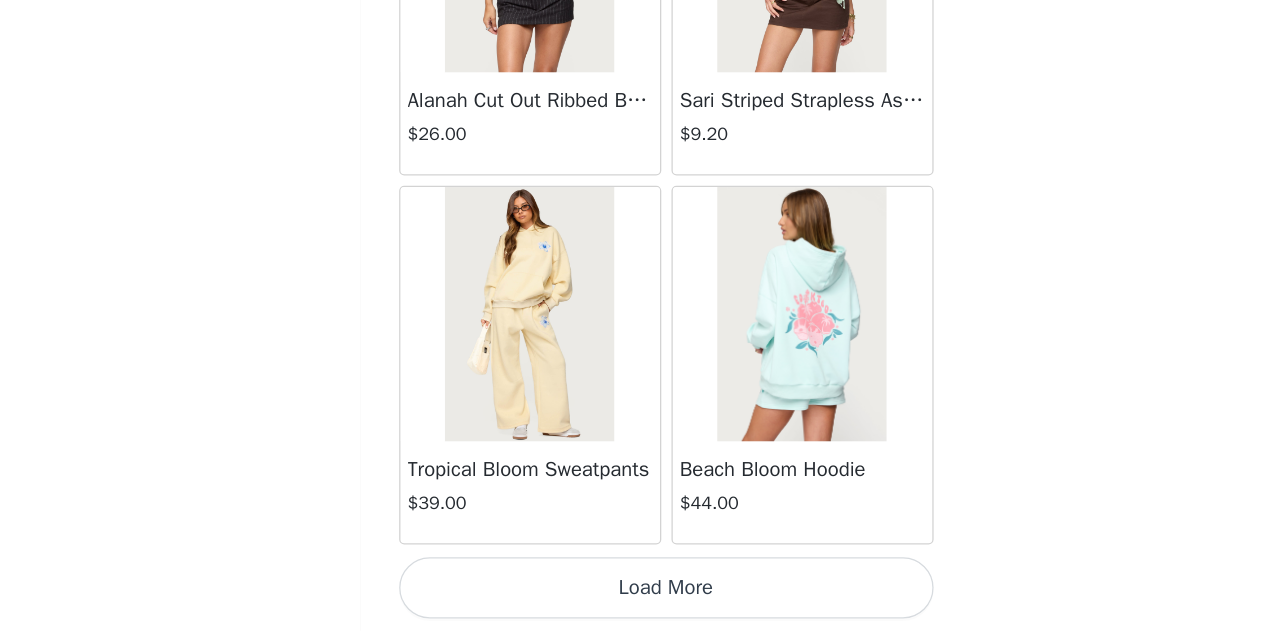 click on "Load More" at bounding box center [633, 597] 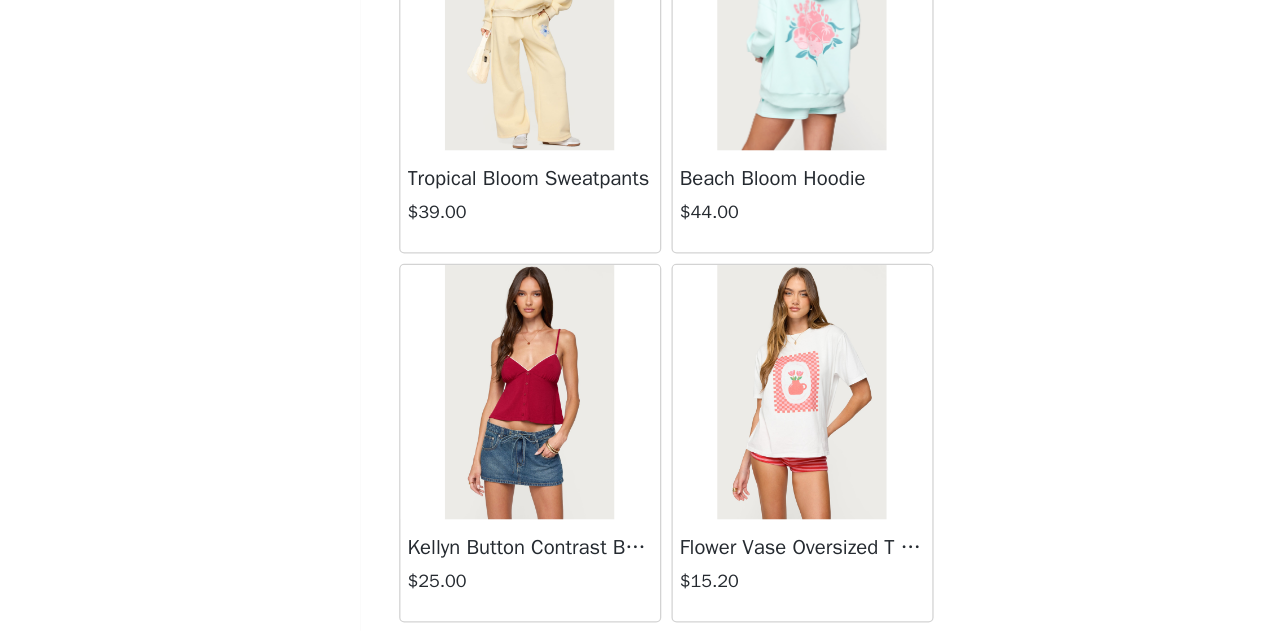 scroll, scrollTop: 14265, scrollLeft: 0, axis: vertical 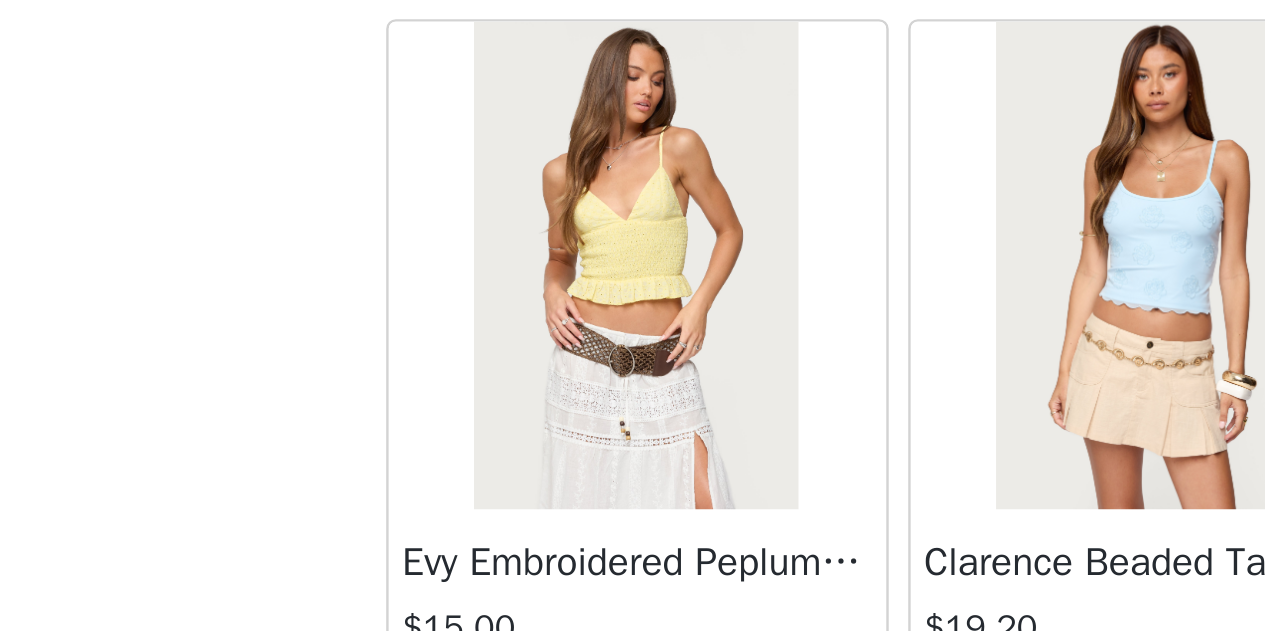 click at bounding box center [525, 316] 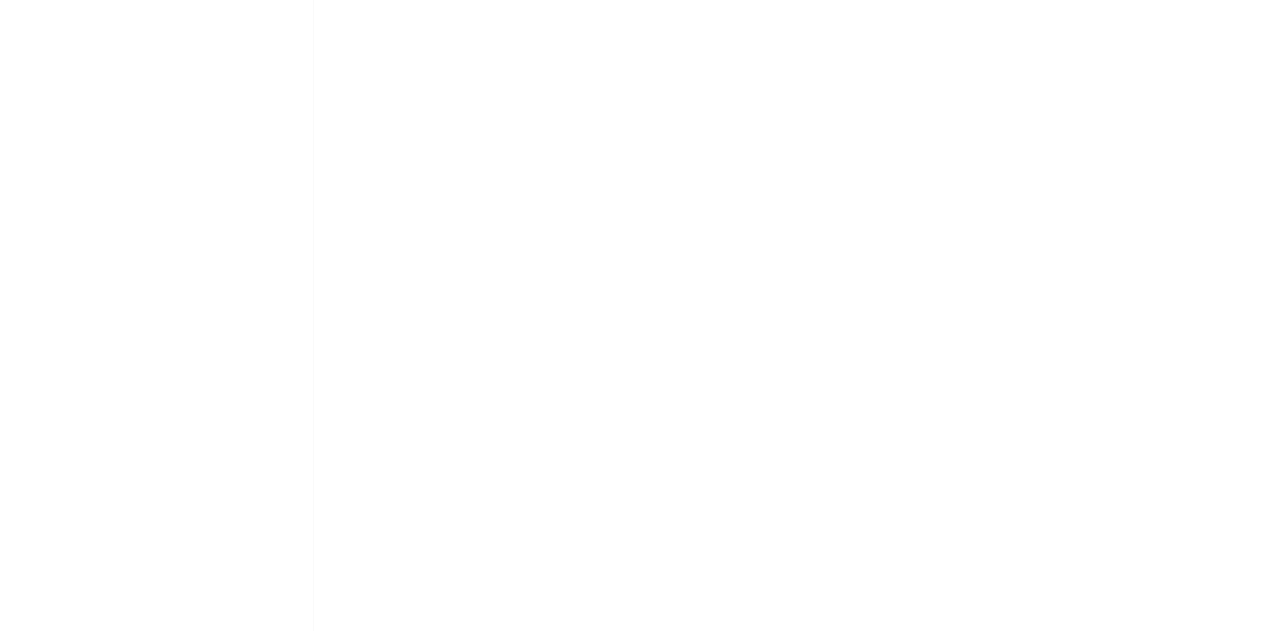 scroll, scrollTop: 0, scrollLeft: 0, axis: both 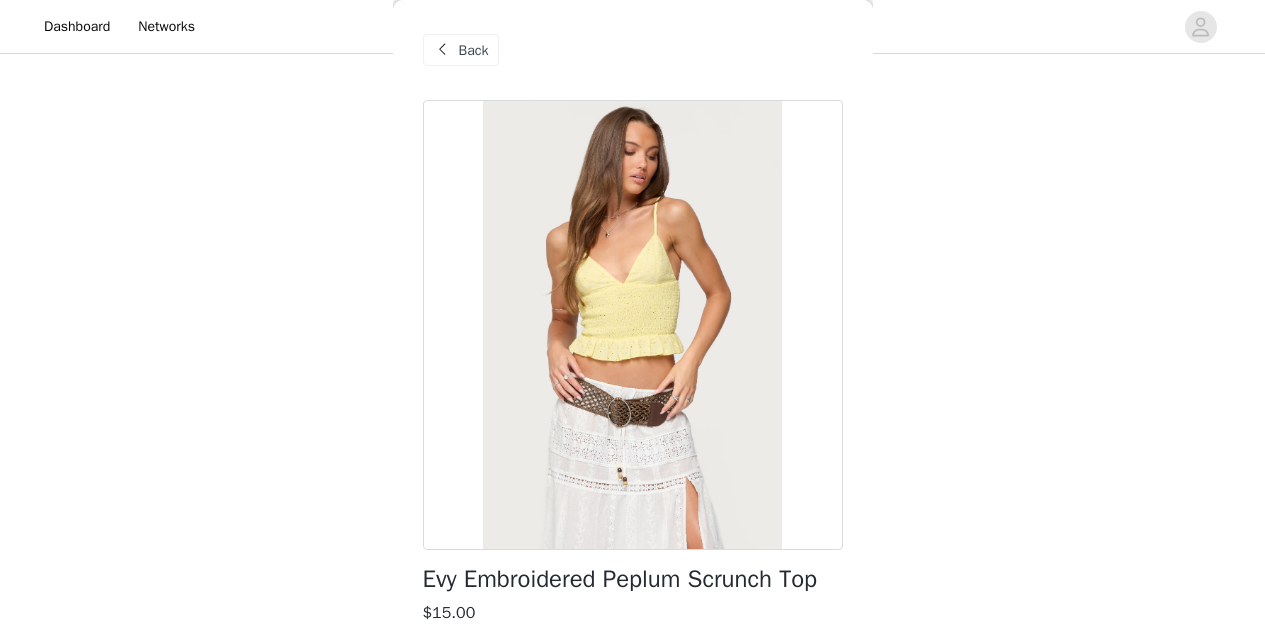click on "Back" at bounding box center [461, 50] 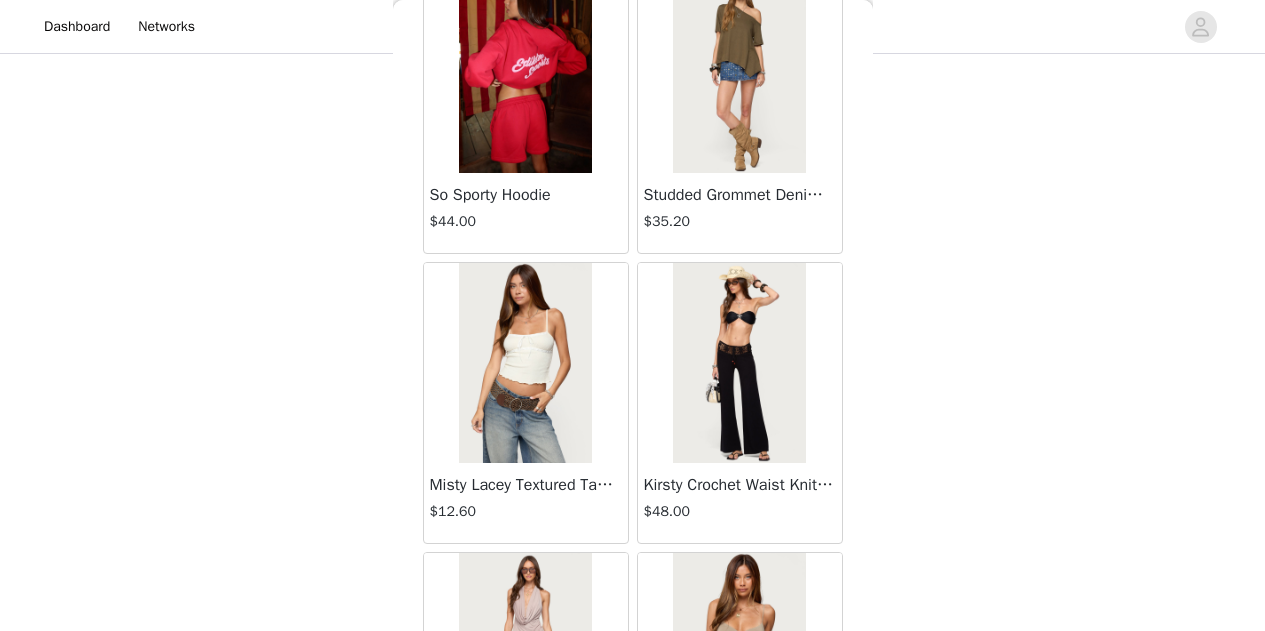 scroll, scrollTop: 9987, scrollLeft: 0, axis: vertical 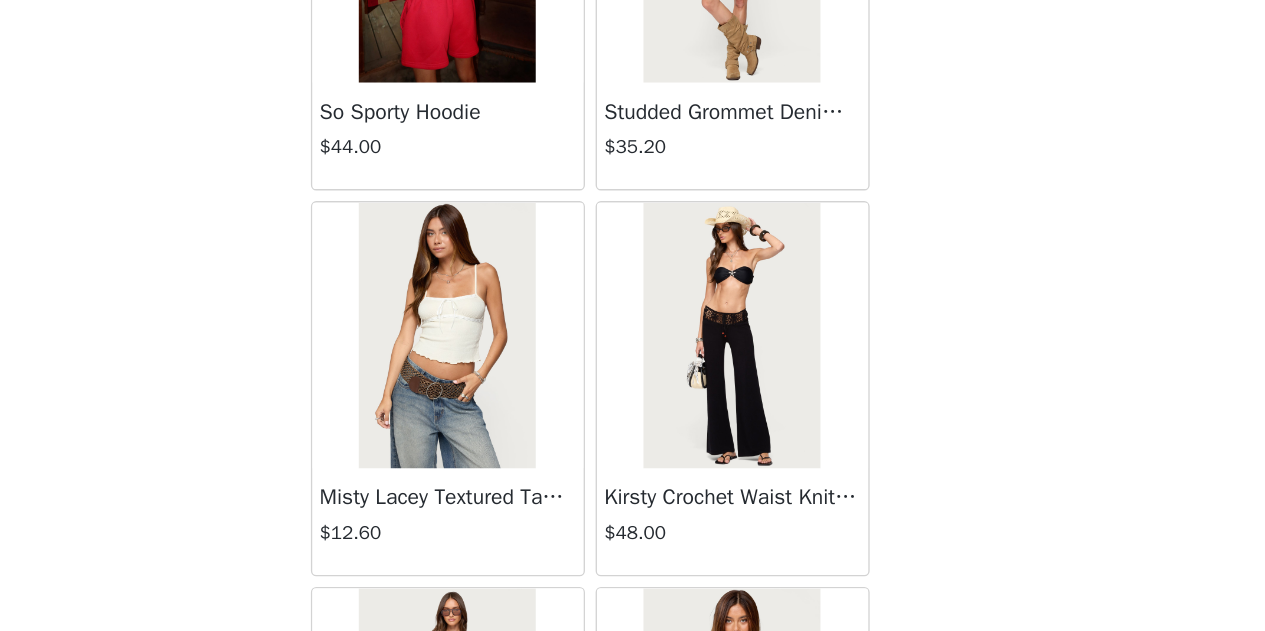 click at bounding box center [525, 364] 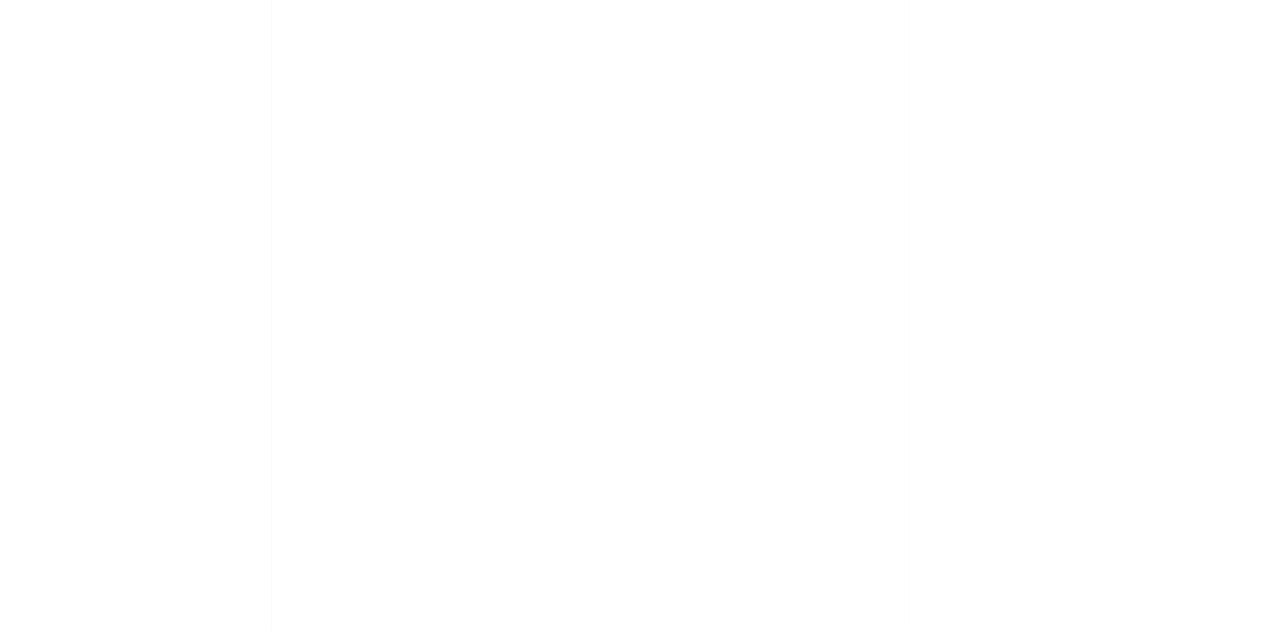 scroll, scrollTop: 363, scrollLeft: 0, axis: vertical 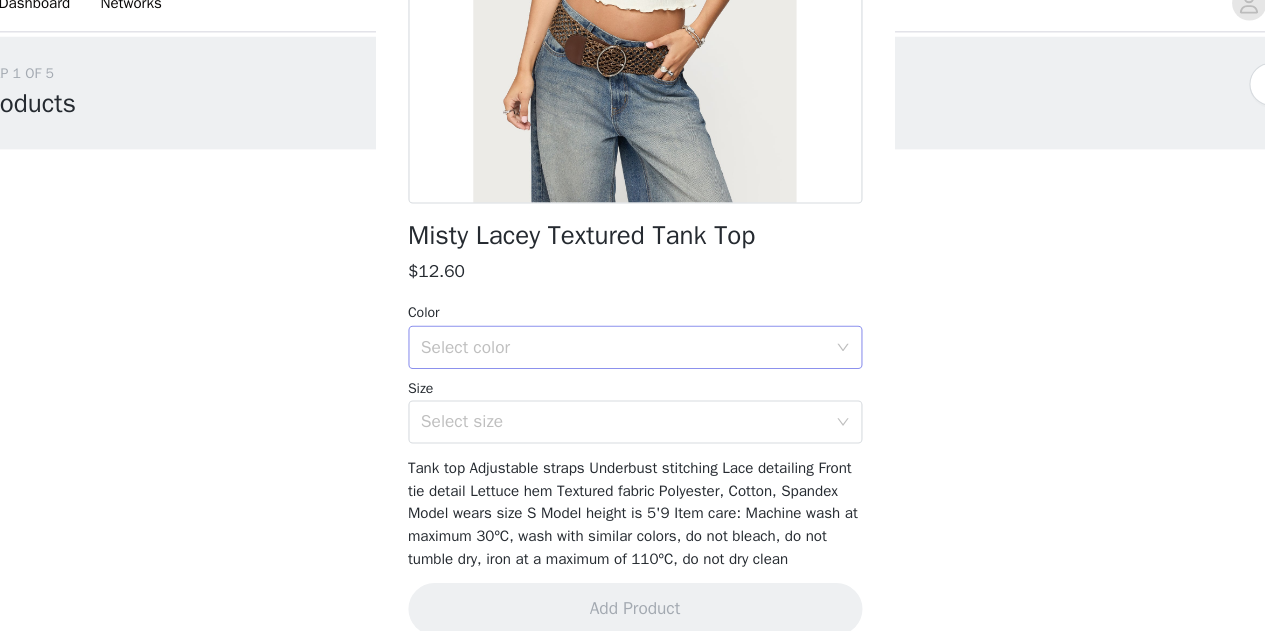 click on "Select color" at bounding box center (622, 345) 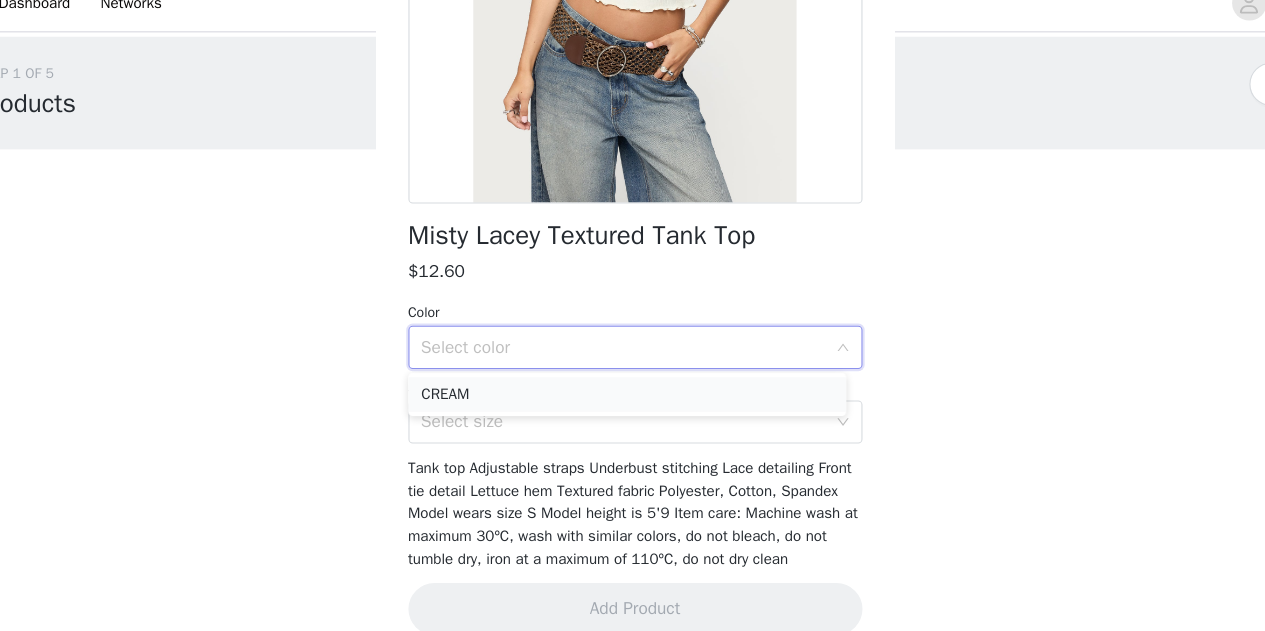click on "CREAM" at bounding box center (625, 389) 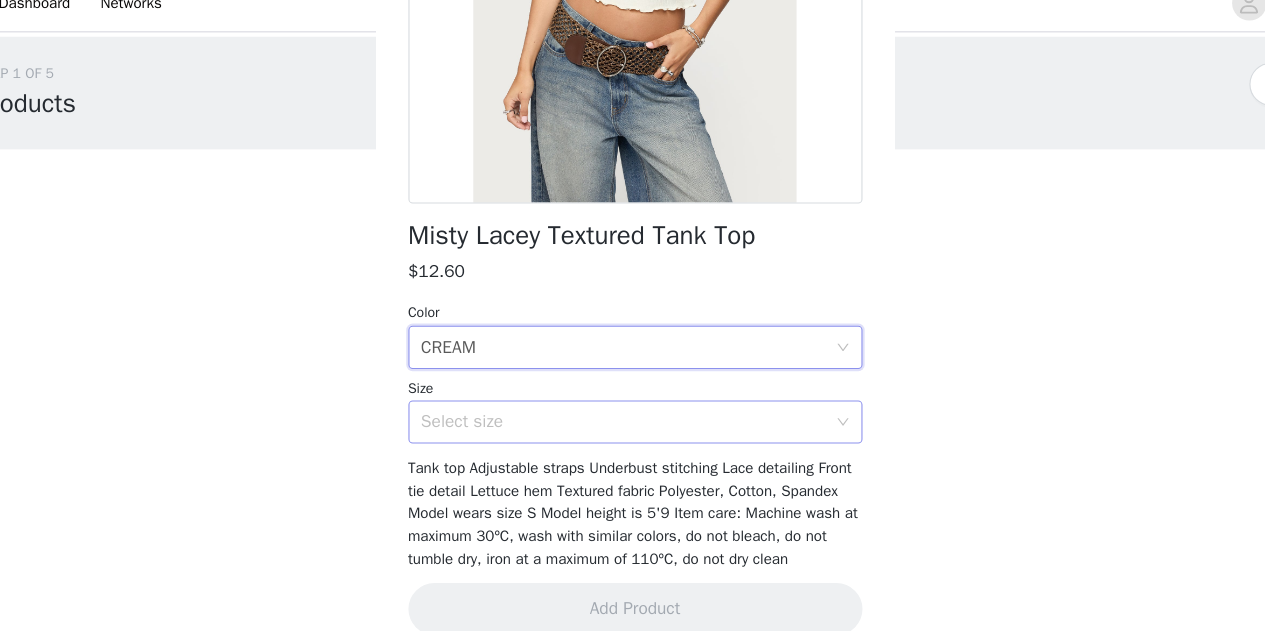 click on "Select size" at bounding box center [622, 414] 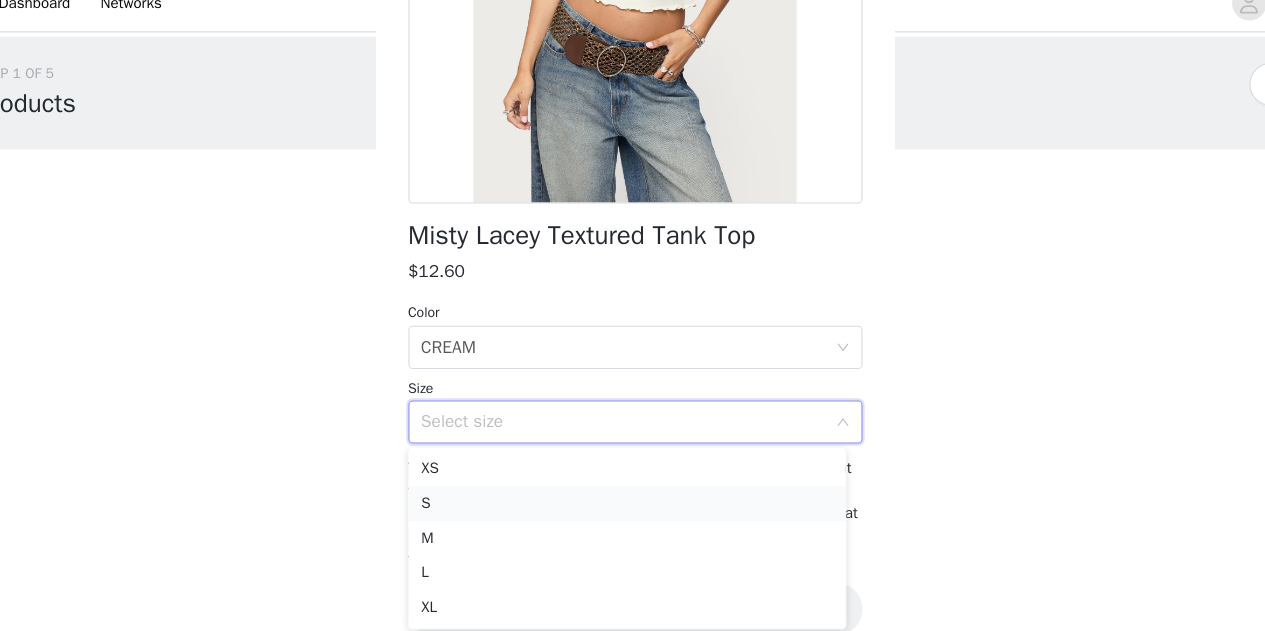 click on "S" at bounding box center [625, 490] 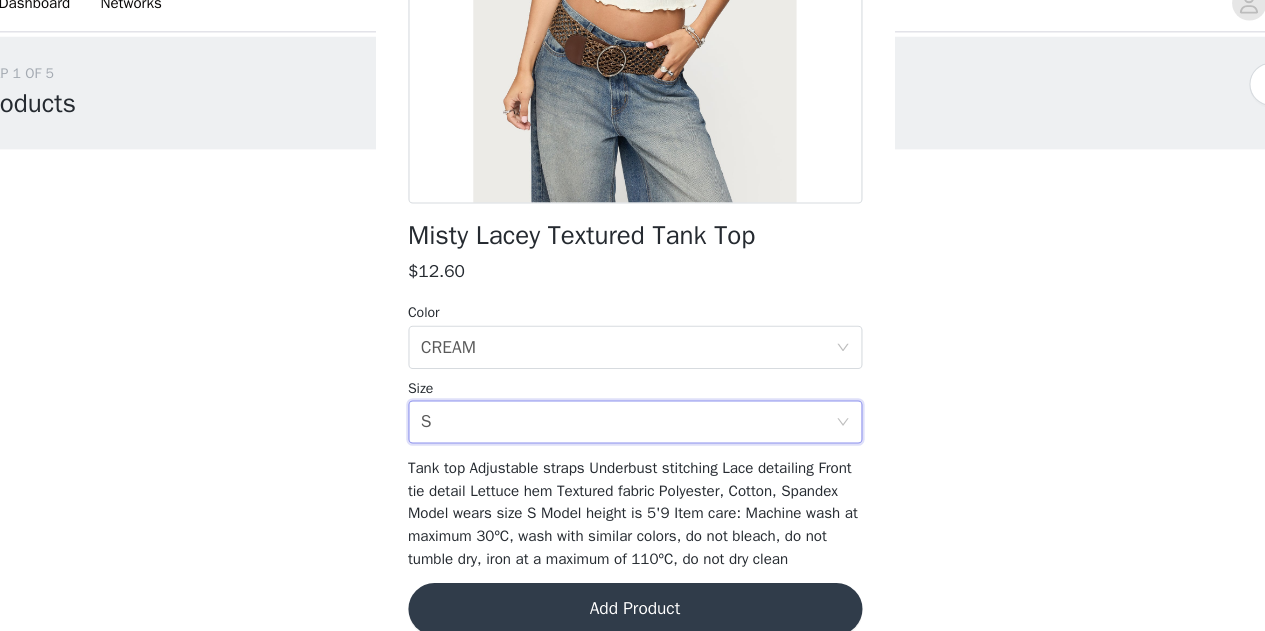 scroll, scrollTop: 363, scrollLeft: 0, axis: vertical 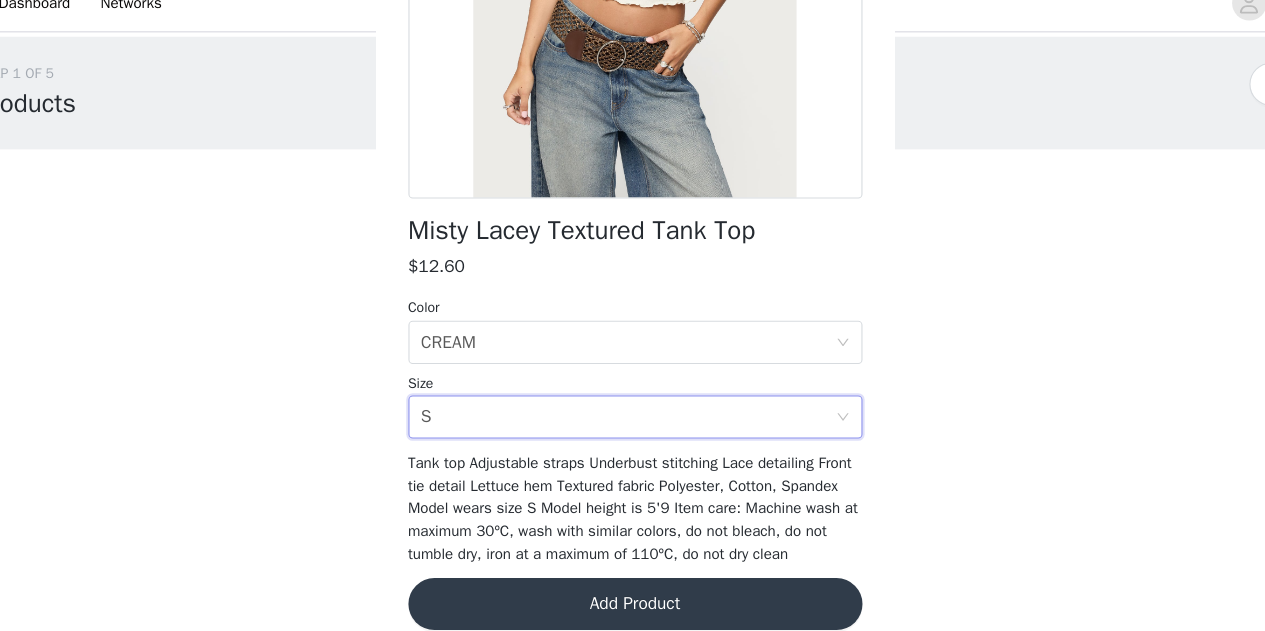 click on "Add Product" at bounding box center [633, 583] 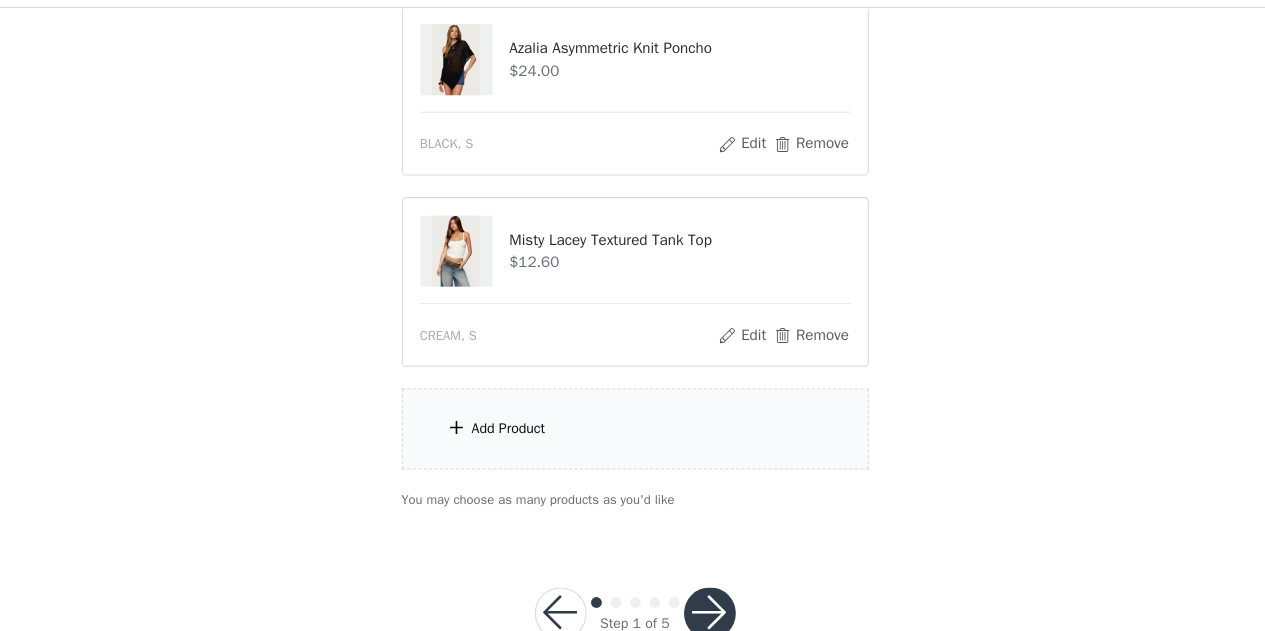scroll, scrollTop: 402, scrollLeft: 0, axis: vertical 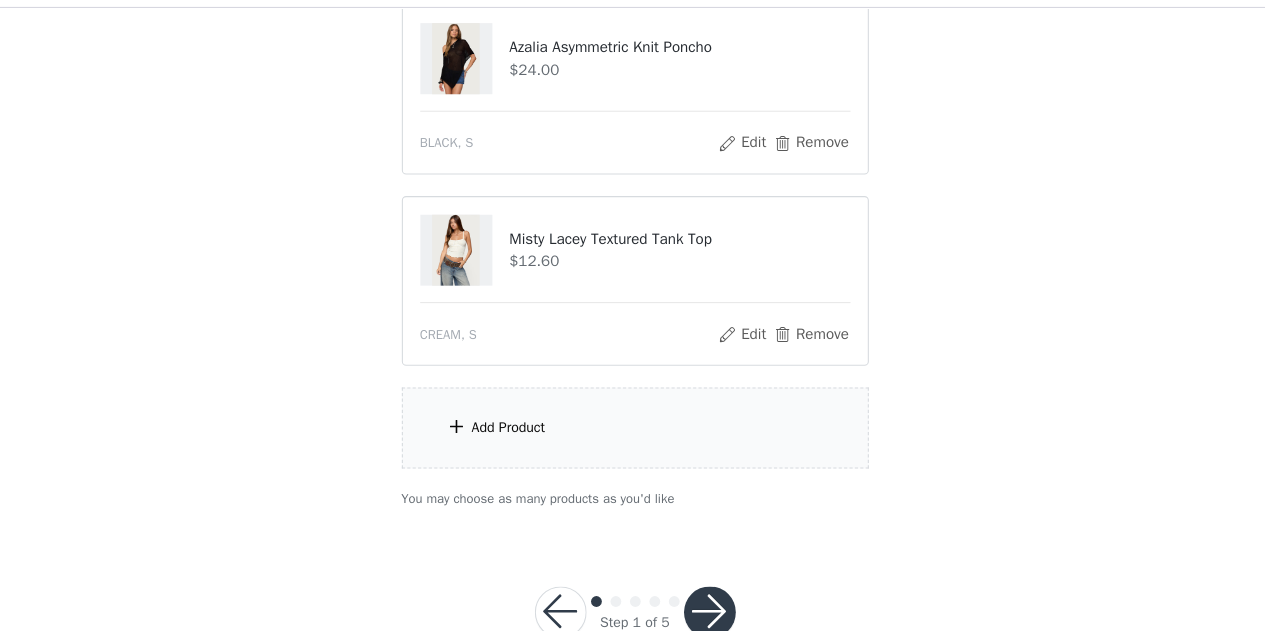 click on "Add Product" at bounding box center (633, 442) 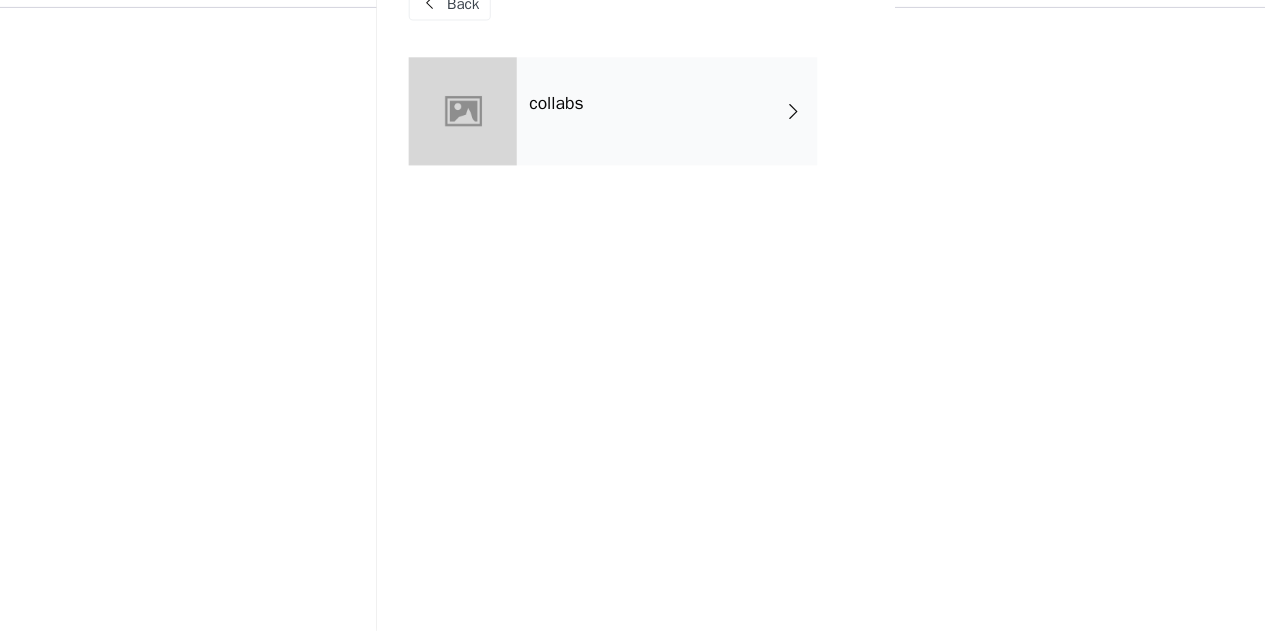 click on "collabs" at bounding box center (662, 150) 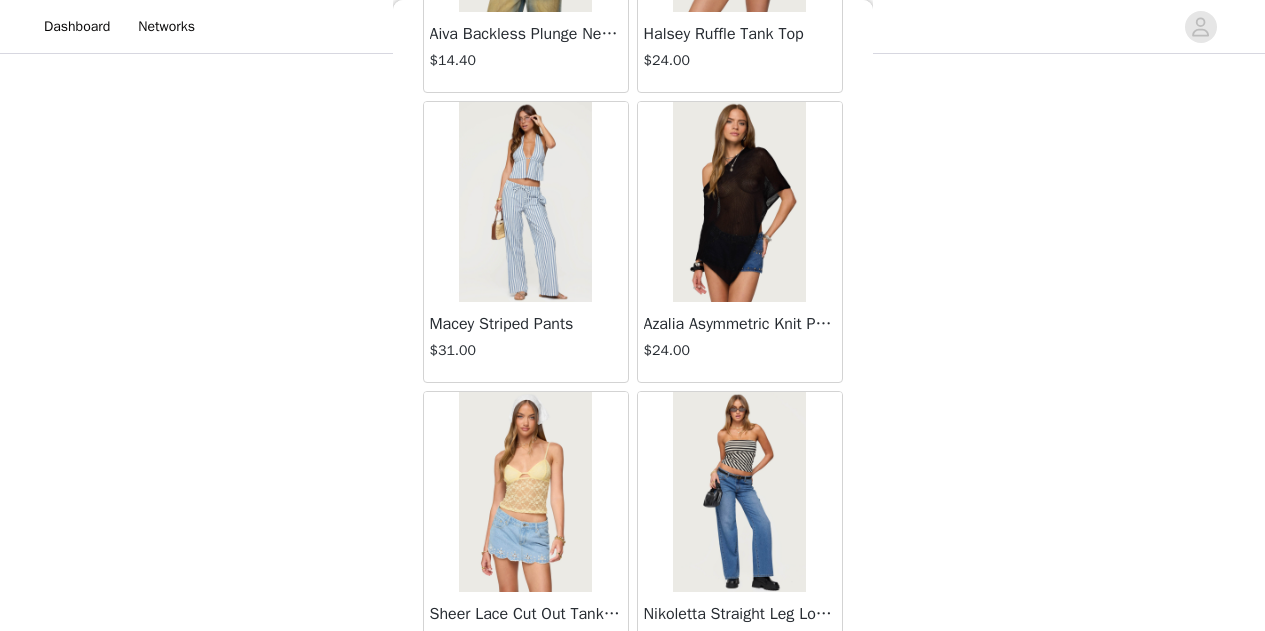 scroll, scrollTop: 2429, scrollLeft: 0, axis: vertical 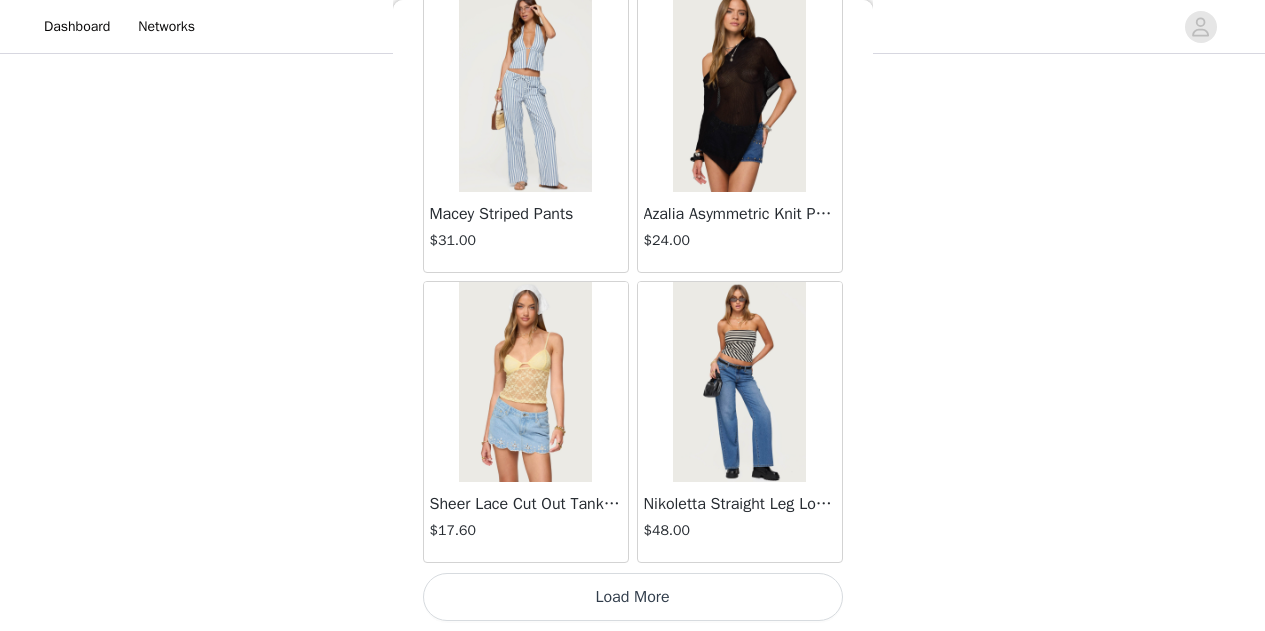 click on "Load More" at bounding box center [633, 597] 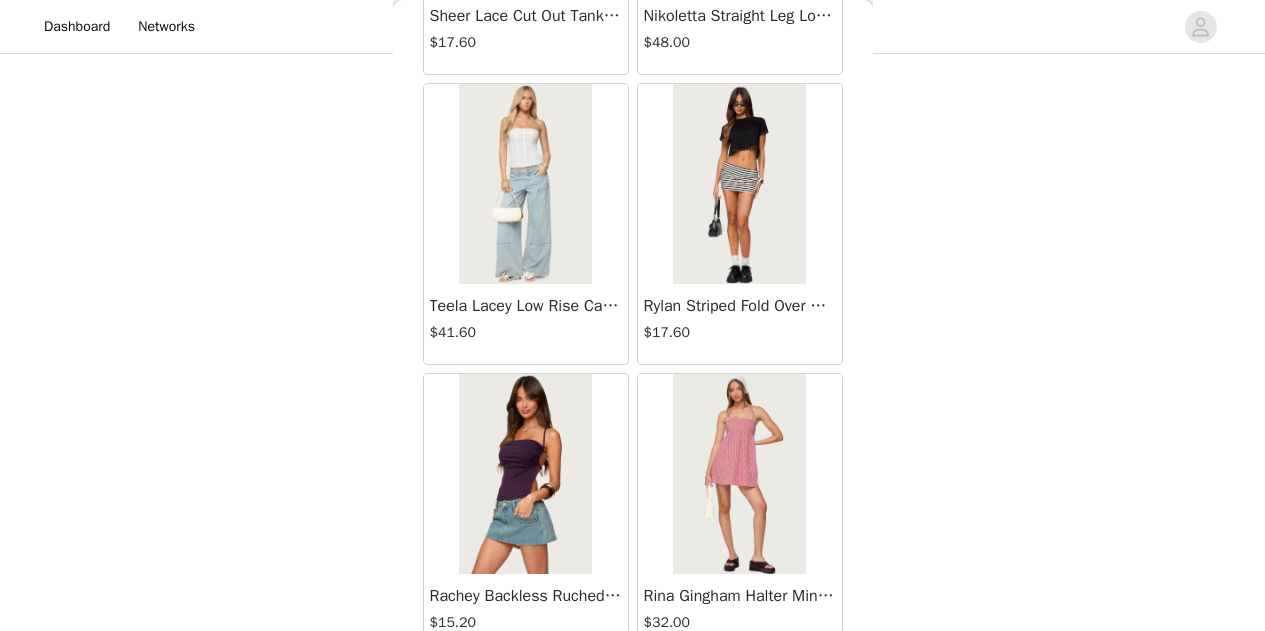 scroll, scrollTop: 2925, scrollLeft: 0, axis: vertical 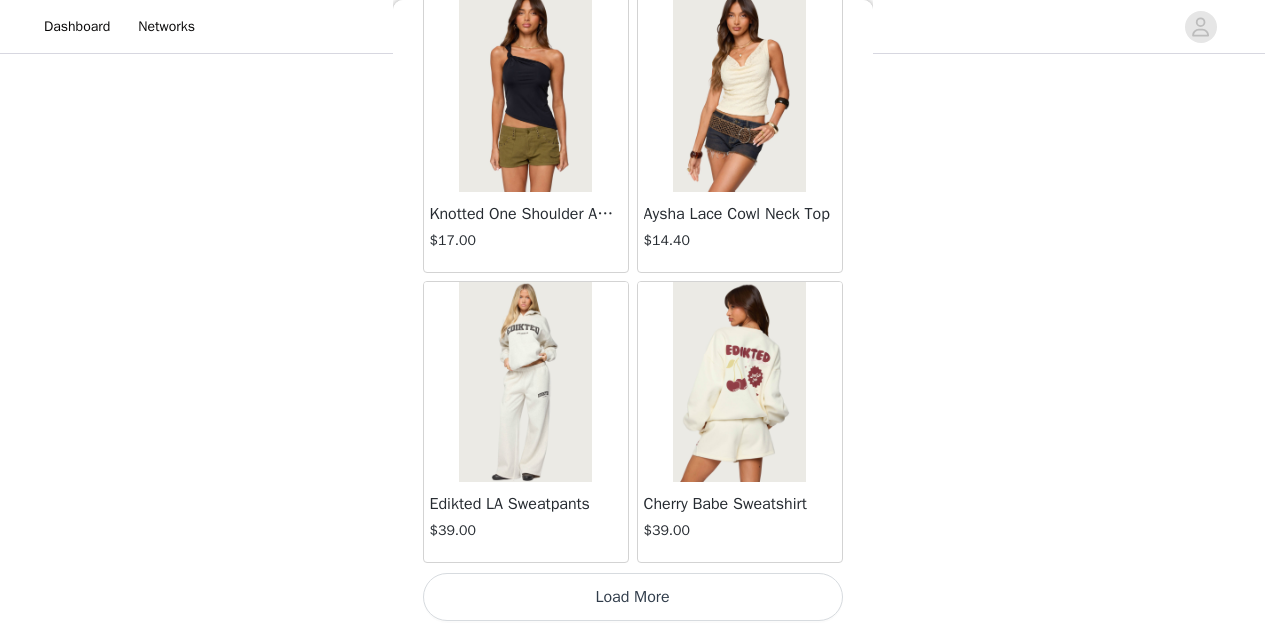 click on "Load More" at bounding box center [633, 597] 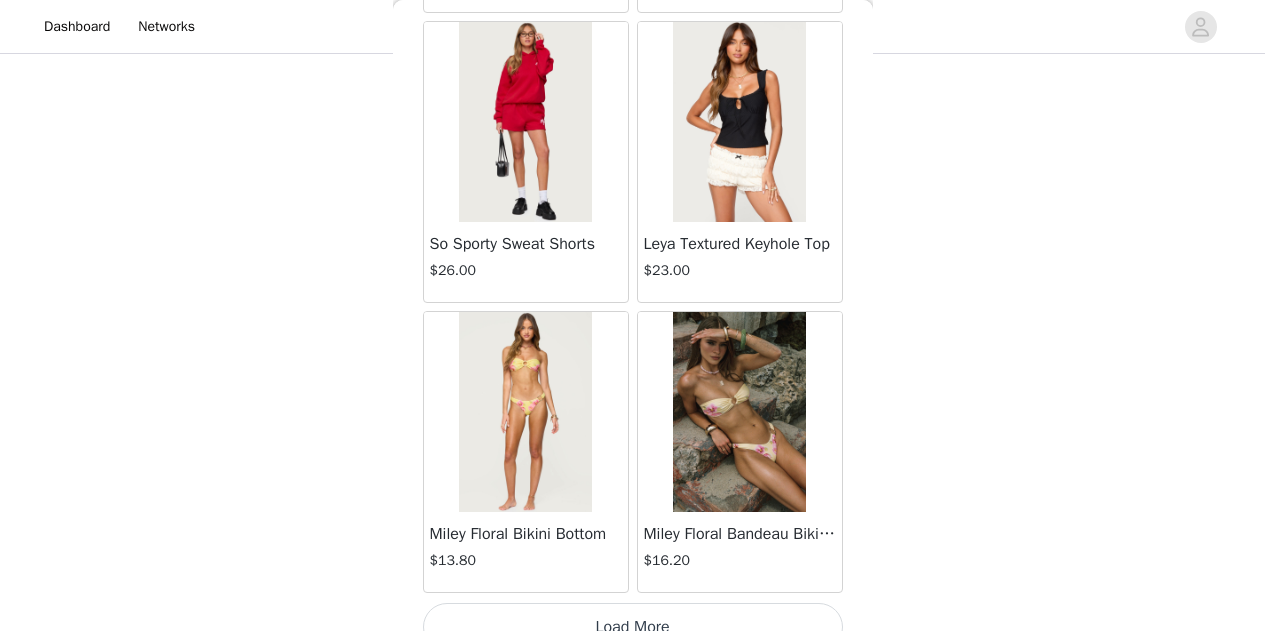 scroll, scrollTop: 8229, scrollLeft: 0, axis: vertical 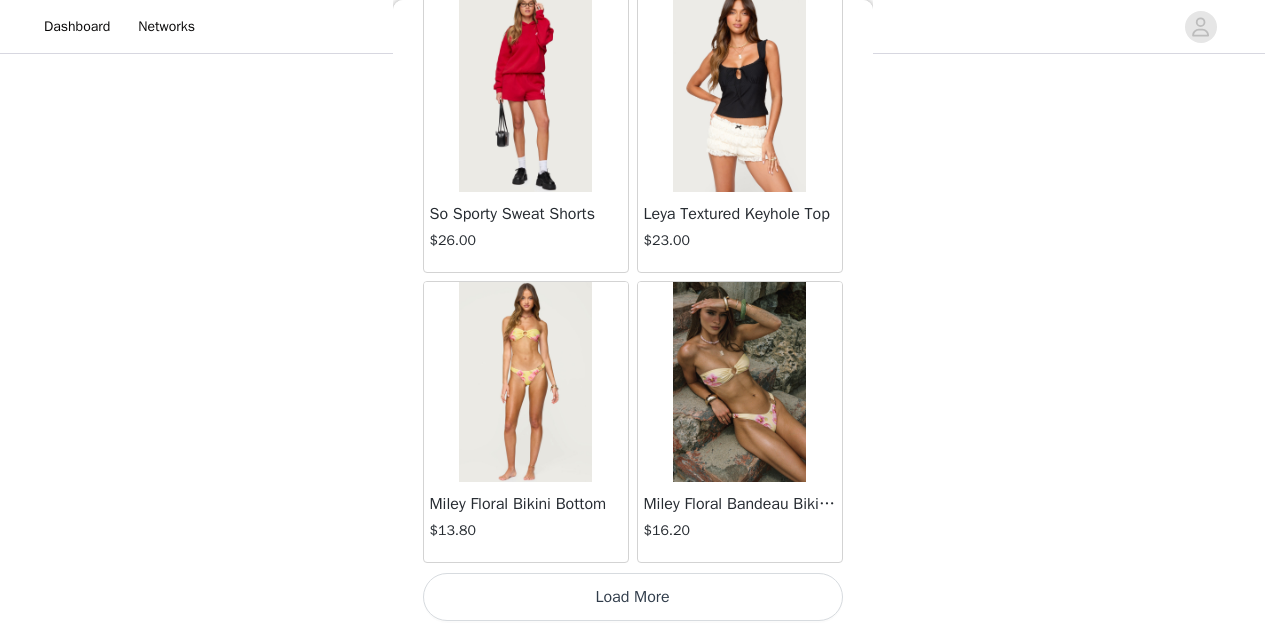click on "Load More" at bounding box center (633, 597) 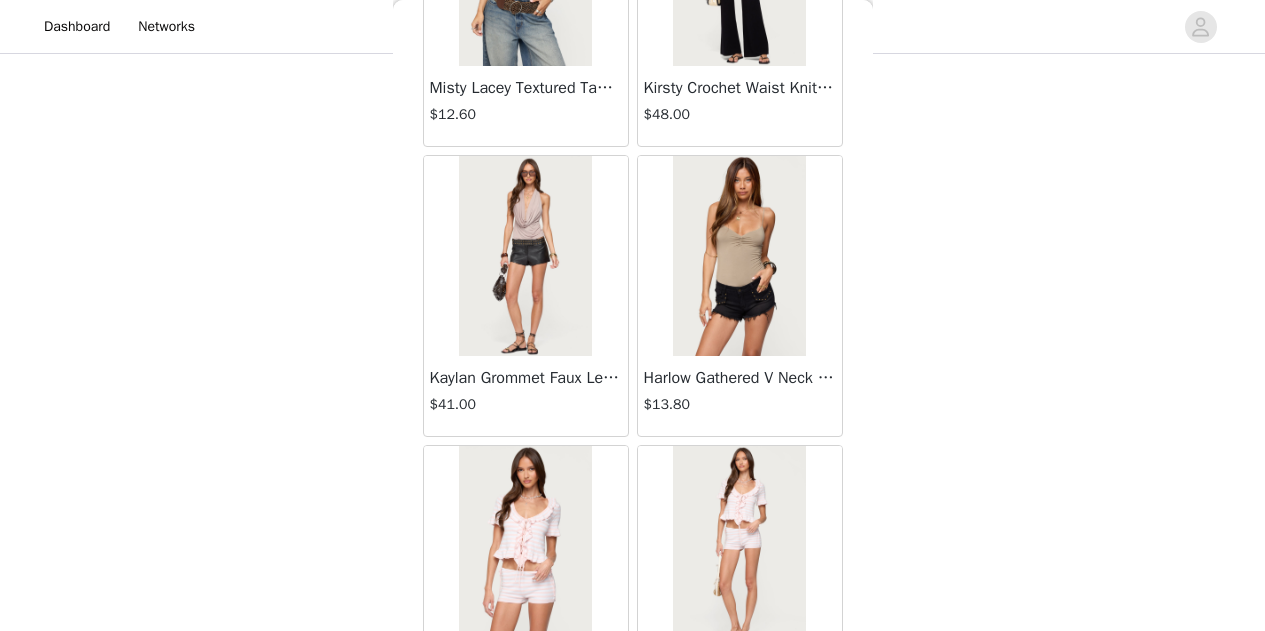 scroll, scrollTop: 10382, scrollLeft: 0, axis: vertical 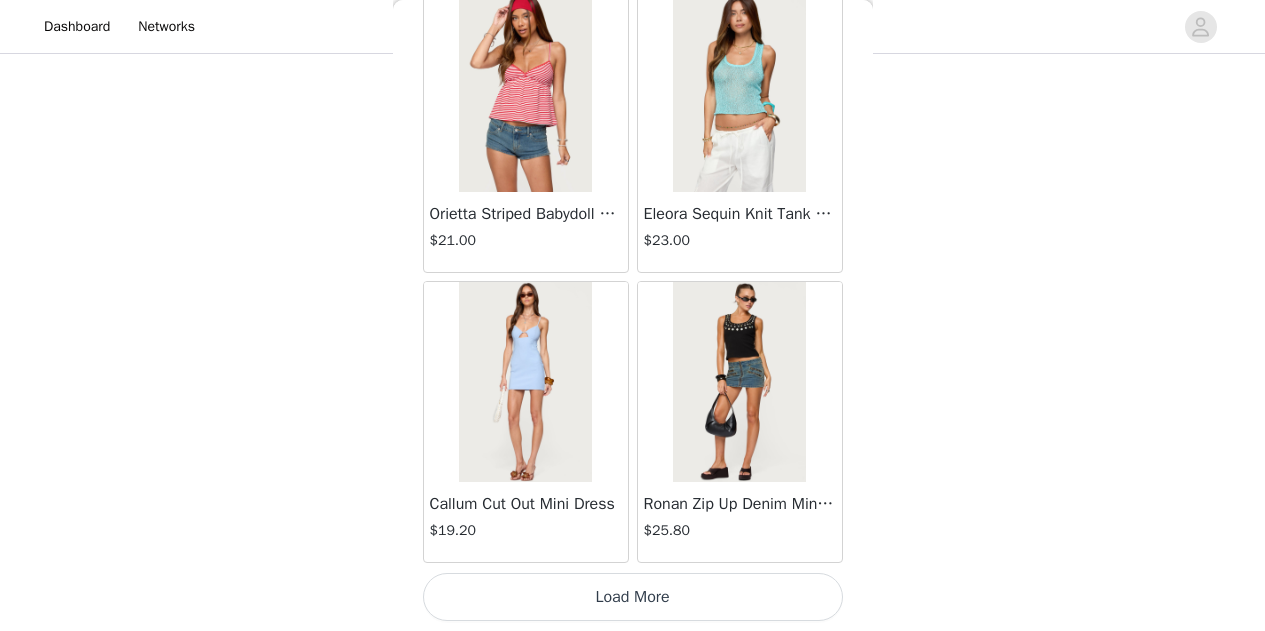click on "Load More" at bounding box center [633, 597] 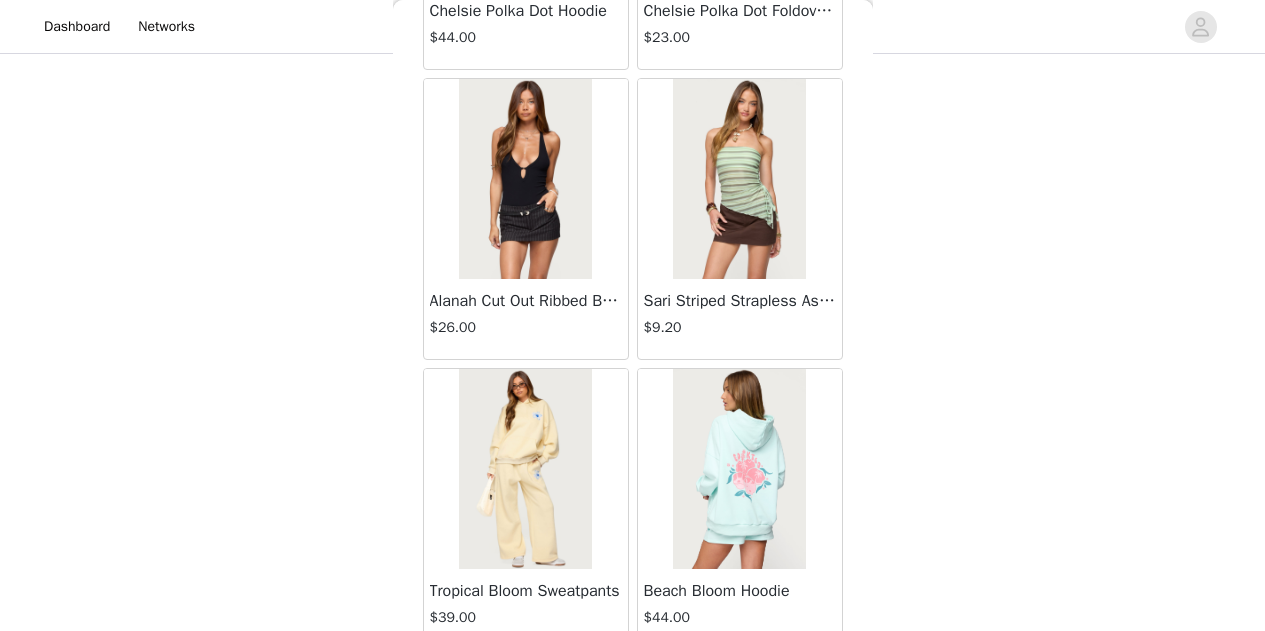 scroll, scrollTop: 14029, scrollLeft: 0, axis: vertical 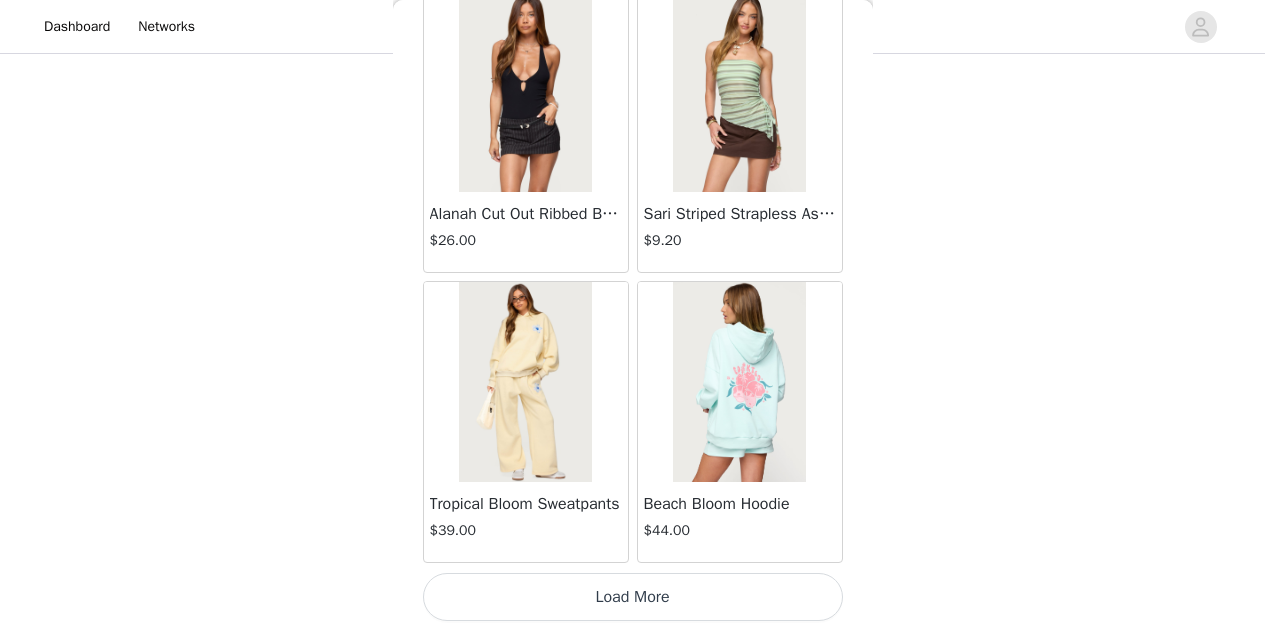 click on "Load More" at bounding box center (633, 597) 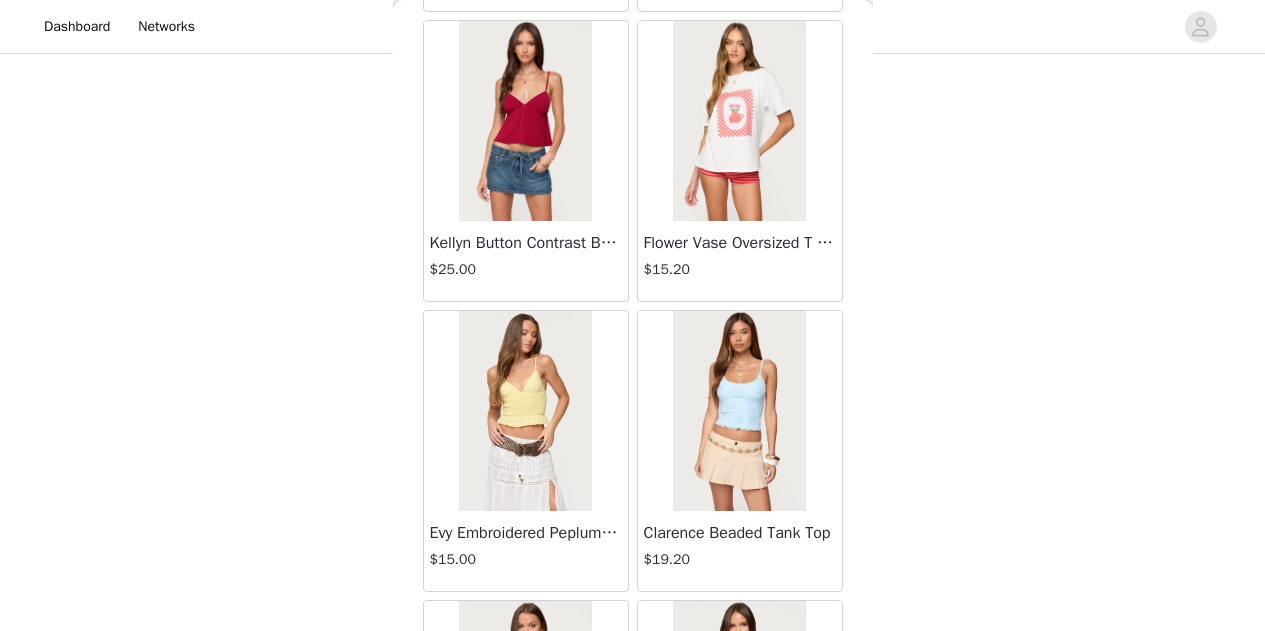 scroll, scrollTop: 14581, scrollLeft: 0, axis: vertical 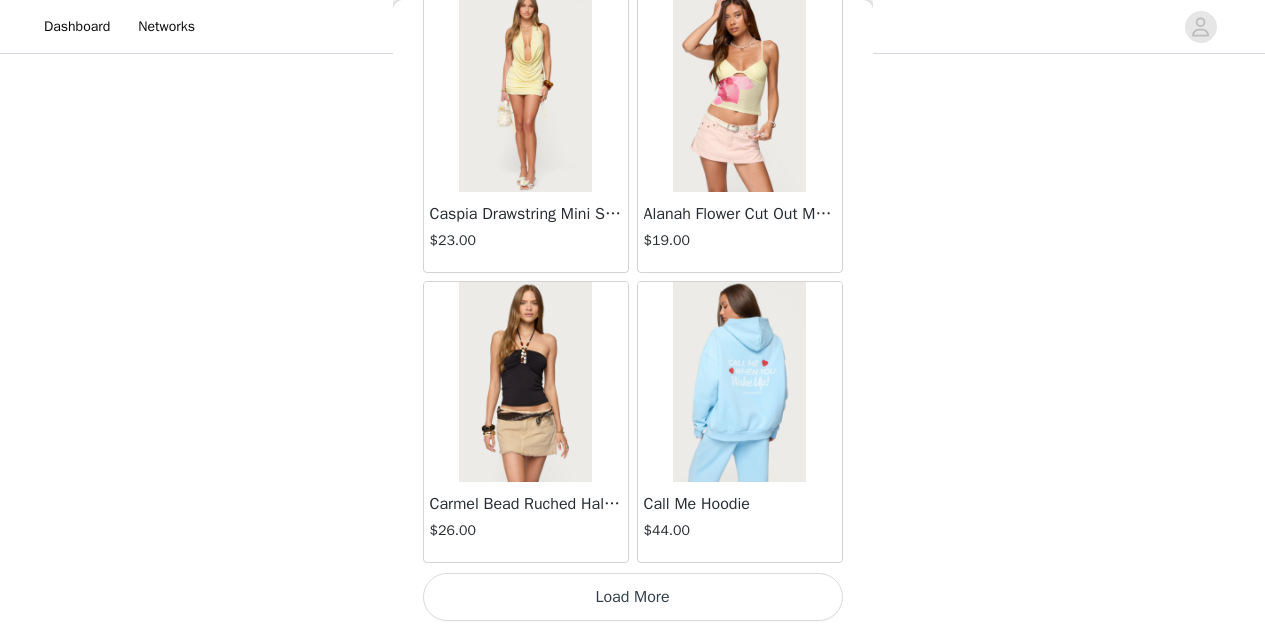 click on "Load More" at bounding box center (633, 597) 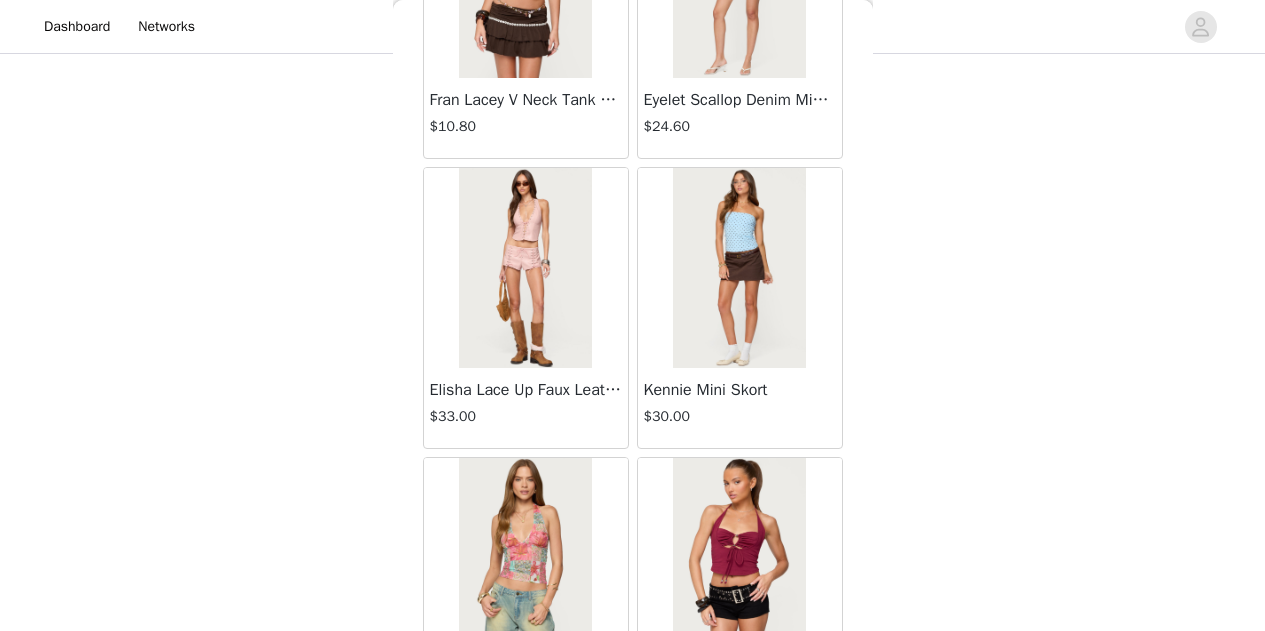scroll, scrollTop: 19074, scrollLeft: 0, axis: vertical 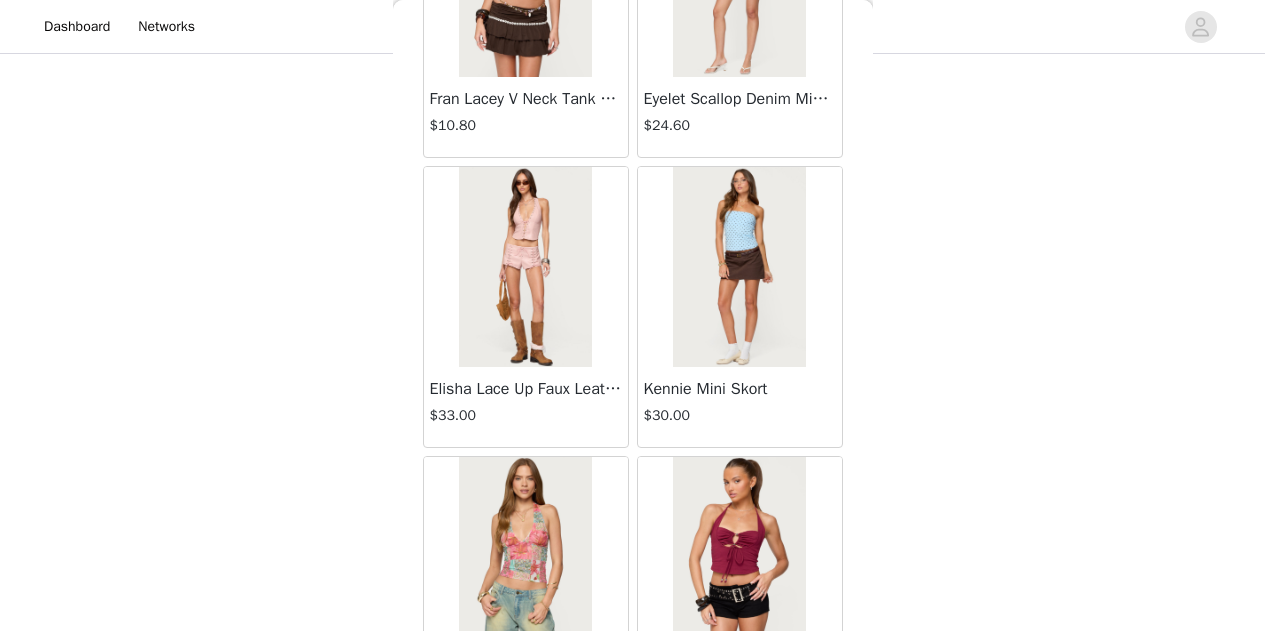 click at bounding box center (739, 267) 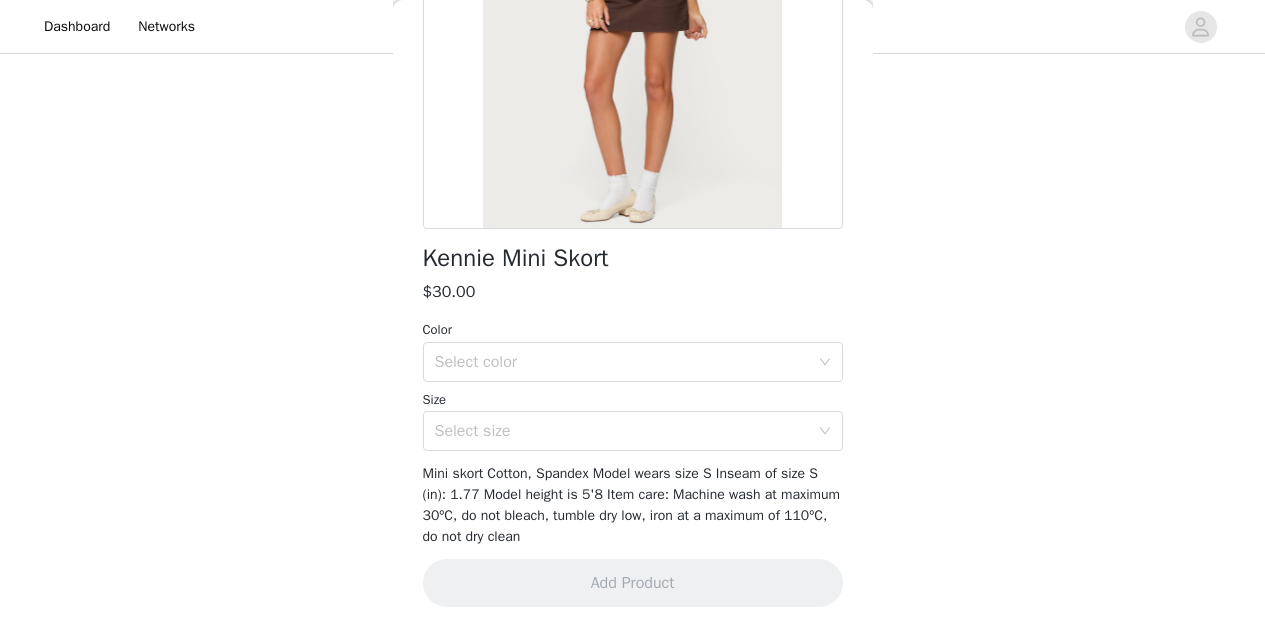 scroll, scrollTop: 321, scrollLeft: 0, axis: vertical 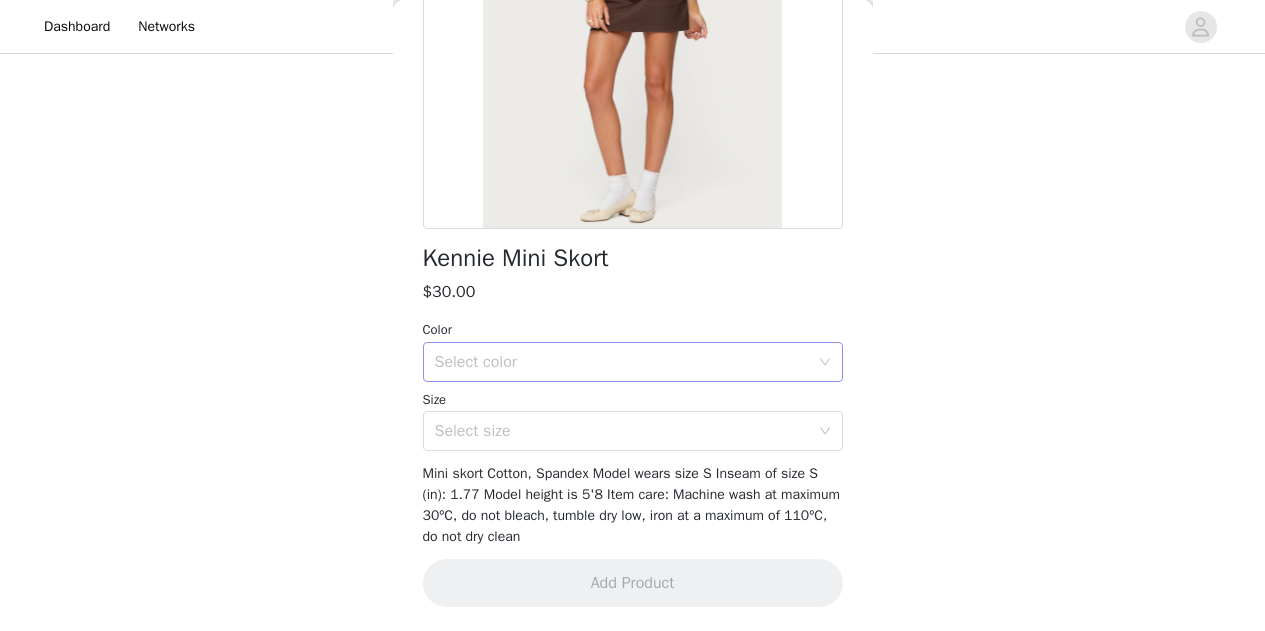 click on "Select color" at bounding box center (622, 362) 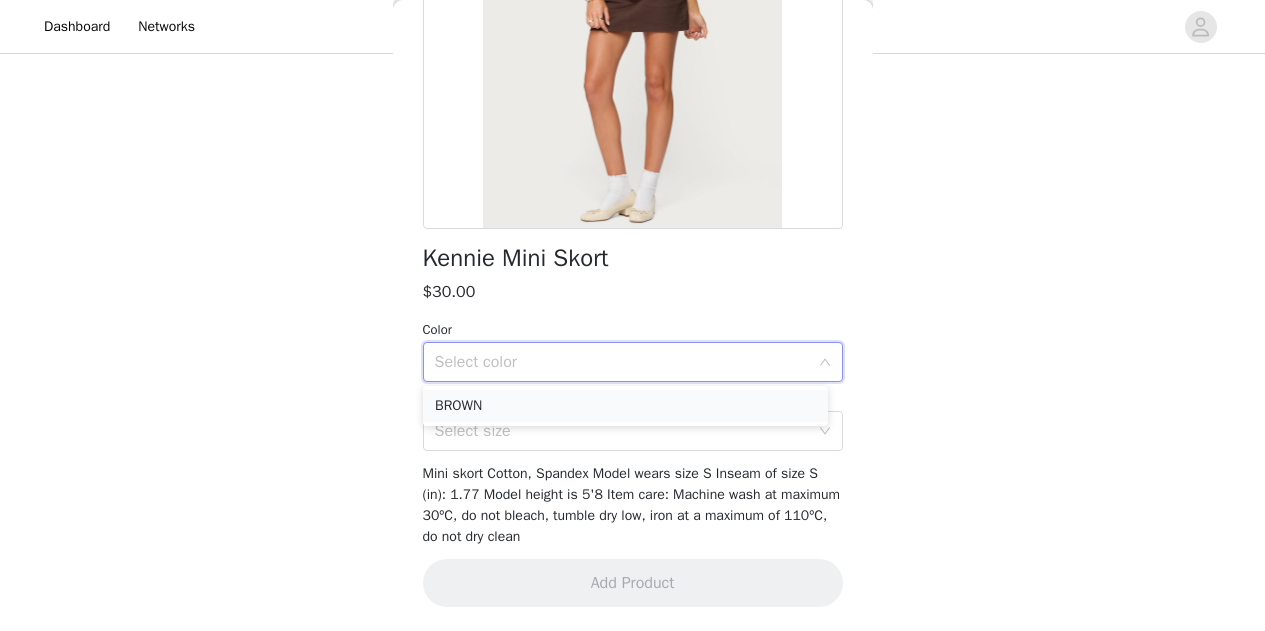 click on "BROWN" at bounding box center (625, 406) 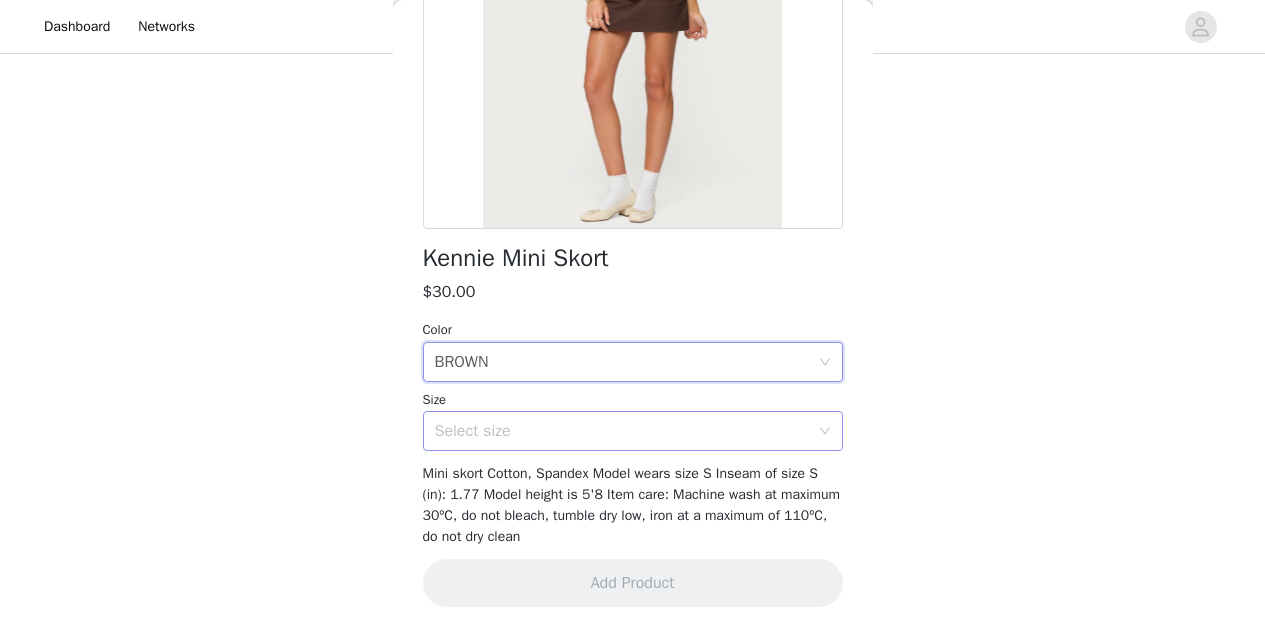 click on "Select size" at bounding box center (622, 431) 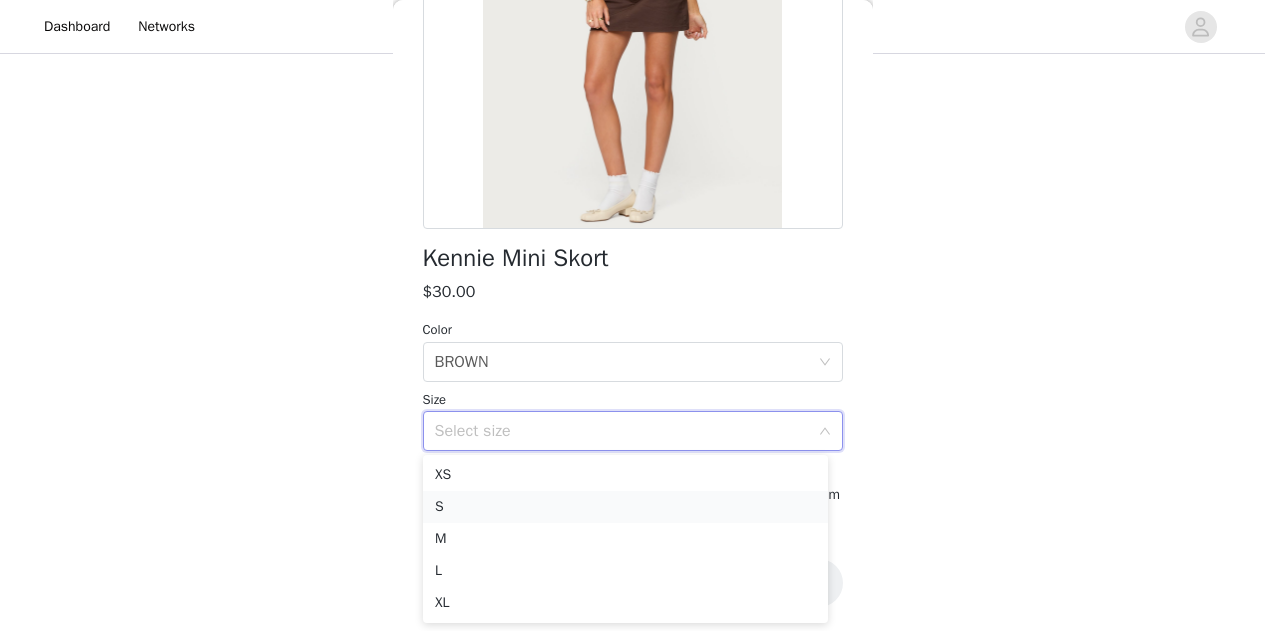 click on "S" at bounding box center (625, 507) 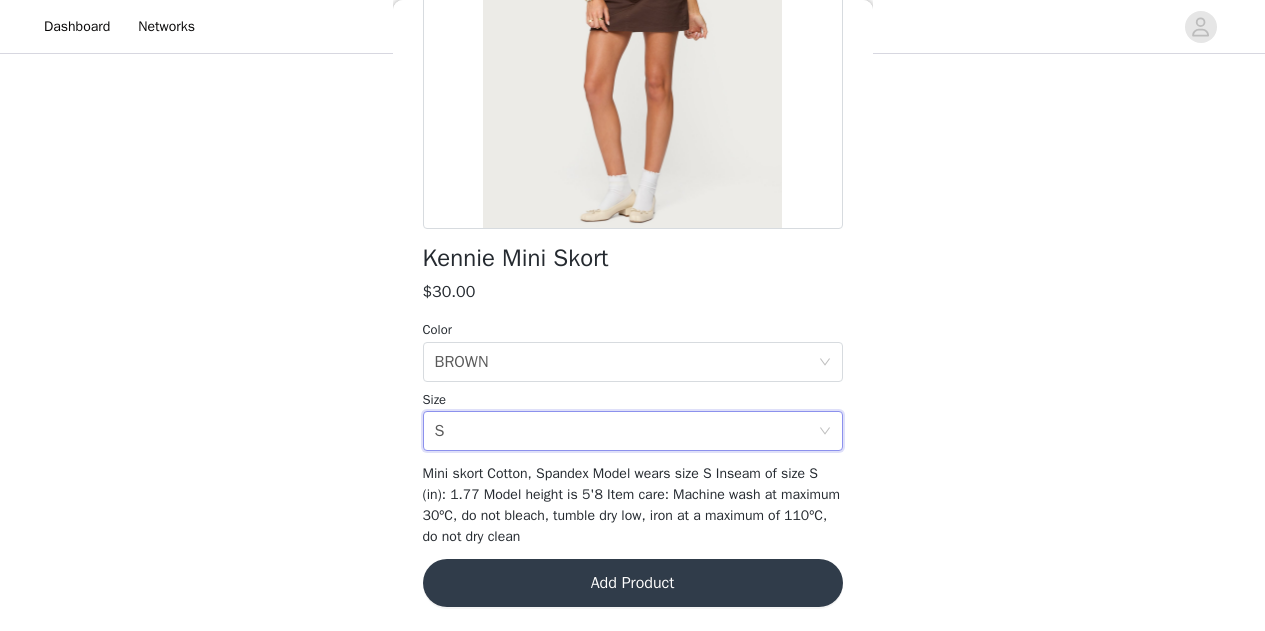 click on "Add Product" at bounding box center (633, 583) 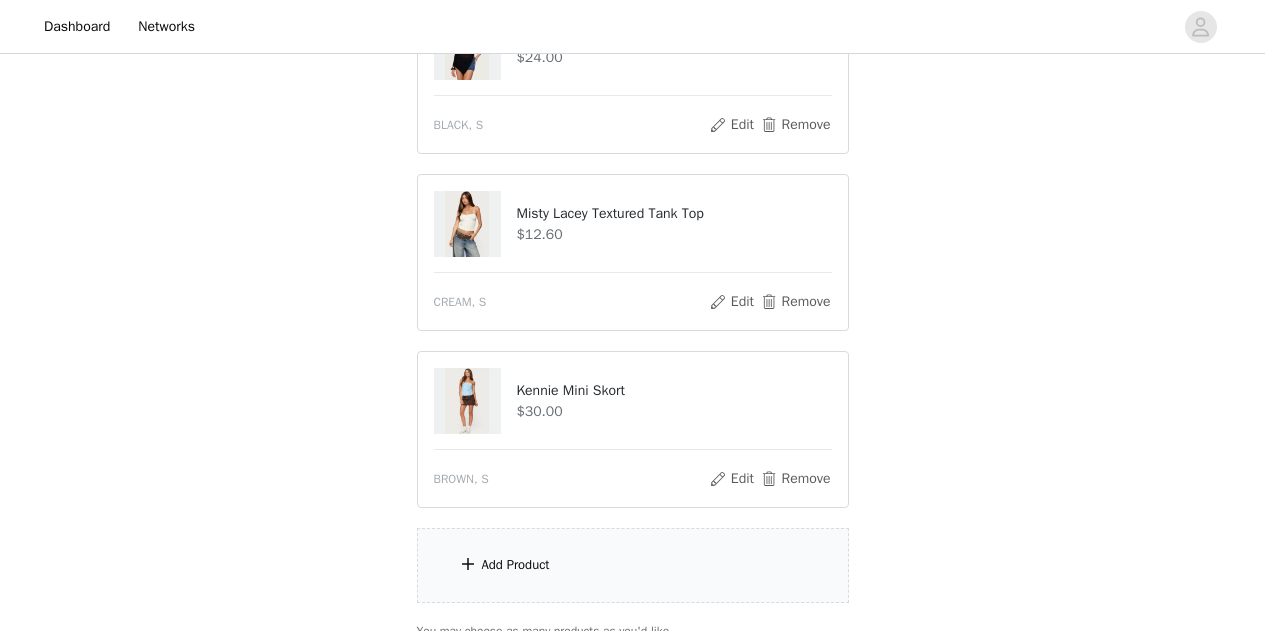 click on "Add Product" at bounding box center [633, 565] 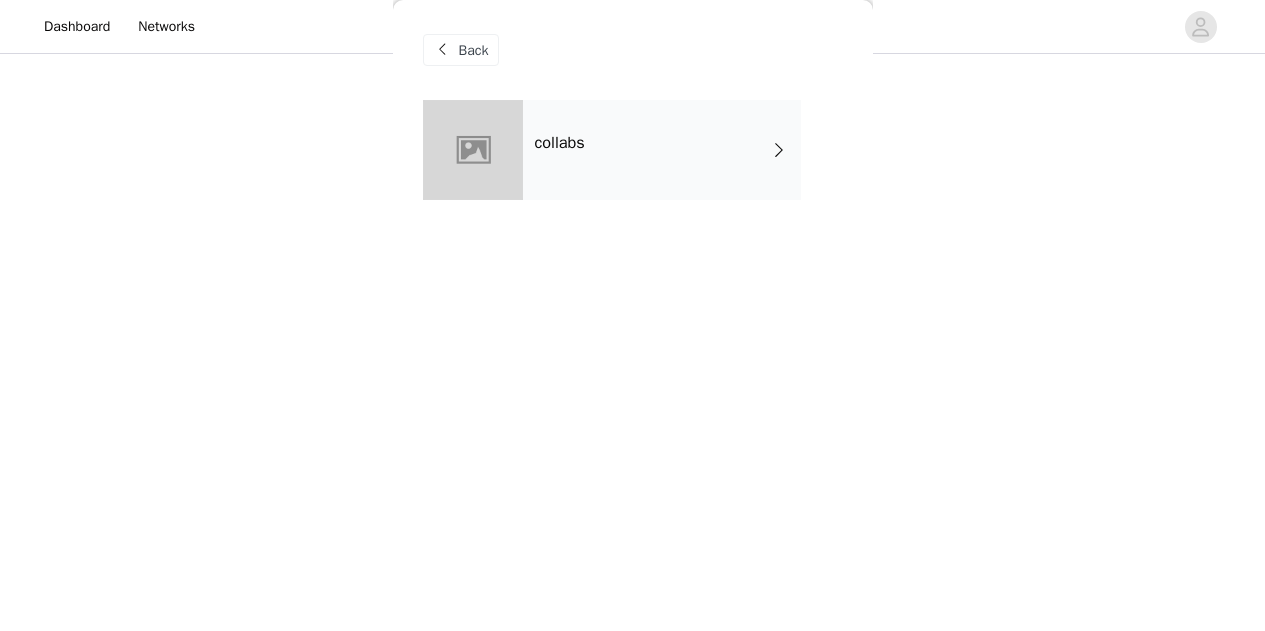 click on "collabs" at bounding box center (662, 150) 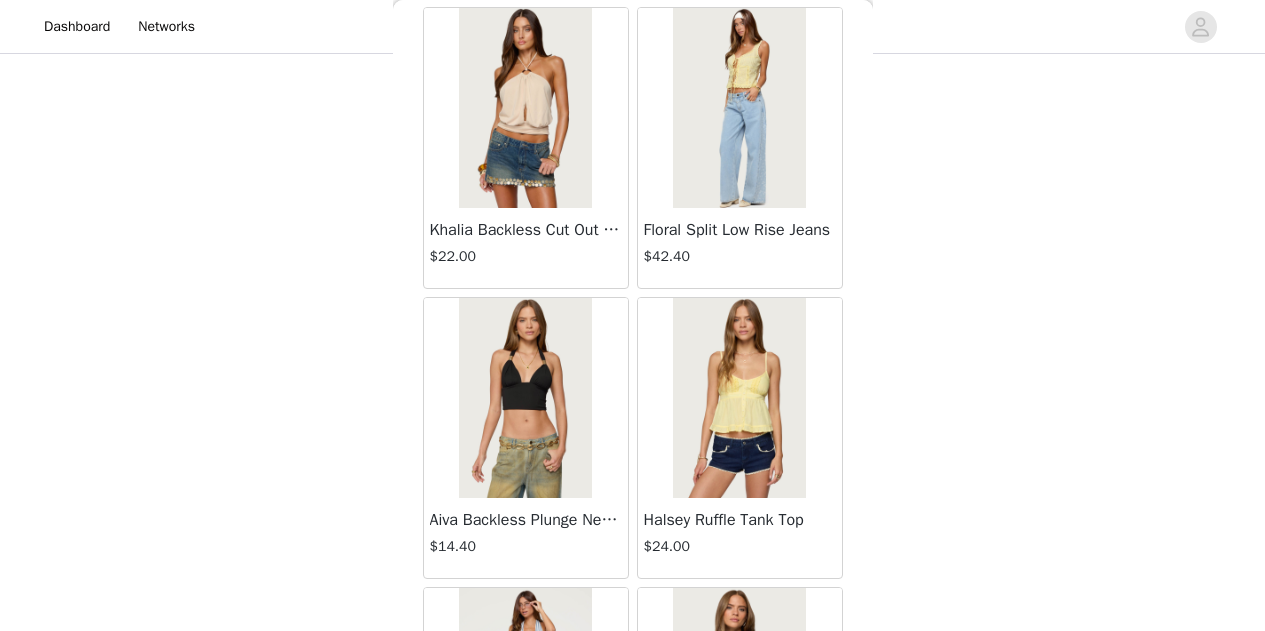 scroll, scrollTop: 2429, scrollLeft: 0, axis: vertical 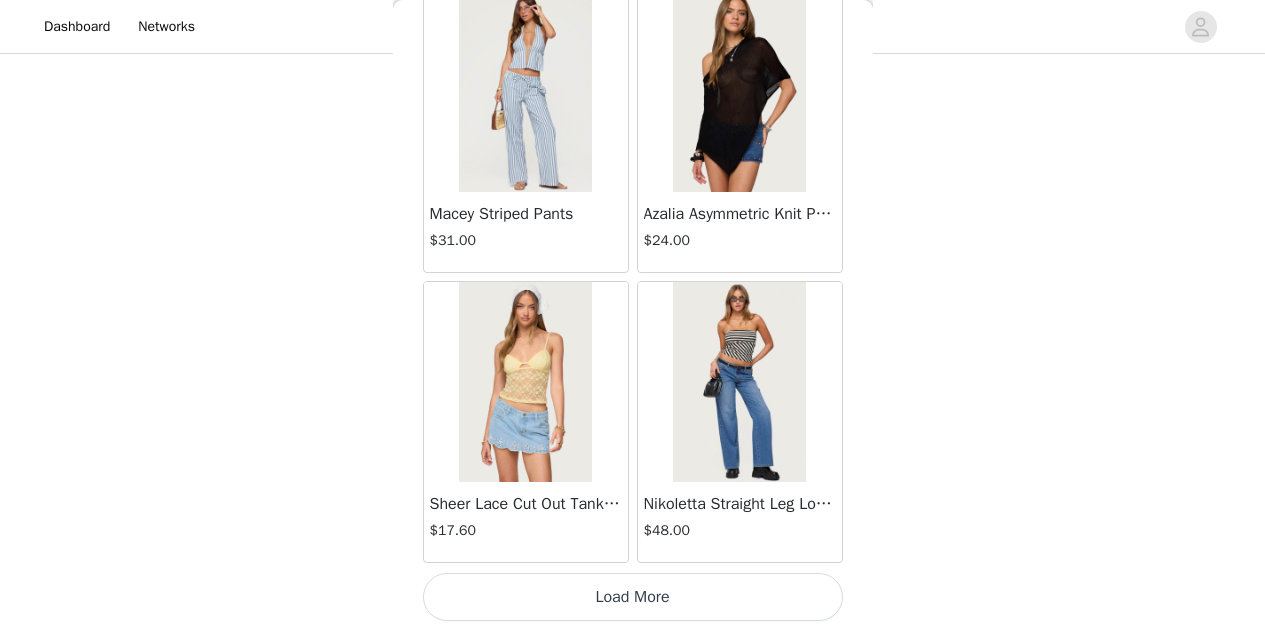 click on "Load More" at bounding box center [633, 597] 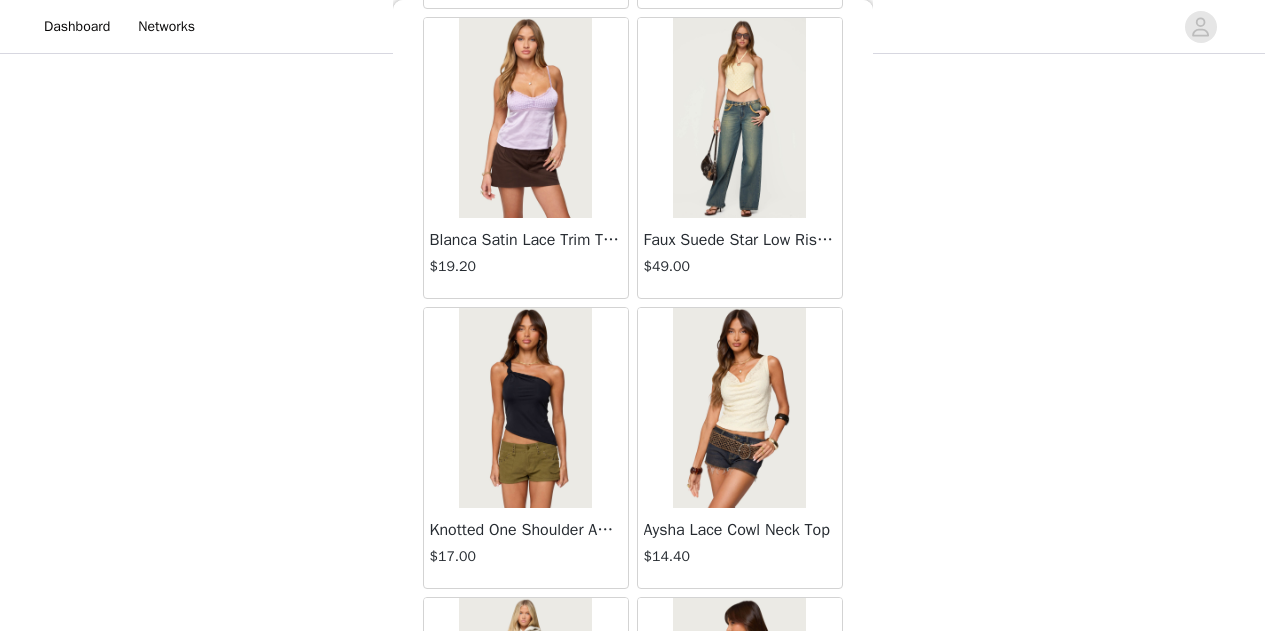 scroll, scrollTop: 5329, scrollLeft: 0, axis: vertical 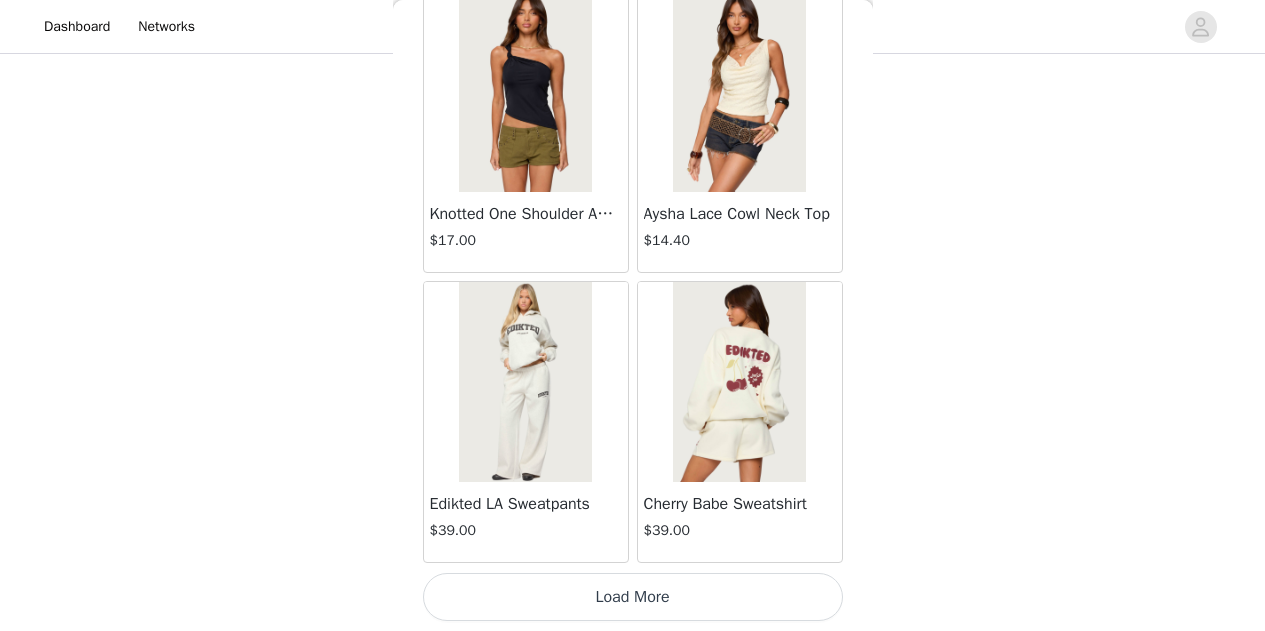 click on "Load More" at bounding box center [633, 597] 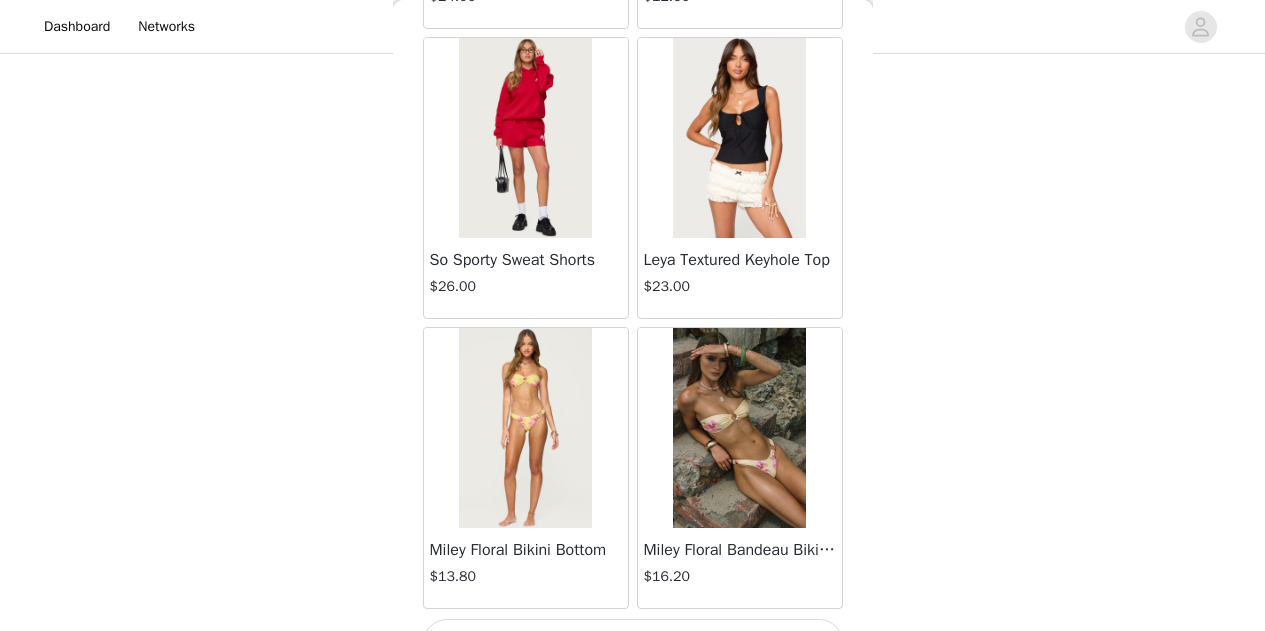 scroll, scrollTop: 8229, scrollLeft: 0, axis: vertical 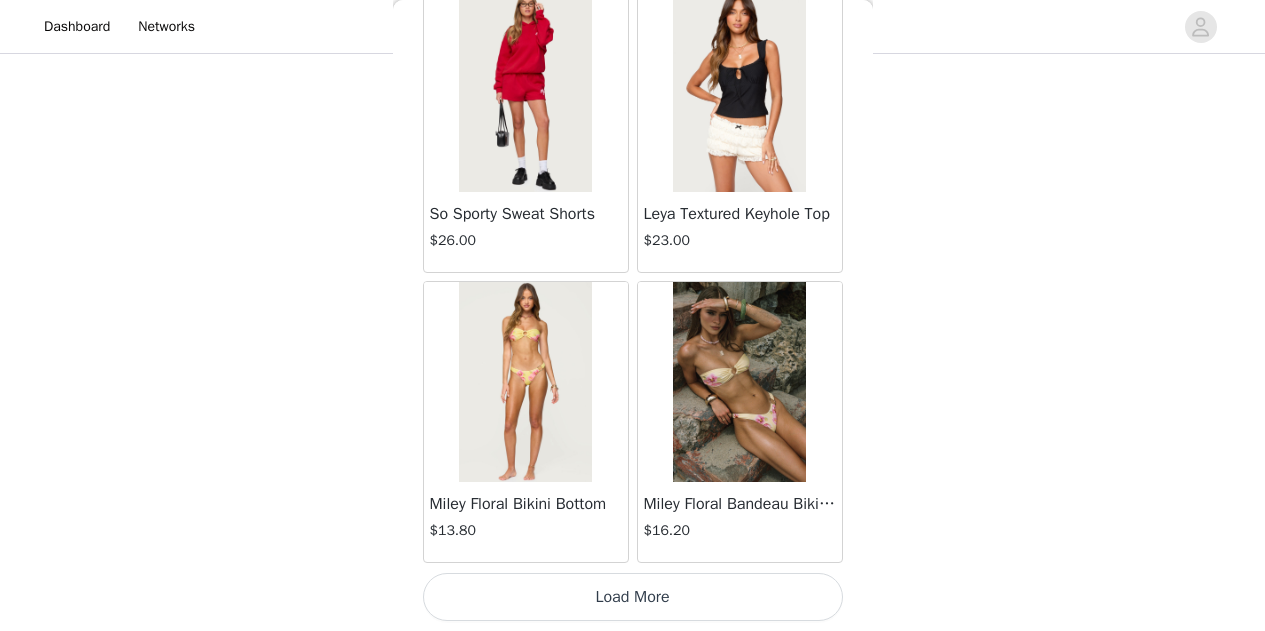 click on "Load More" at bounding box center [633, 597] 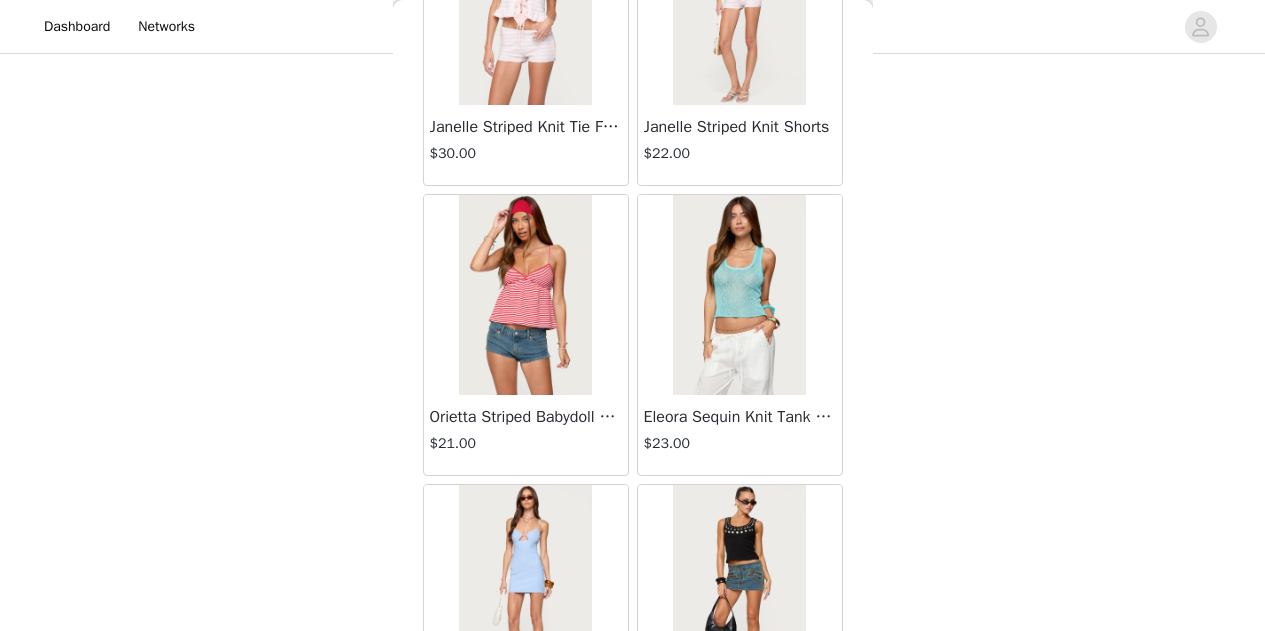 scroll, scrollTop: 11129, scrollLeft: 0, axis: vertical 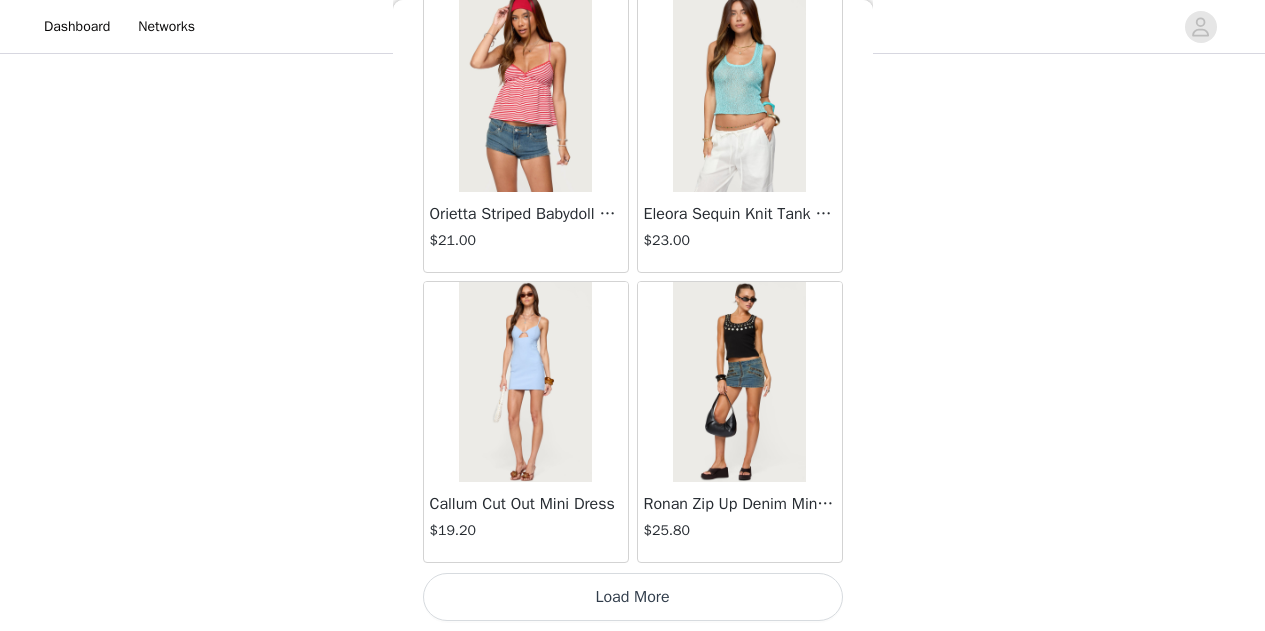 click on "Load More" at bounding box center [633, 597] 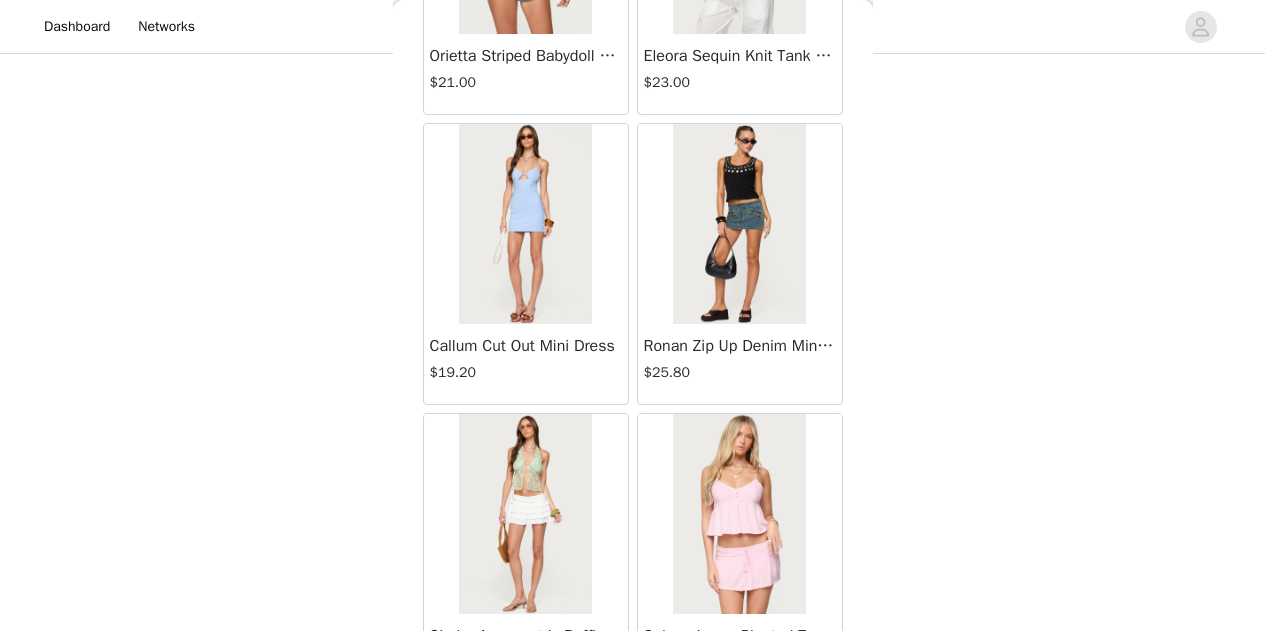 scroll, scrollTop: 11325, scrollLeft: 0, axis: vertical 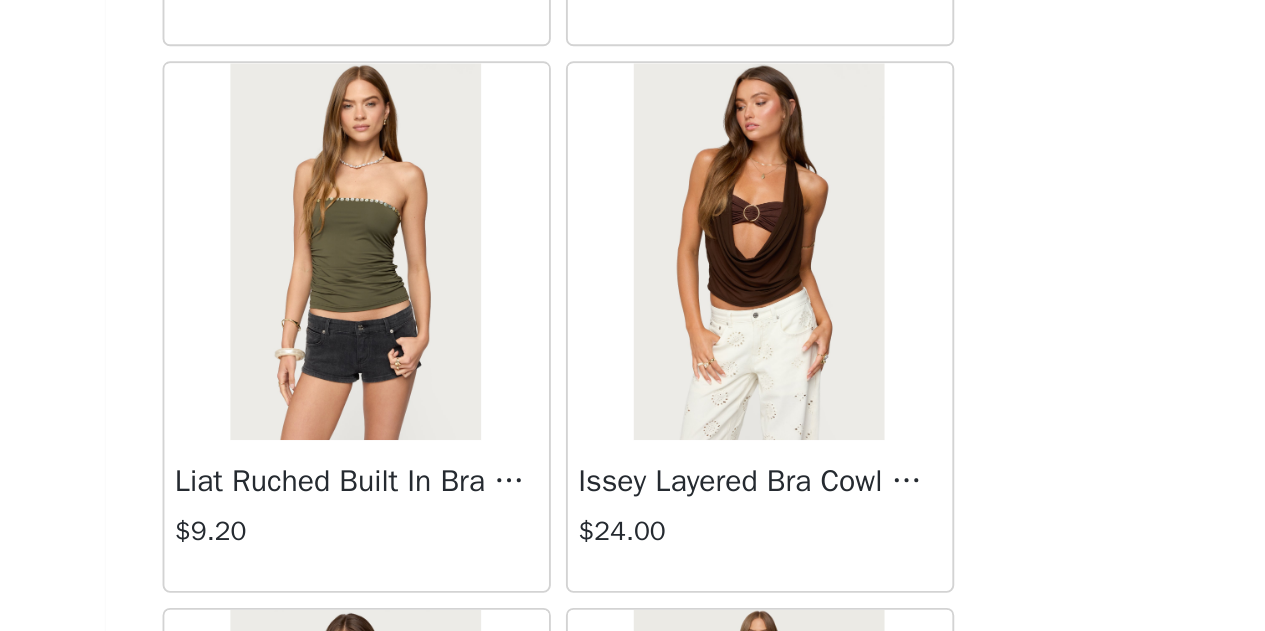 click at bounding box center (739, 263) 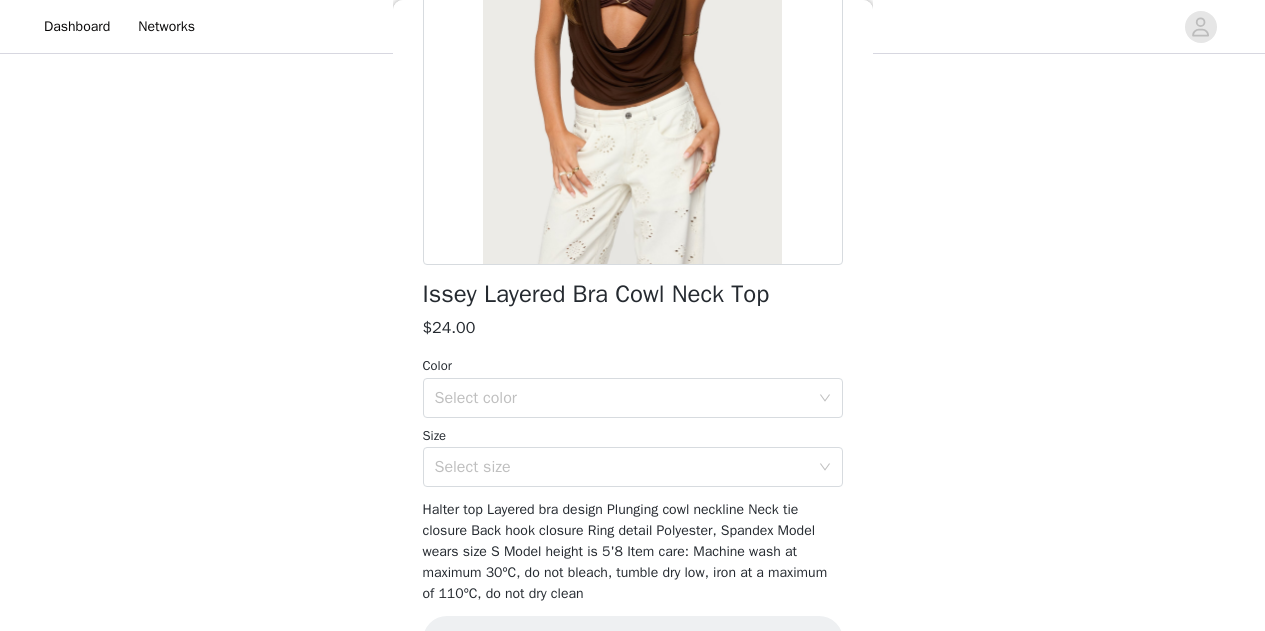 scroll, scrollTop: 342, scrollLeft: 0, axis: vertical 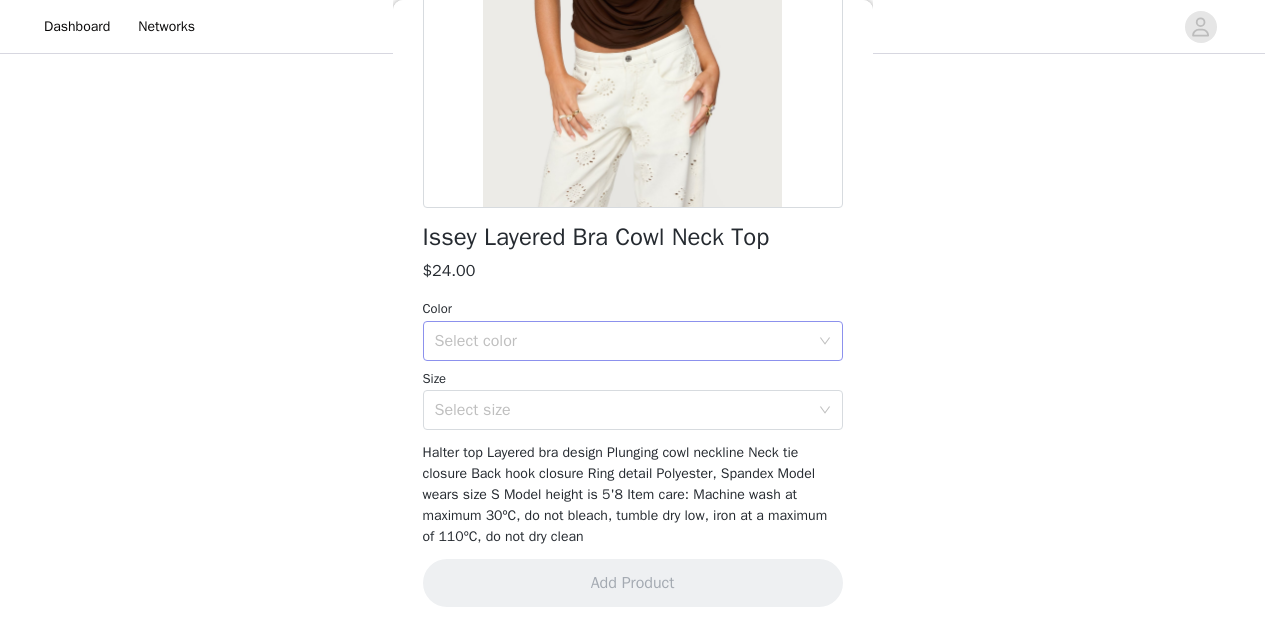 click on "Select color" at bounding box center (622, 341) 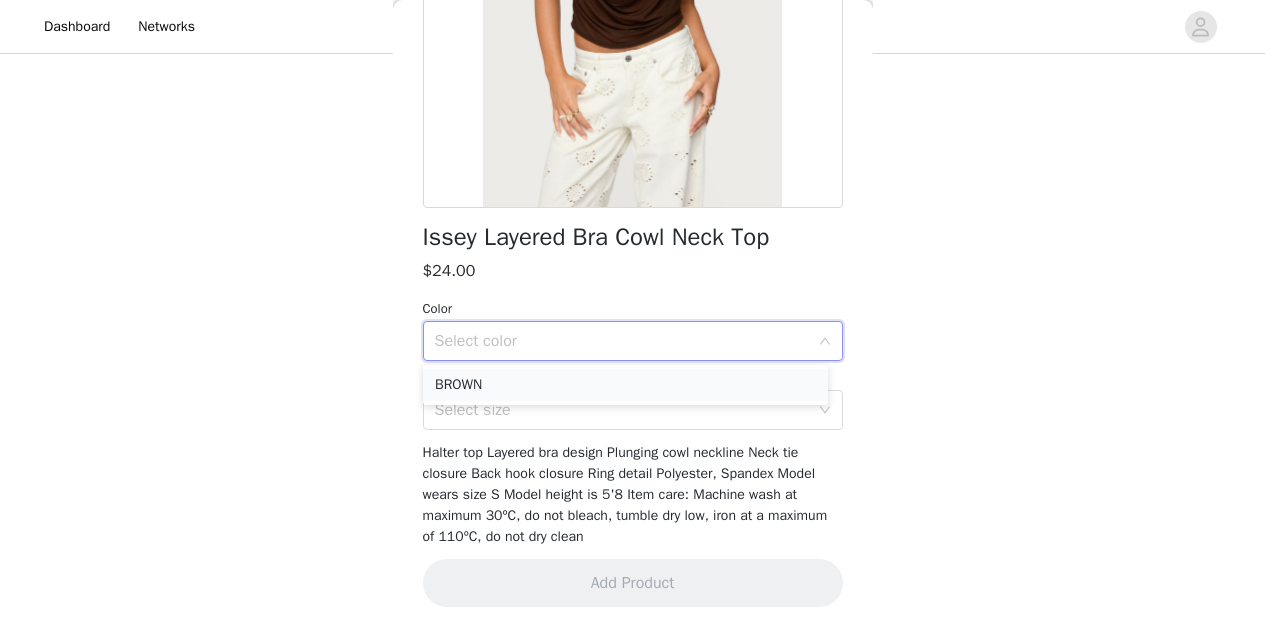 click on "BROWN" at bounding box center [625, 385] 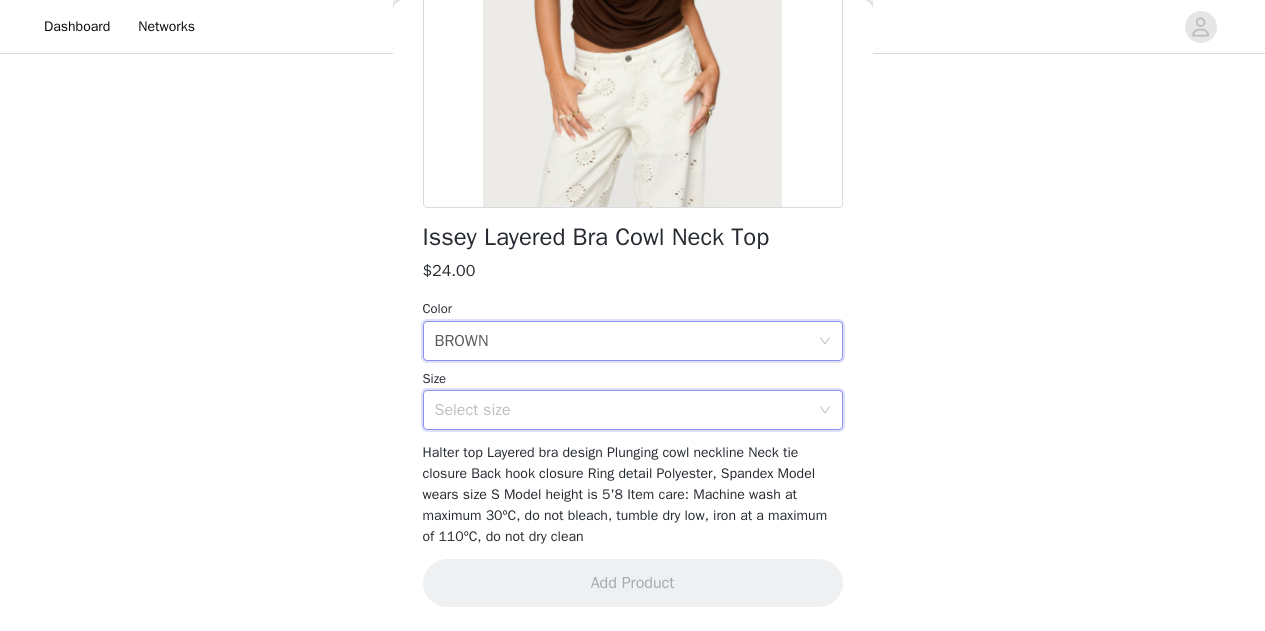 click on "Select size" at bounding box center [626, 410] 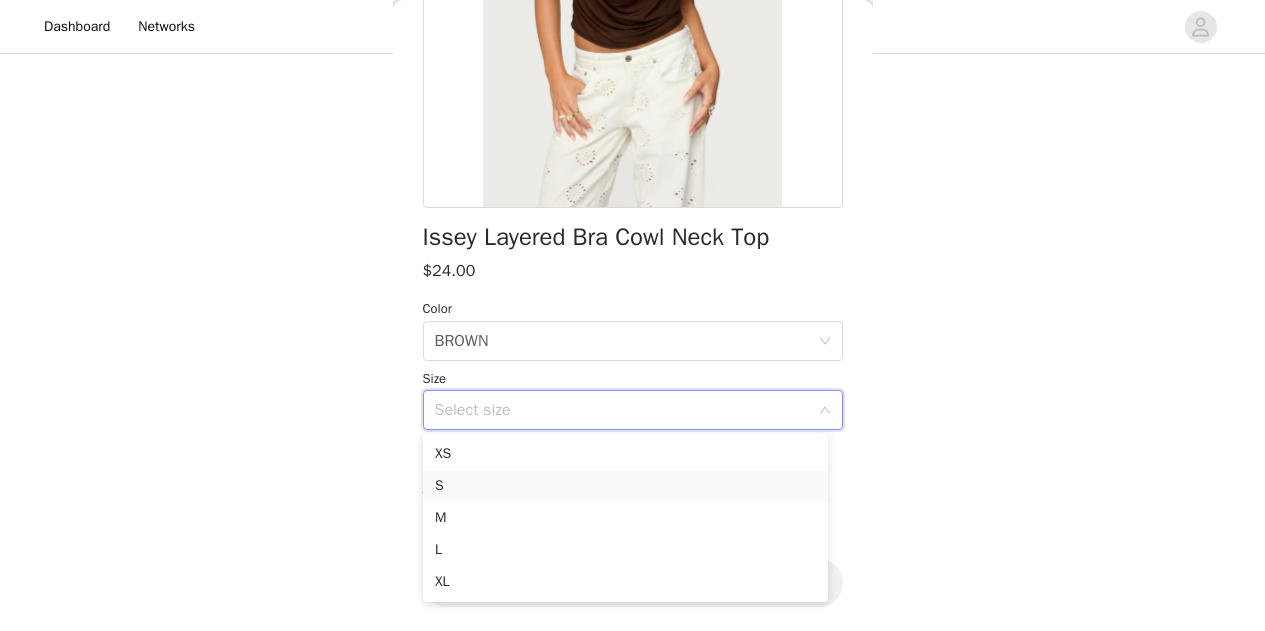 click on "S" at bounding box center (625, 486) 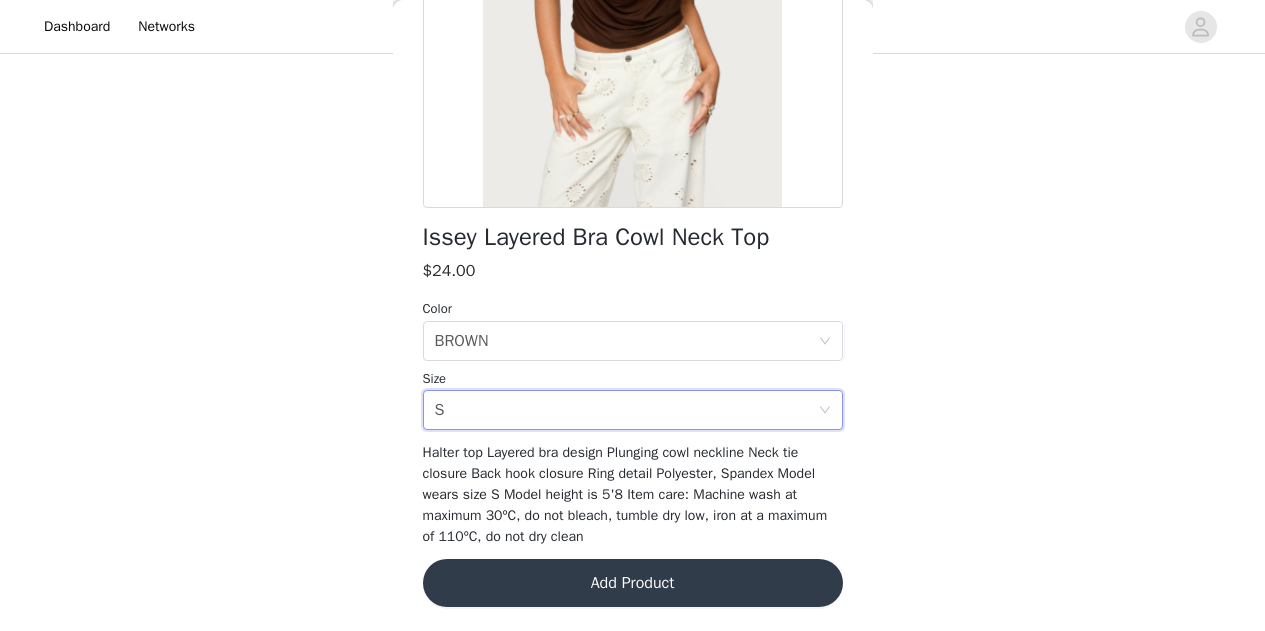 scroll, scrollTop: 276, scrollLeft: 0, axis: vertical 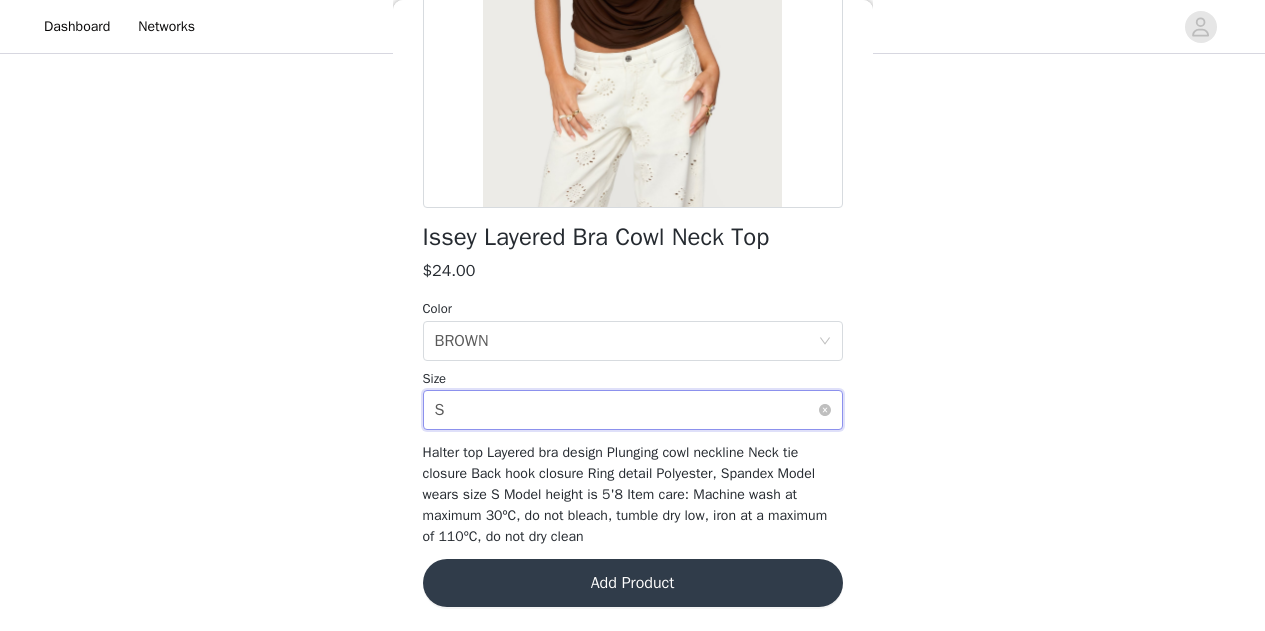 click on "Select size S" at bounding box center (626, 410) 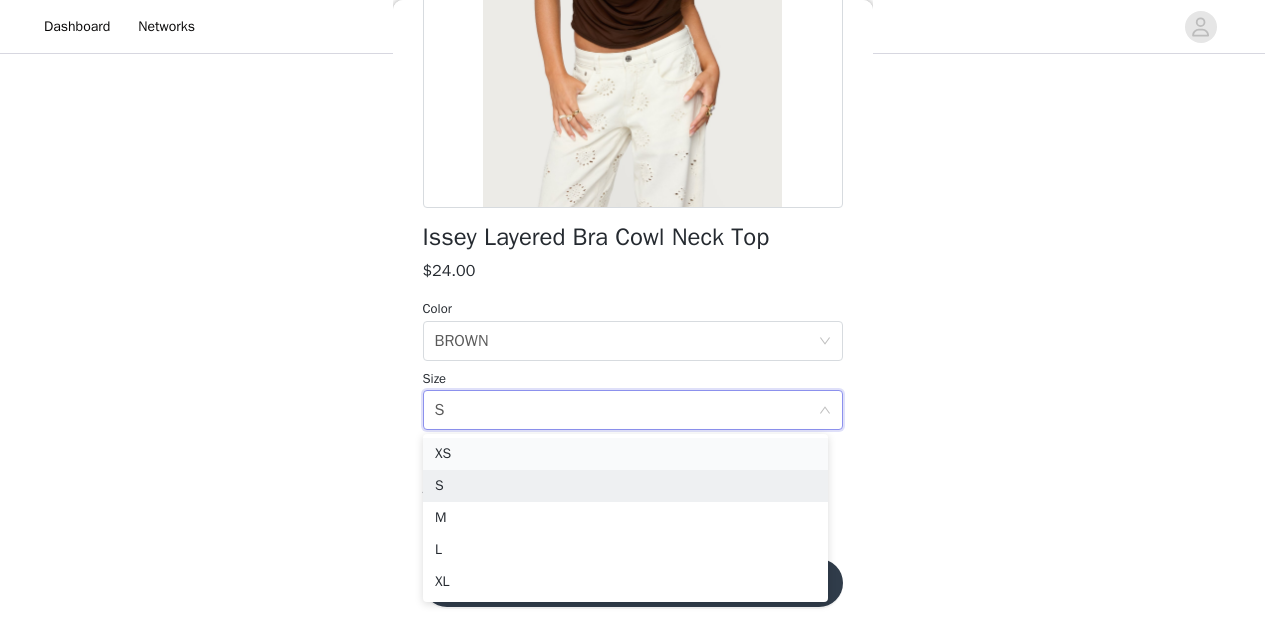 click on "XS" at bounding box center [625, 454] 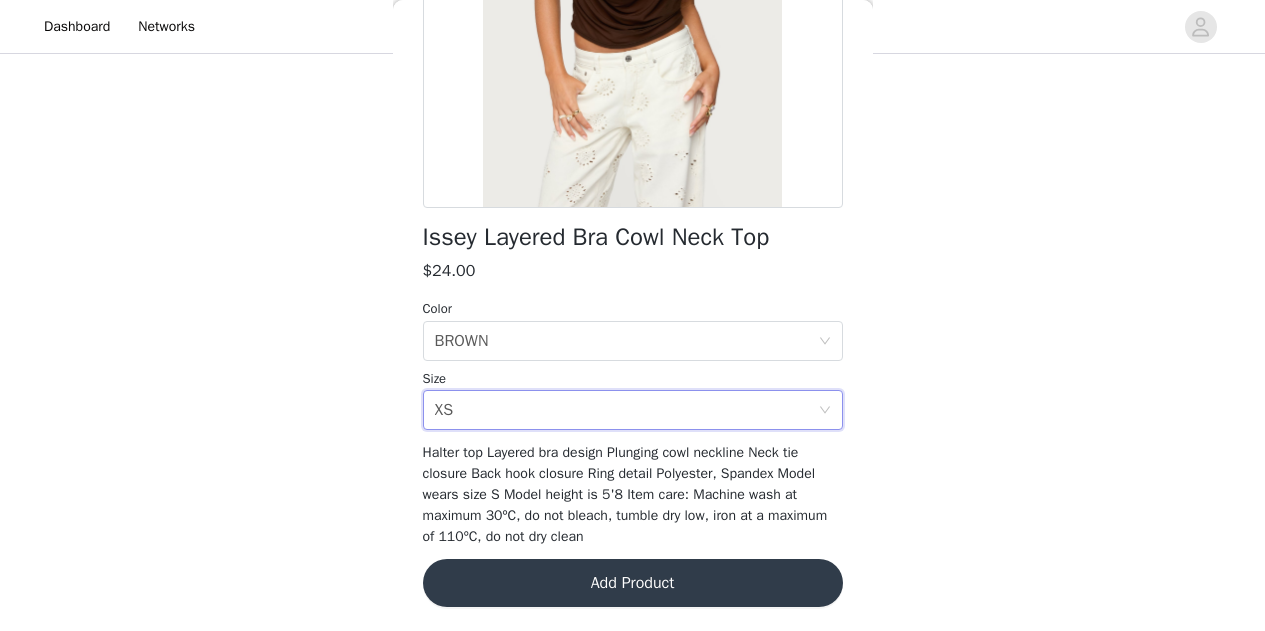 click on "Add Product" at bounding box center (633, 583) 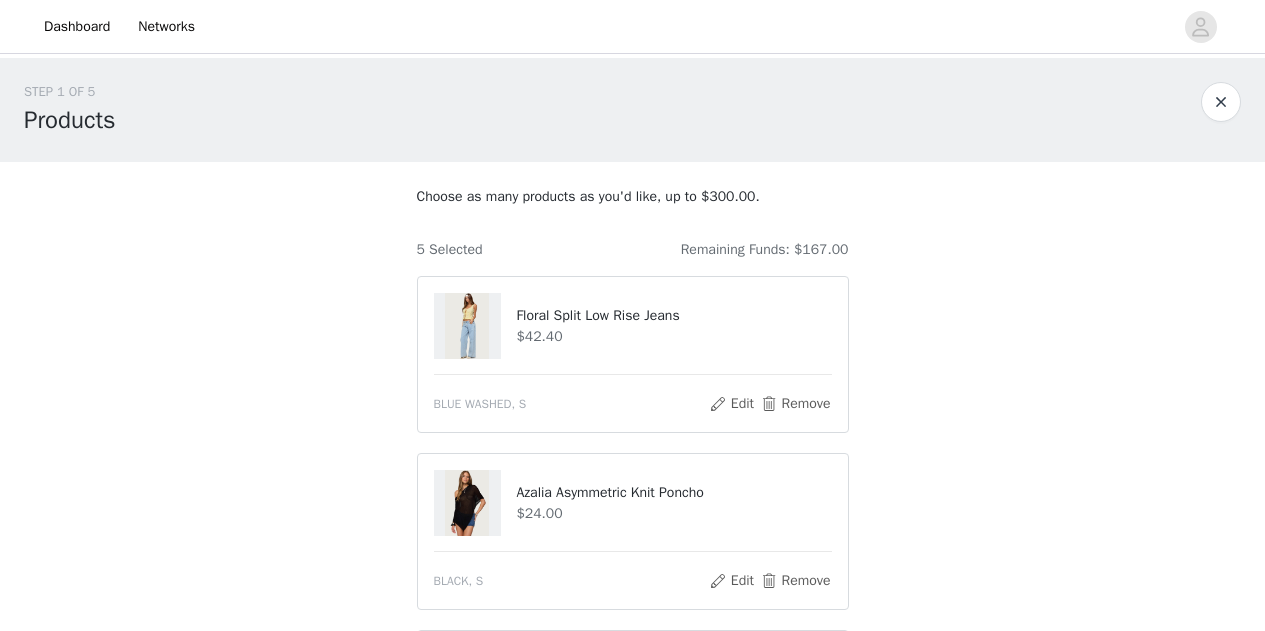 scroll, scrollTop: 810, scrollLeft: 0, axis: vertical 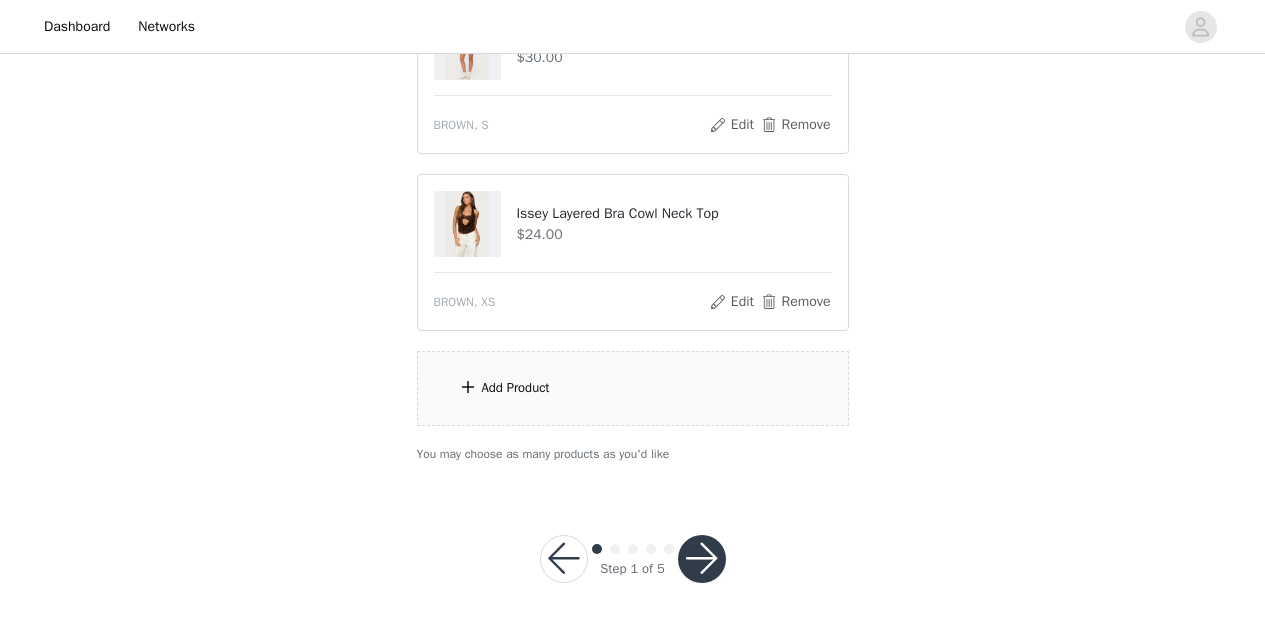 click on "Add Product" at bounding box center (633, 388) 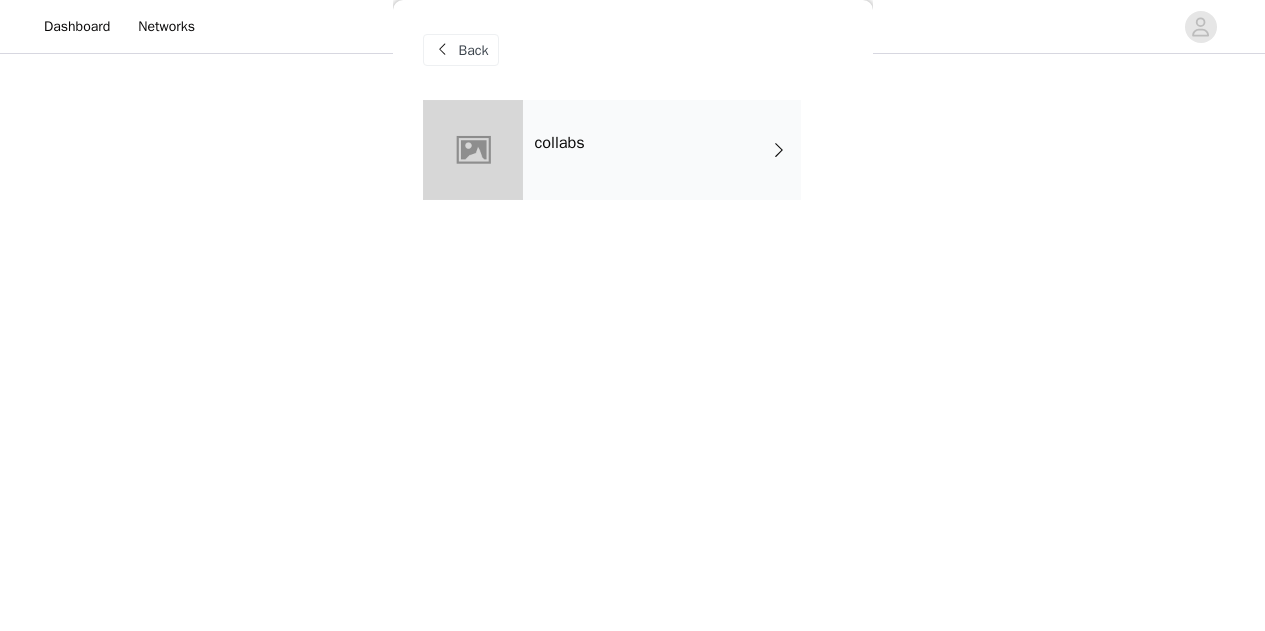 click on "collabs" at bounding box center (662, 150) 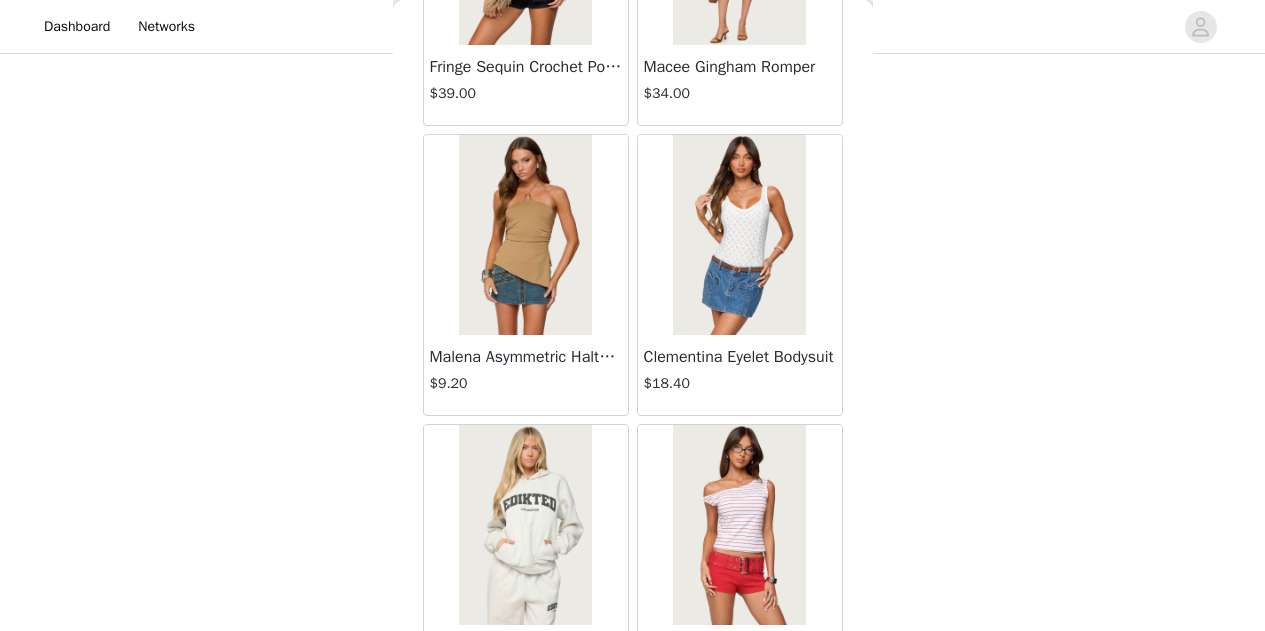 scroll, scrollTop: 0, scrollLeft: 0, axis: both 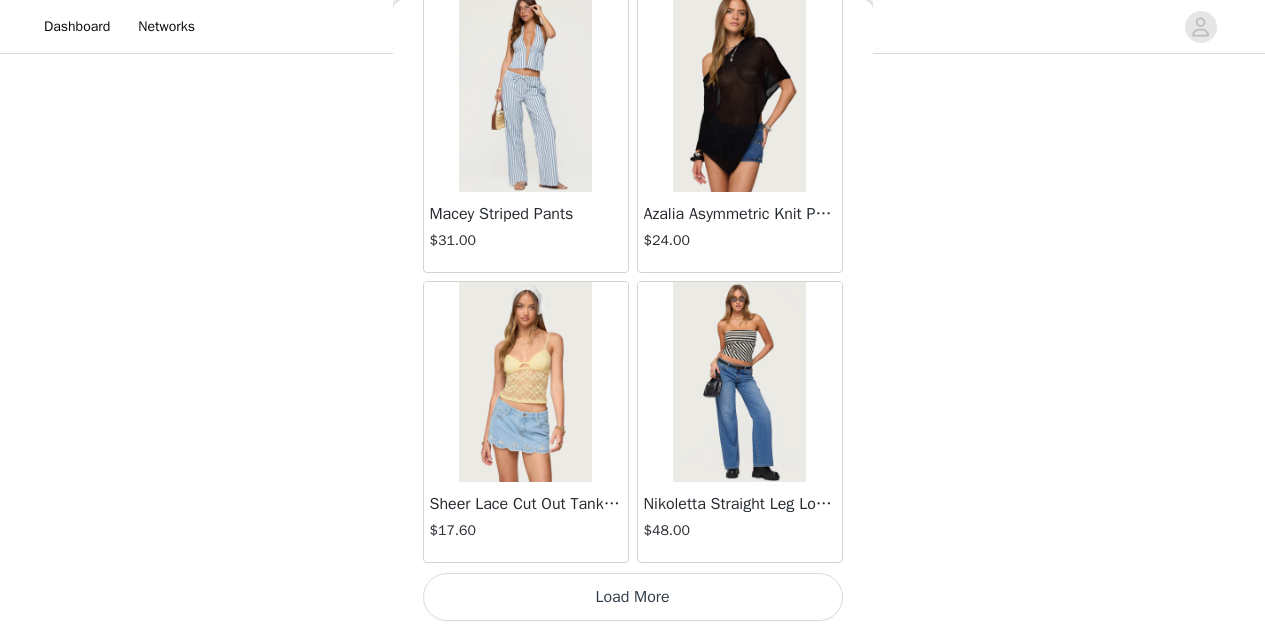 click on "Load More" at bounding box center [633, 597] 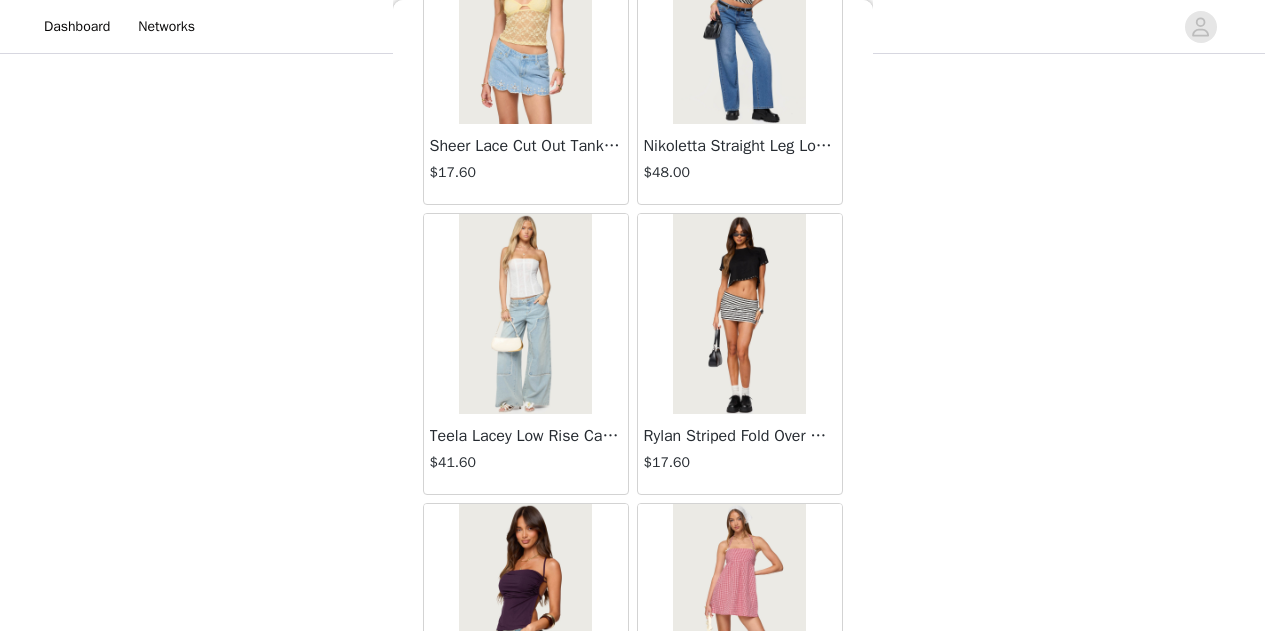 scroll, scrollTop: 2799, scrollLeft: 0, axis: vertical 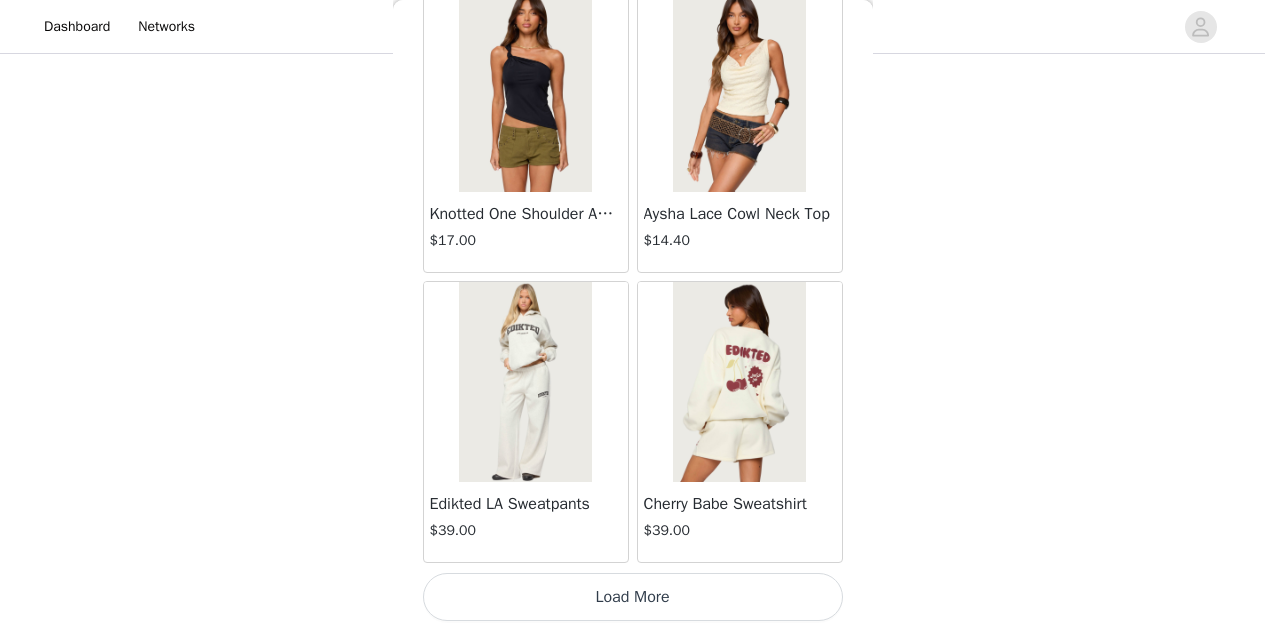 click on "Load More" at bounding box center (633, 597) 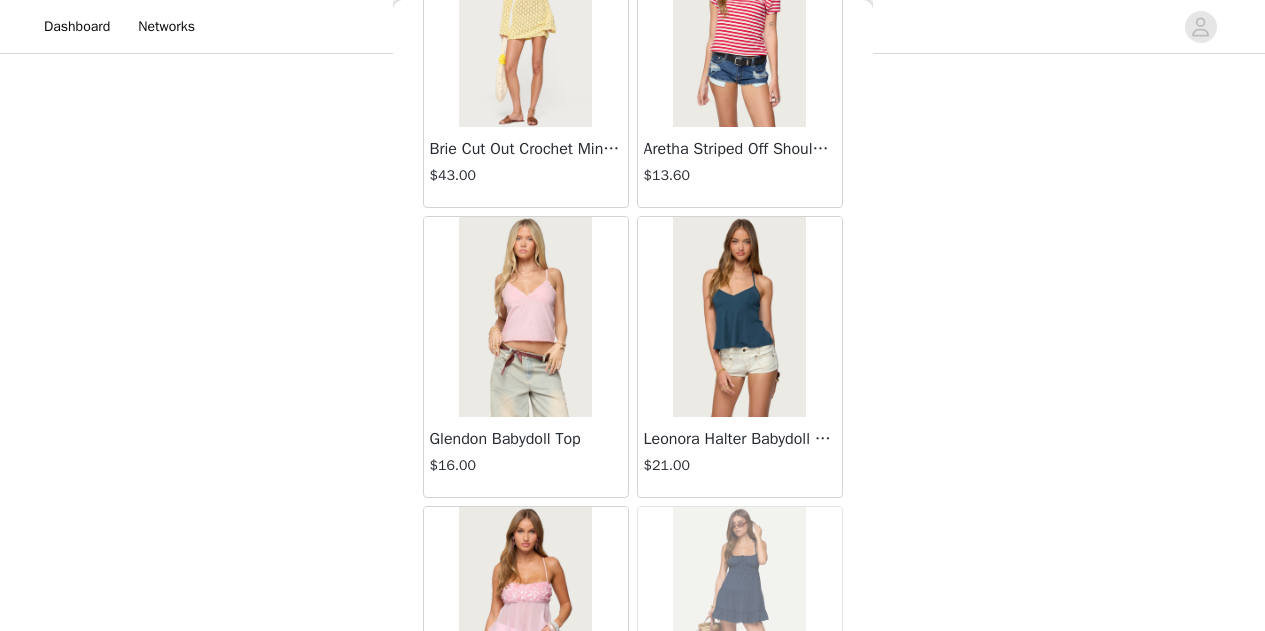 scroll, scrollTop: 6555, scrollLeft: 0, axis: vertical 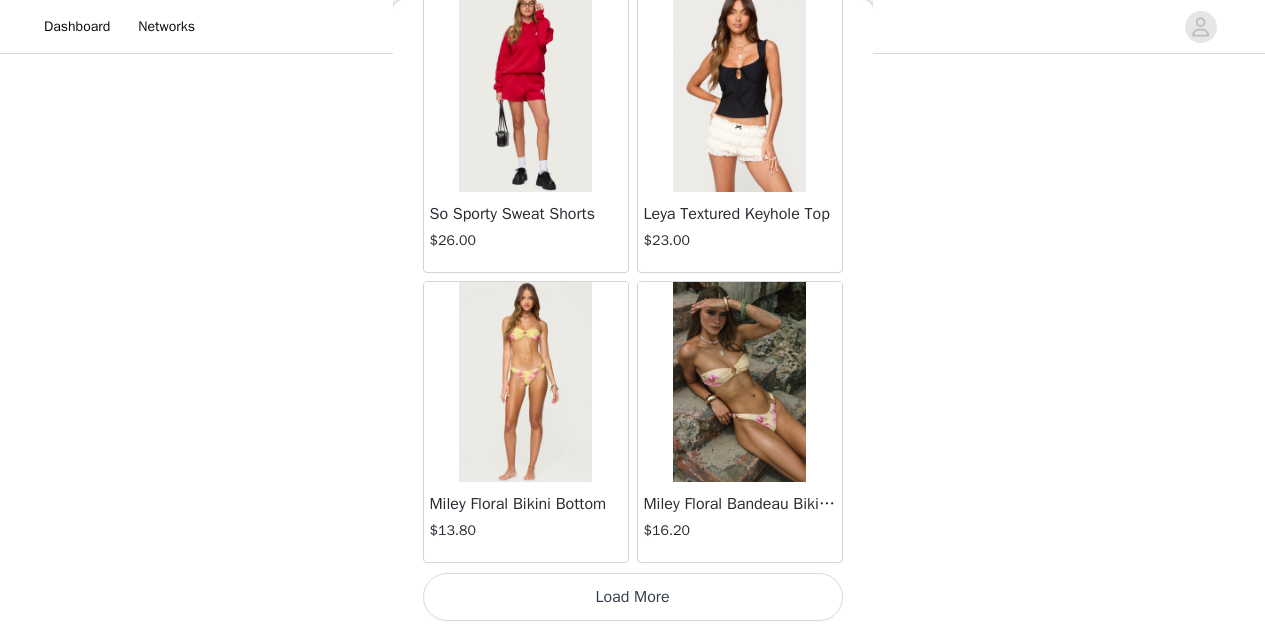 click on "Load More" at bounding box center [633, 597] 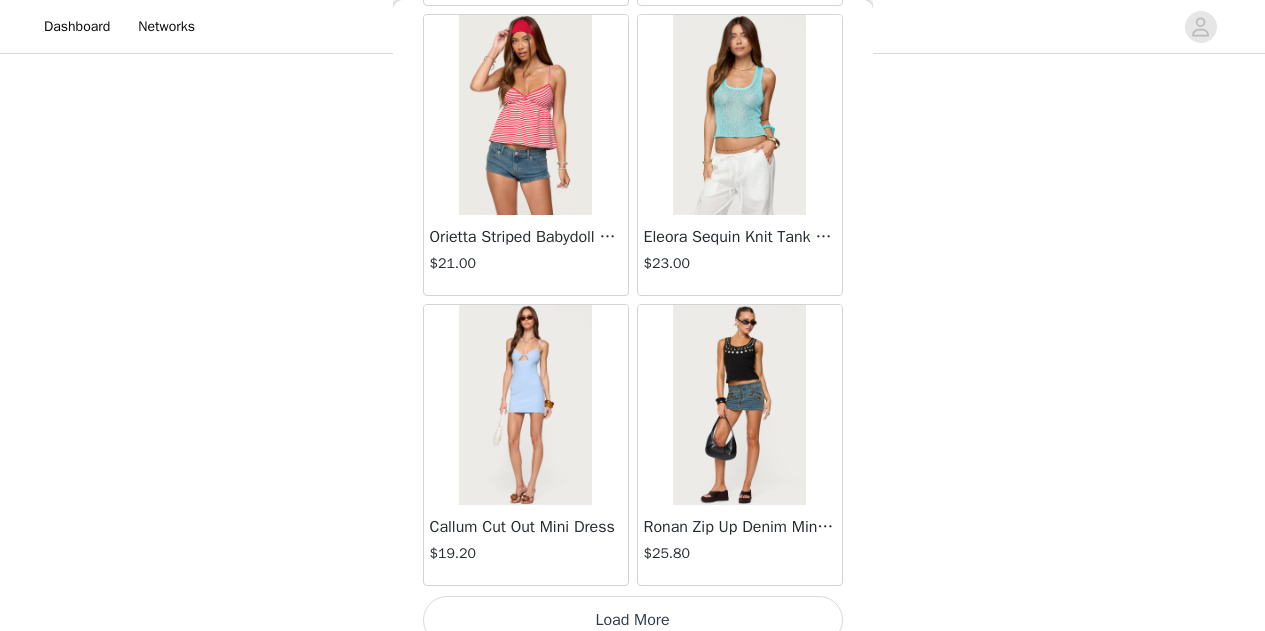 scroll, scrollTop: 11129, scrollLeft: 0, axis: vertical 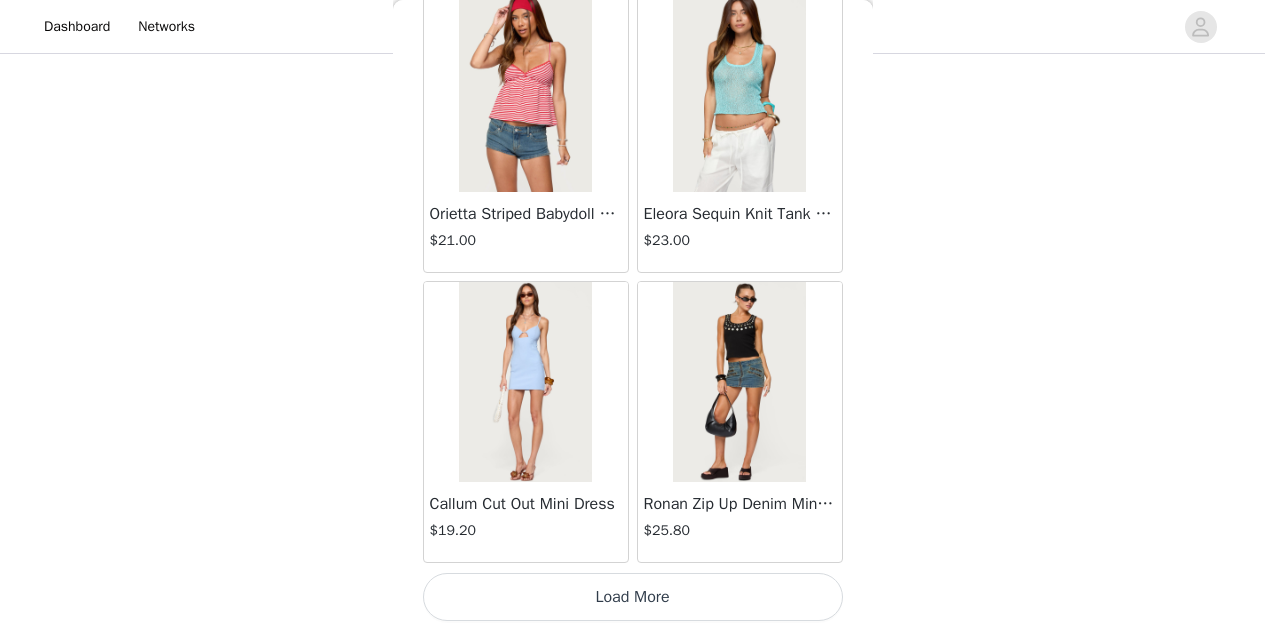 click on "Load More" at bounding box center [633, 597] 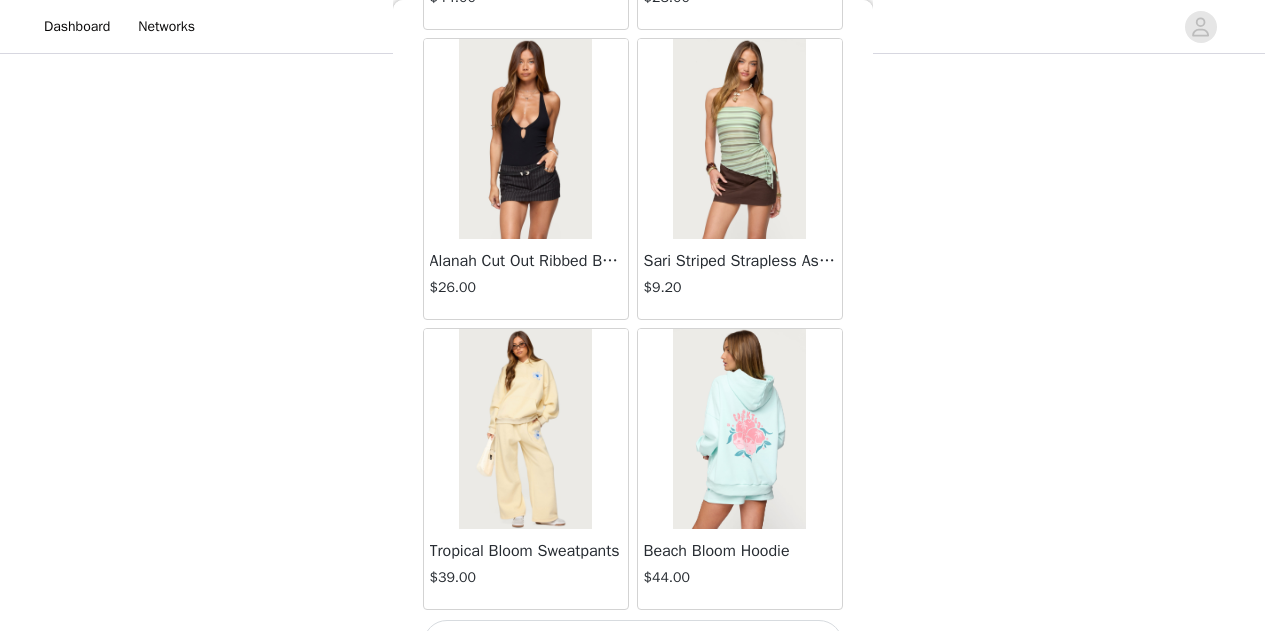 scroll, scrollTop: 14029, scrollLeft: 0, axis: vertical 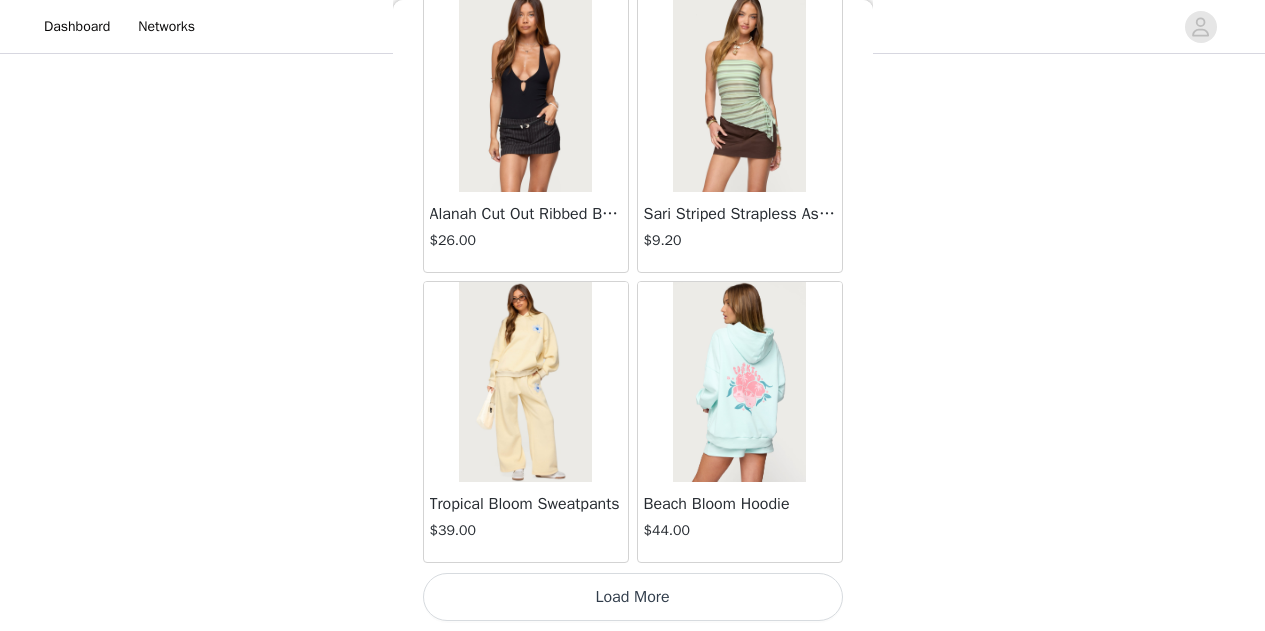 click on "Load More" at bounding box center (633, 597) 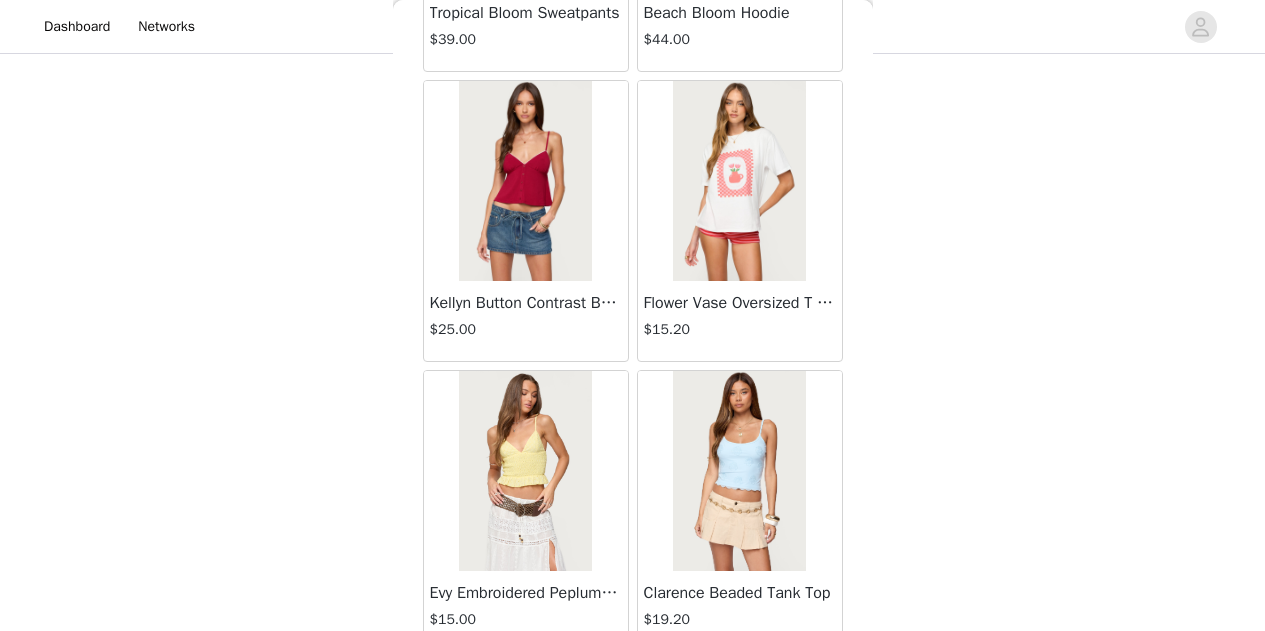 scroll, scrollTop: 14524, scrollLeft: 0, axis: vertical 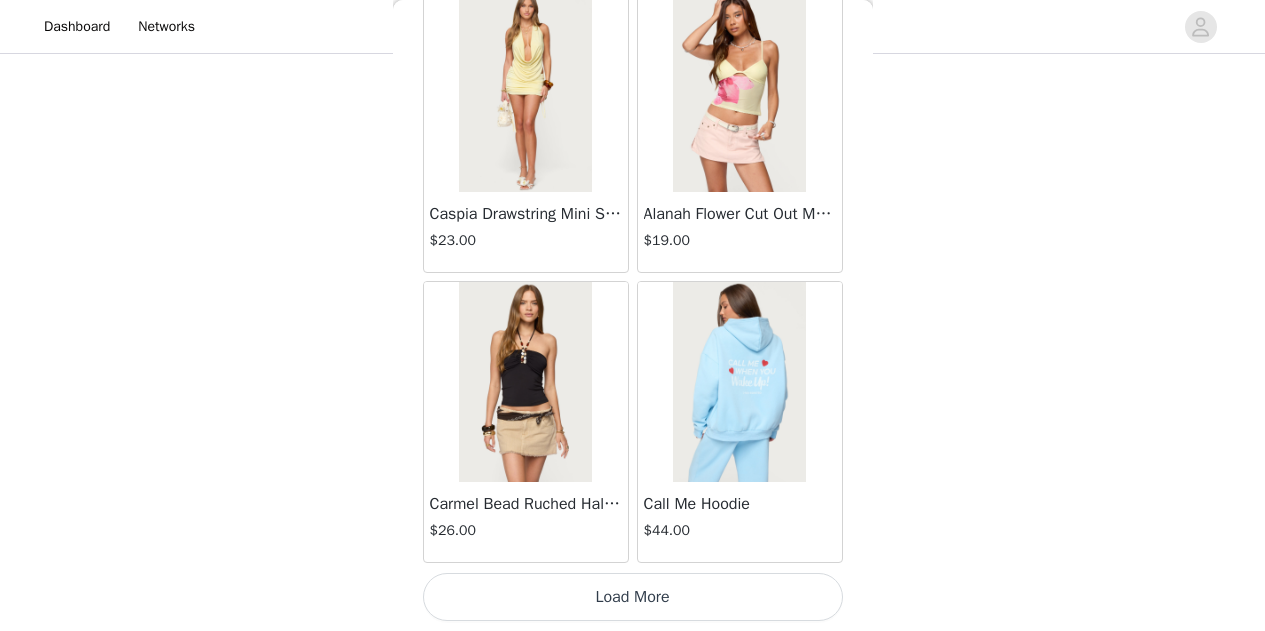 click on "Load More" at bounding box center (633, 597) 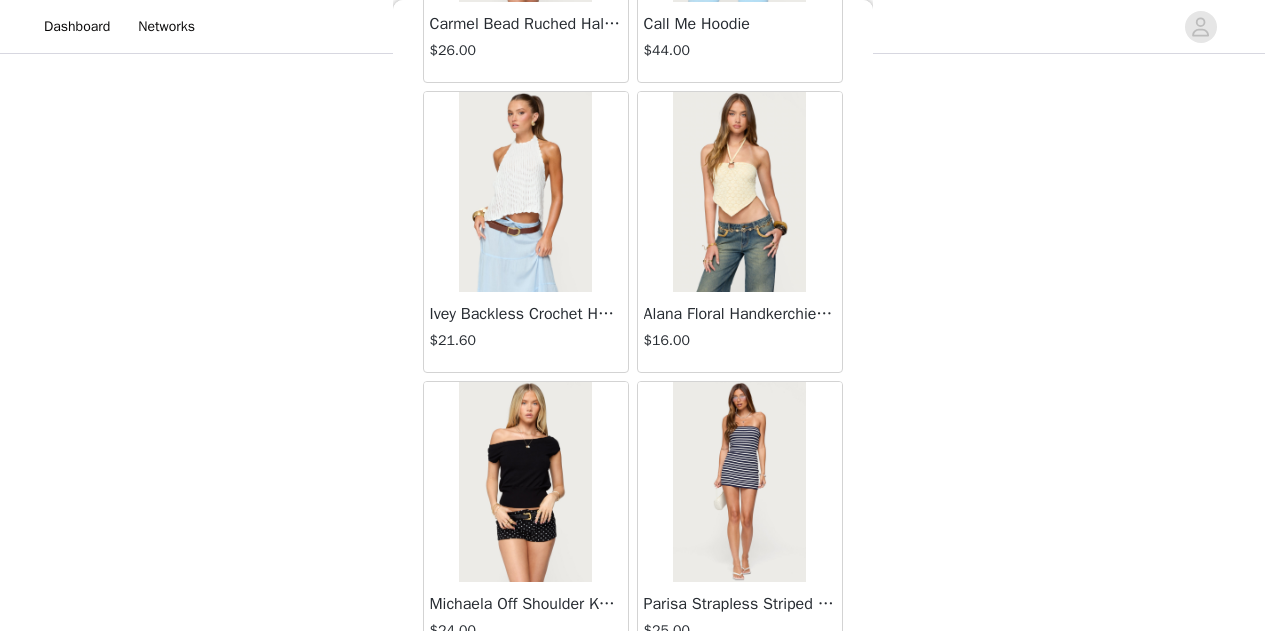 scroll, scrollTop: 17406, scrollLeft: 0, axis: vertical 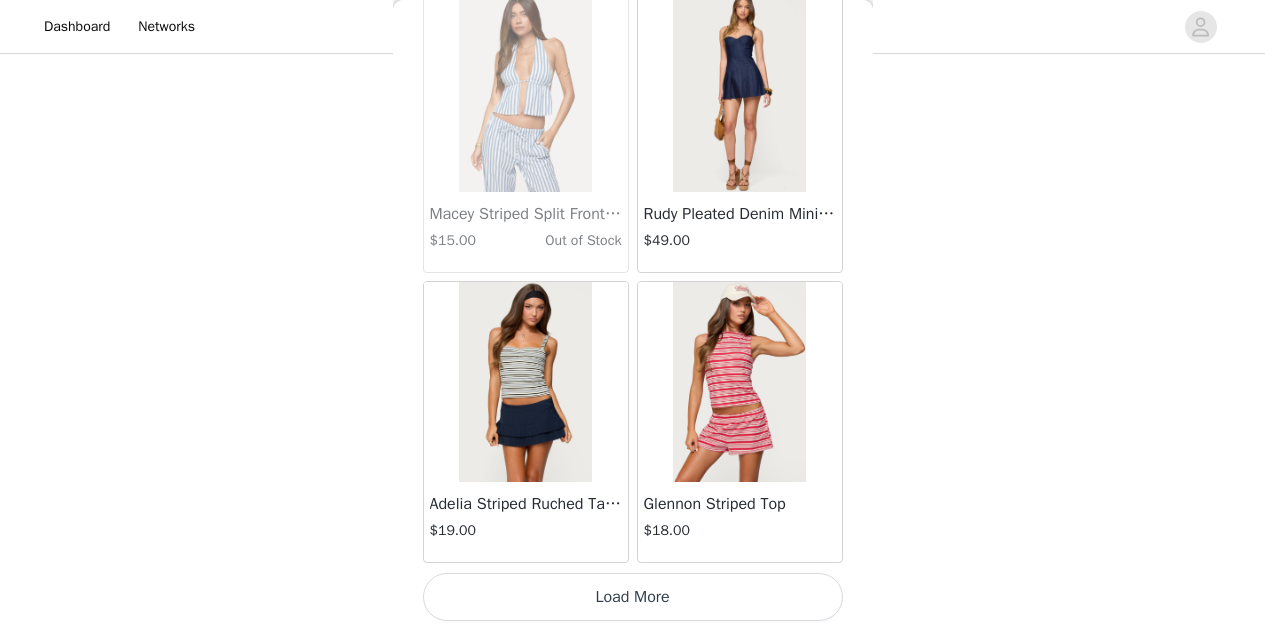 click on "Load More" at bounding box center (633, 597) 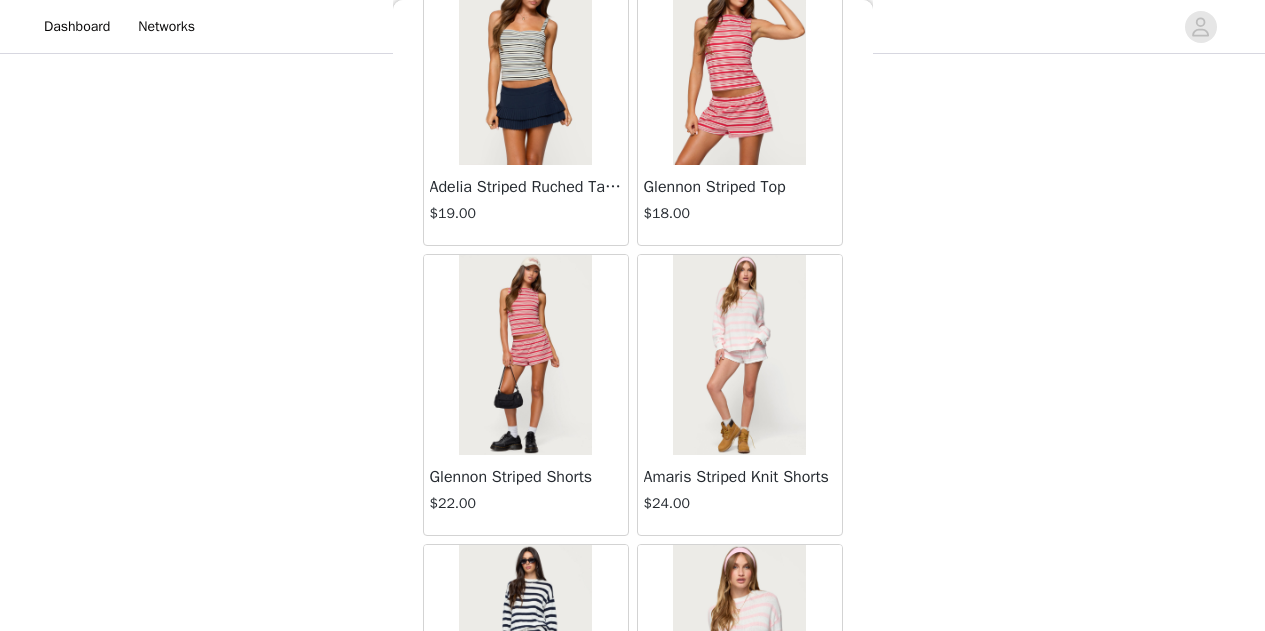 scroll, scrollTop: 20147, scrollLeft: 0, axis: vertical 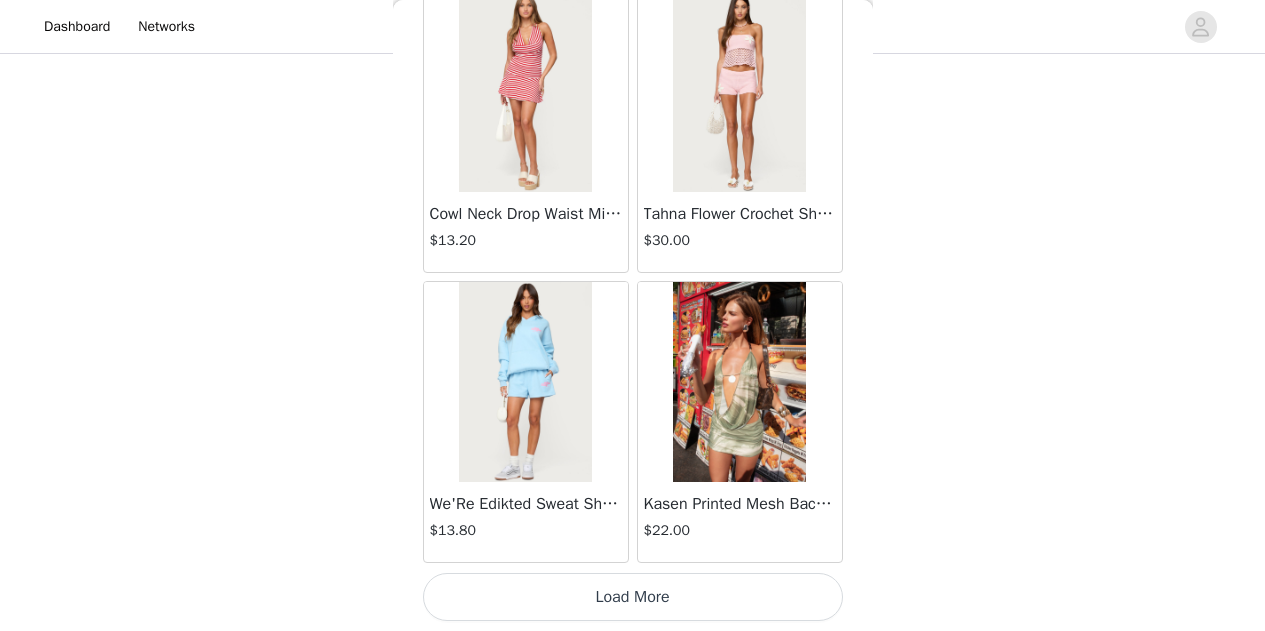 click on "Load More" at bounding box center (633, 597) 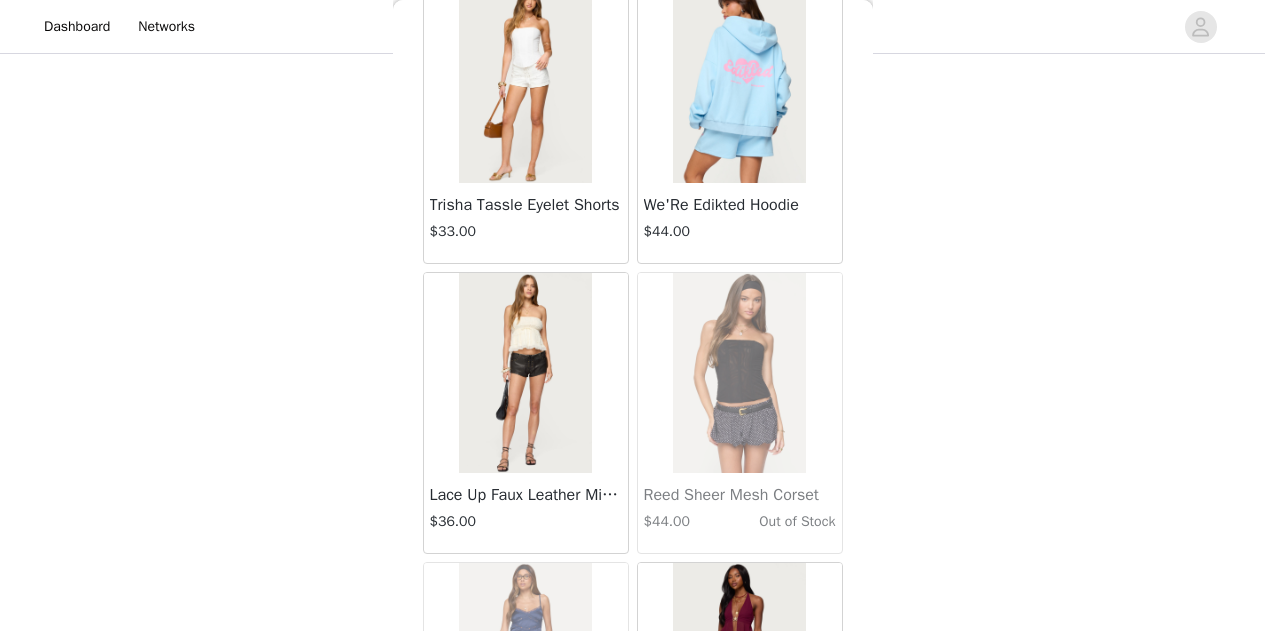 scroll, scrollTop: 24479, scrollLeft: 0, axis: vertical 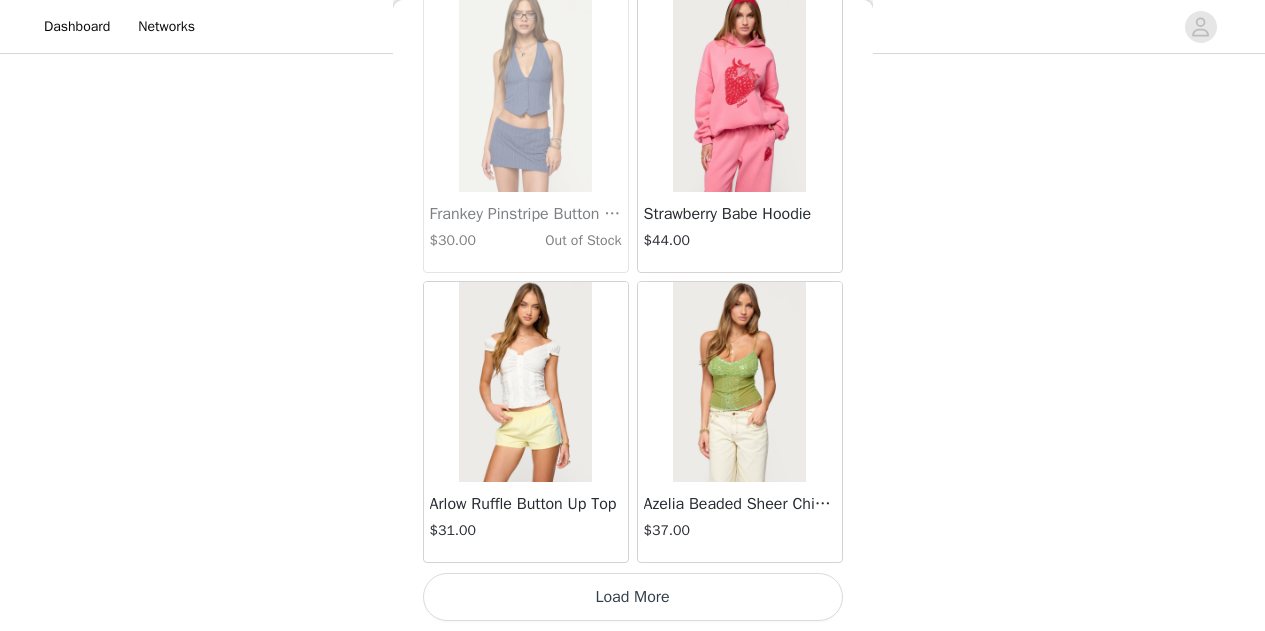 click on "Load More" at bounding box center (633, 597) 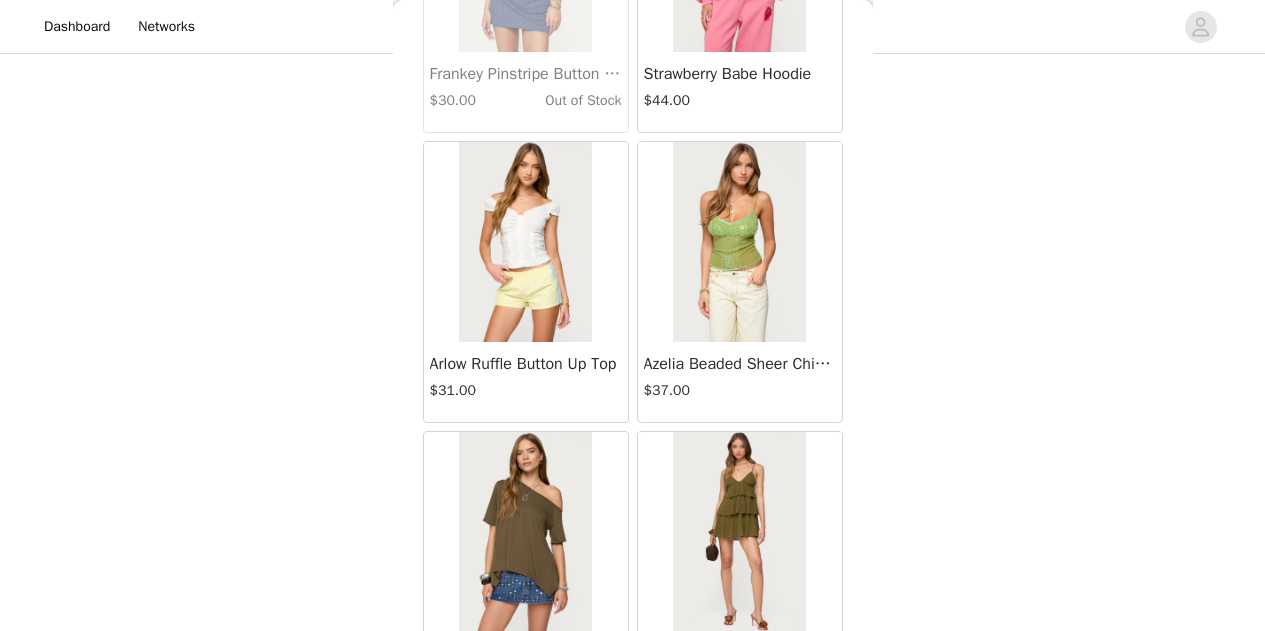 scroll, scrollTop: 25768, scrollLeft: 0, axis: vertical 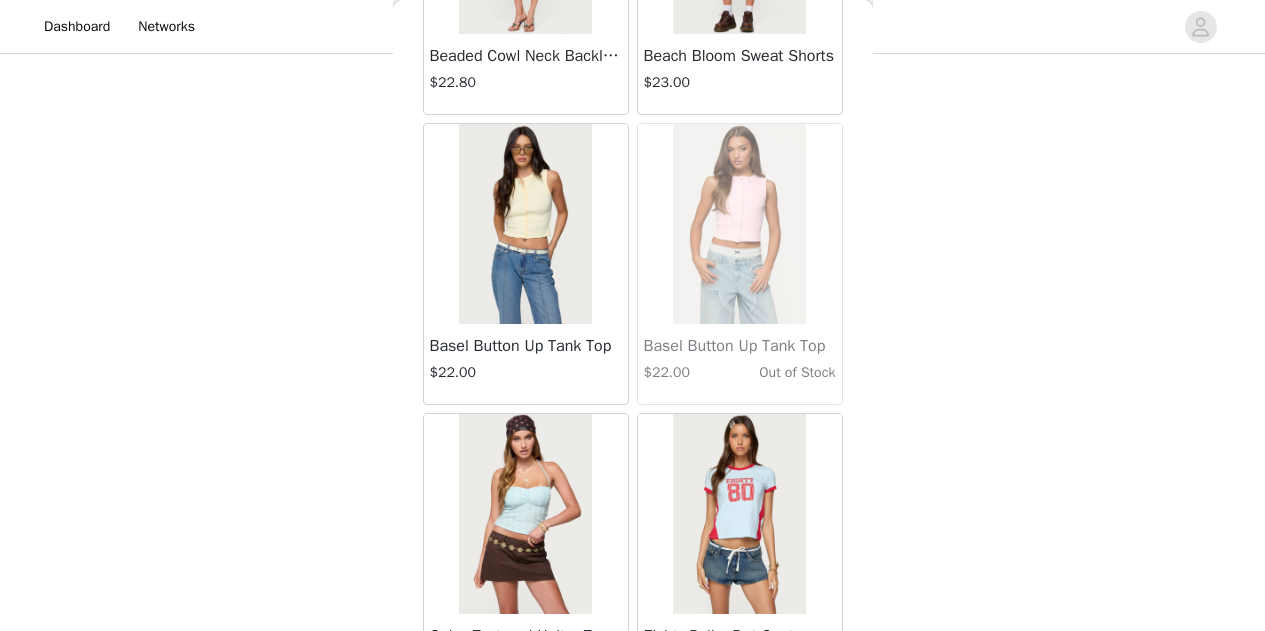 click at bounding box center (525, 224) 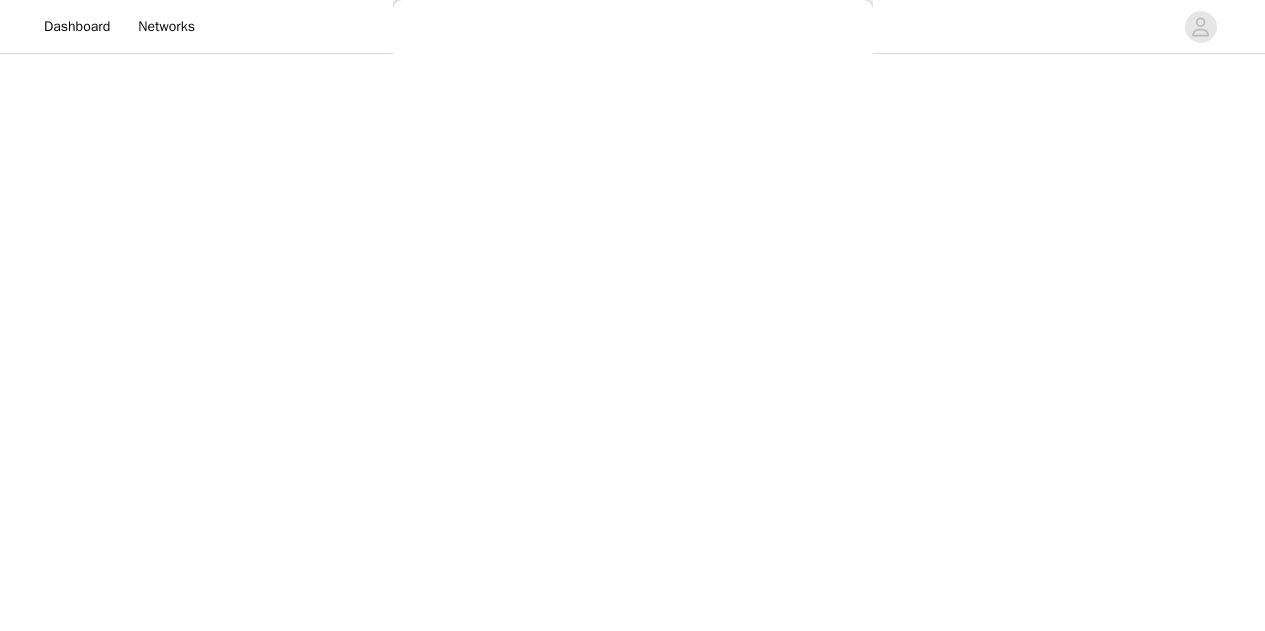 scroll, scrollTop: 321, scrollLeft: 0, axis: vertical 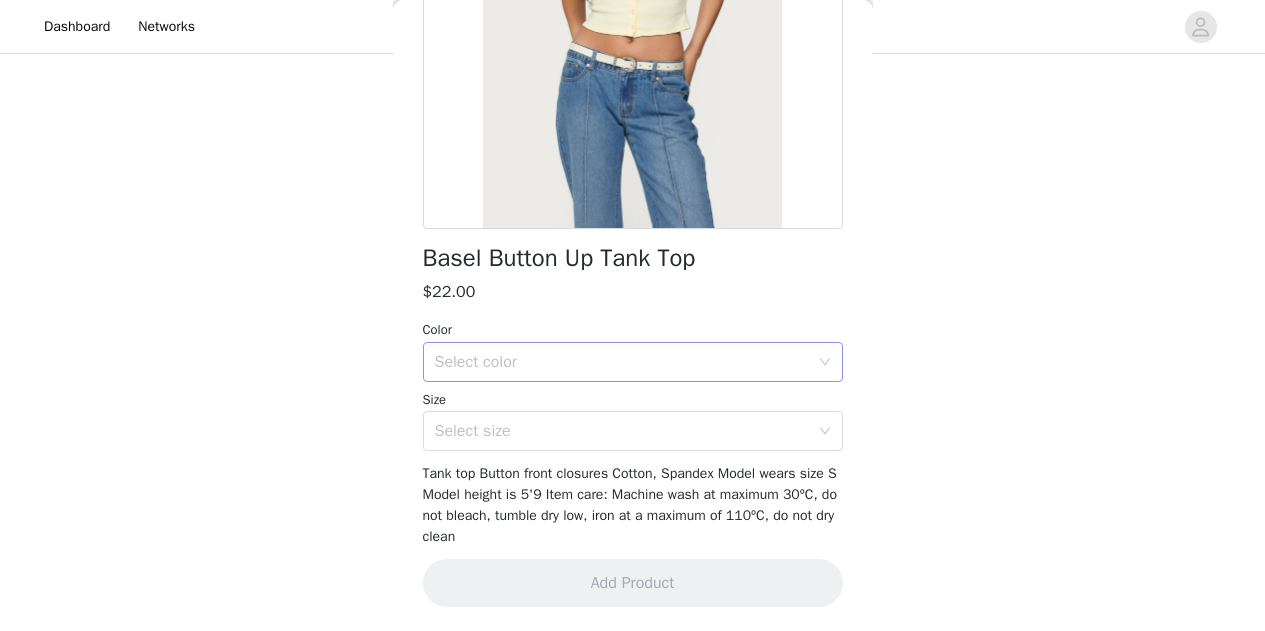 click on "Select color" at bounding box center (622, 362) 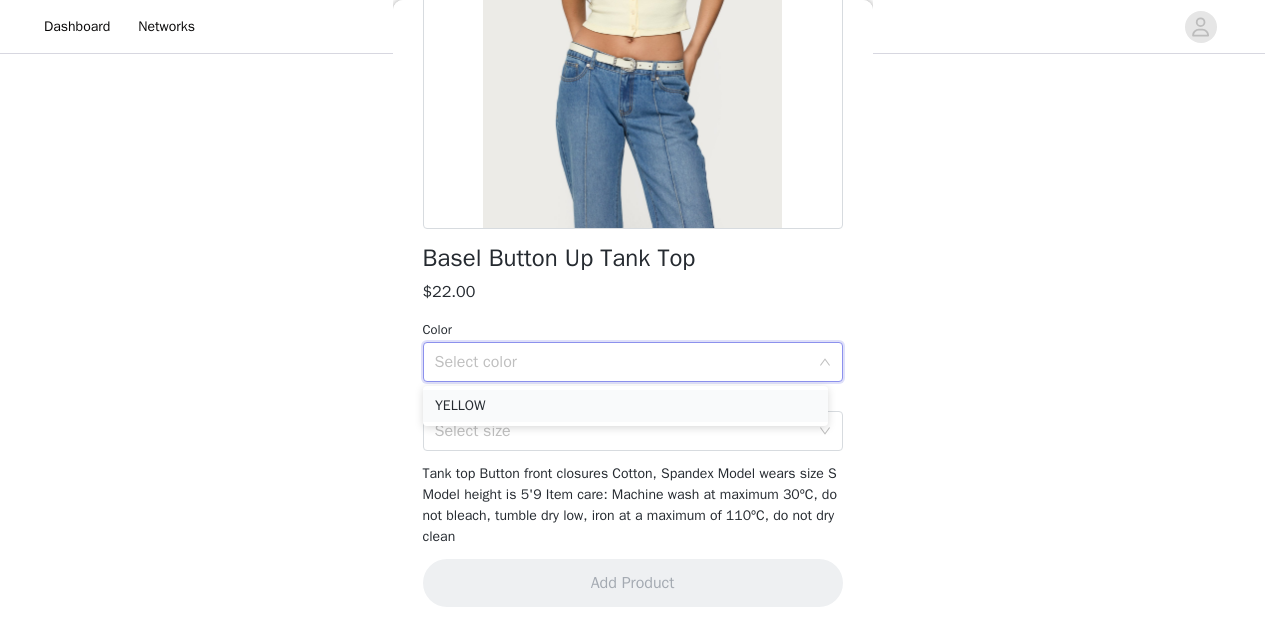 click on "YELLOW" at bounding box center [625, 406] 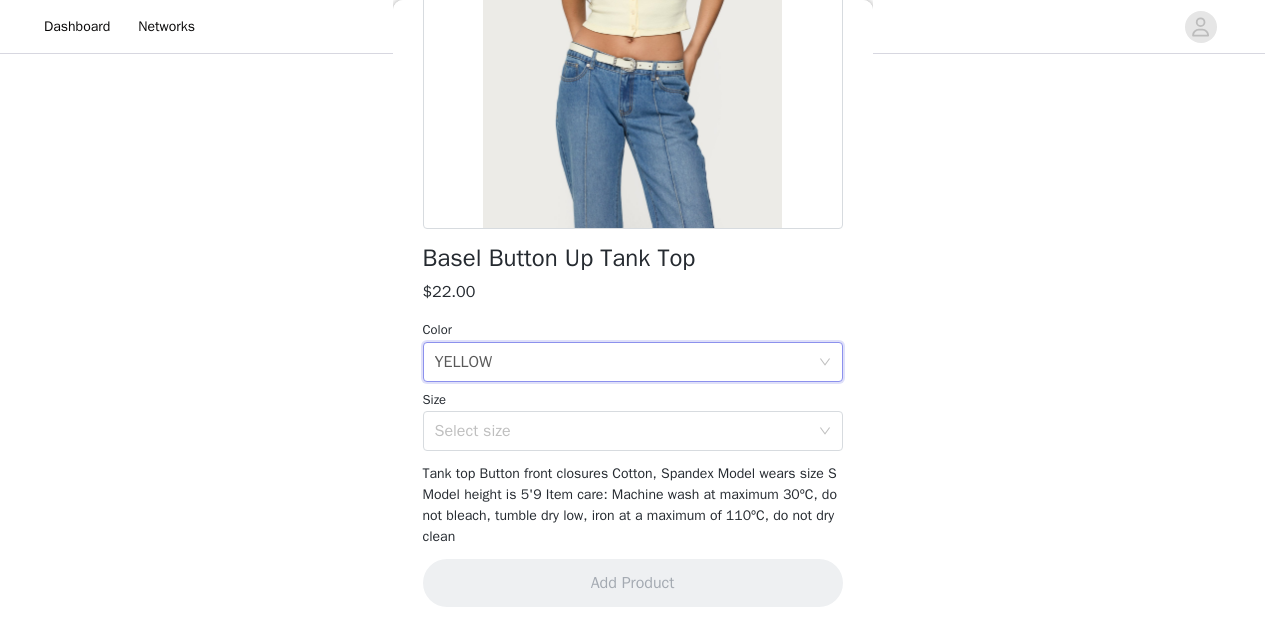 click on "Size" at bounding box center (633, 400) 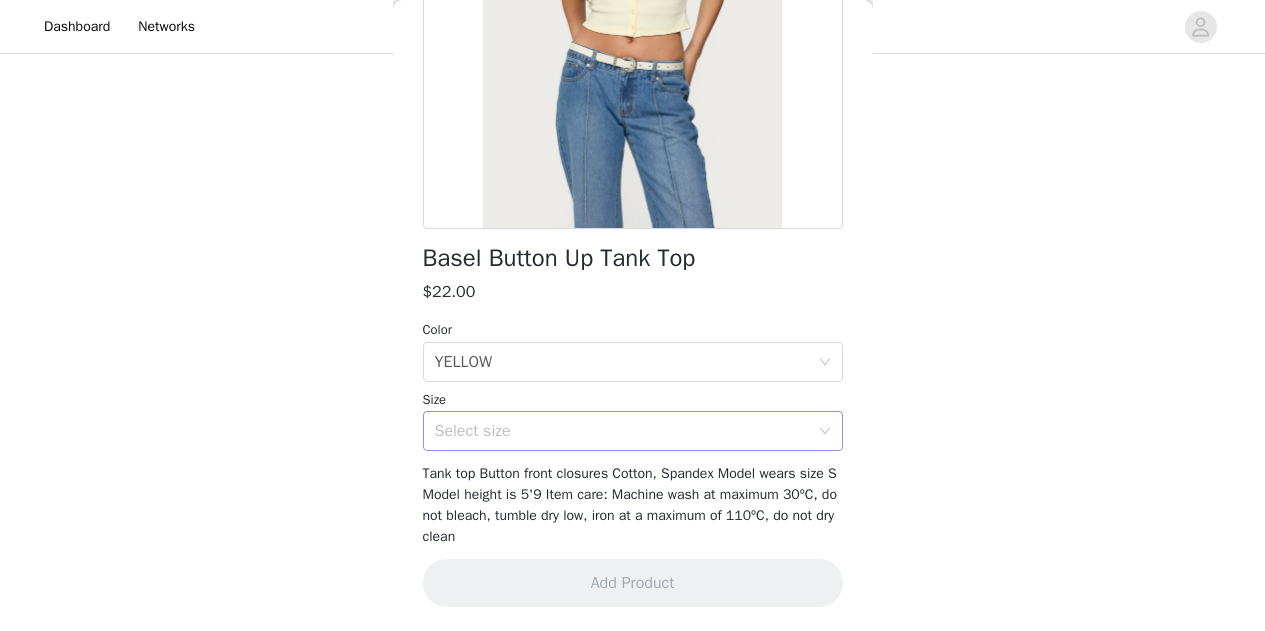 click on "Select size" at bounding box center [622, 431] 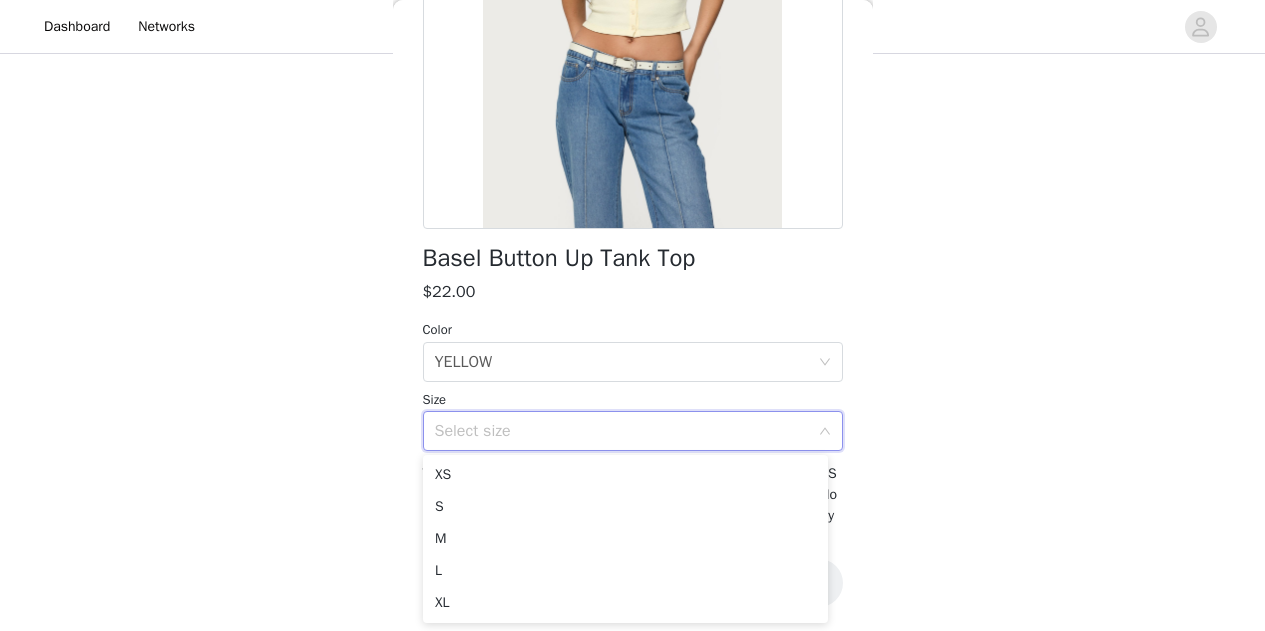 click on "Size" at bounding box center (633, 400) 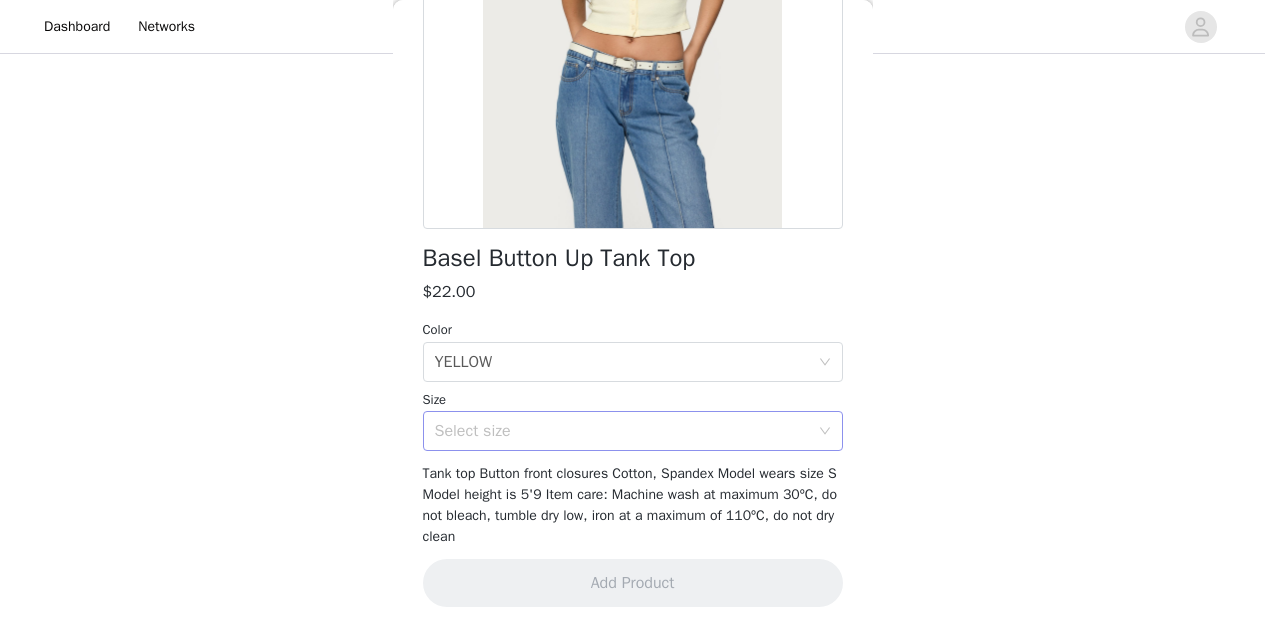 click on "Select size" at bounding box center (622, 431) 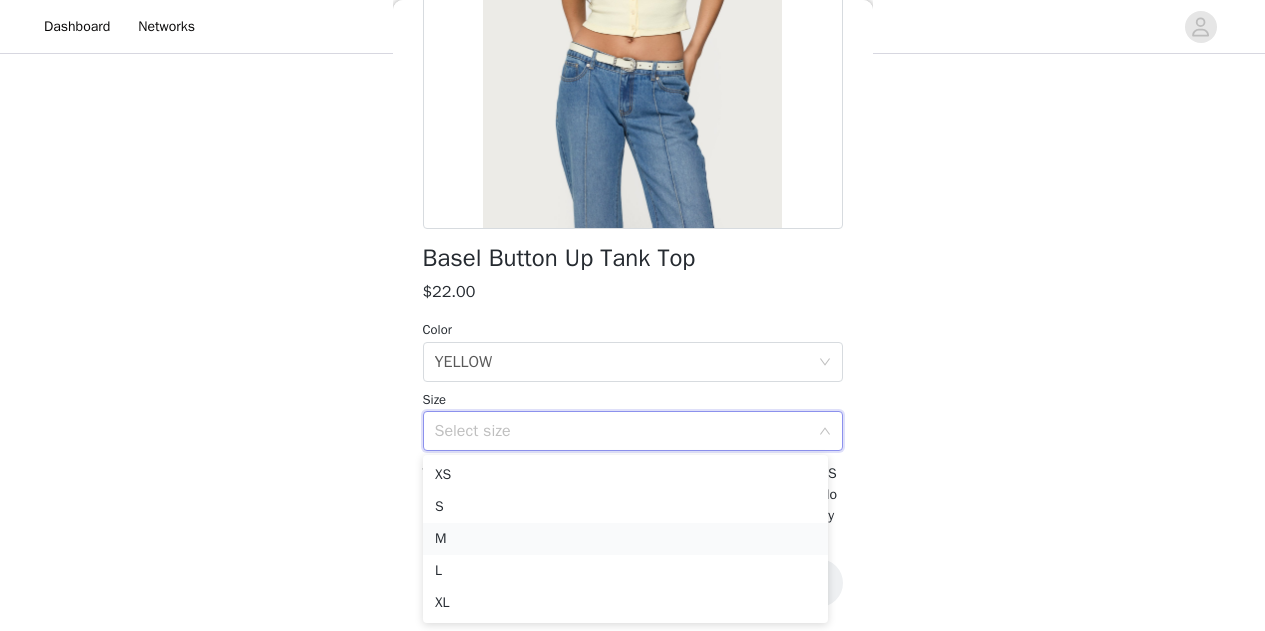 click on "M" at bounding box center [625, 539] 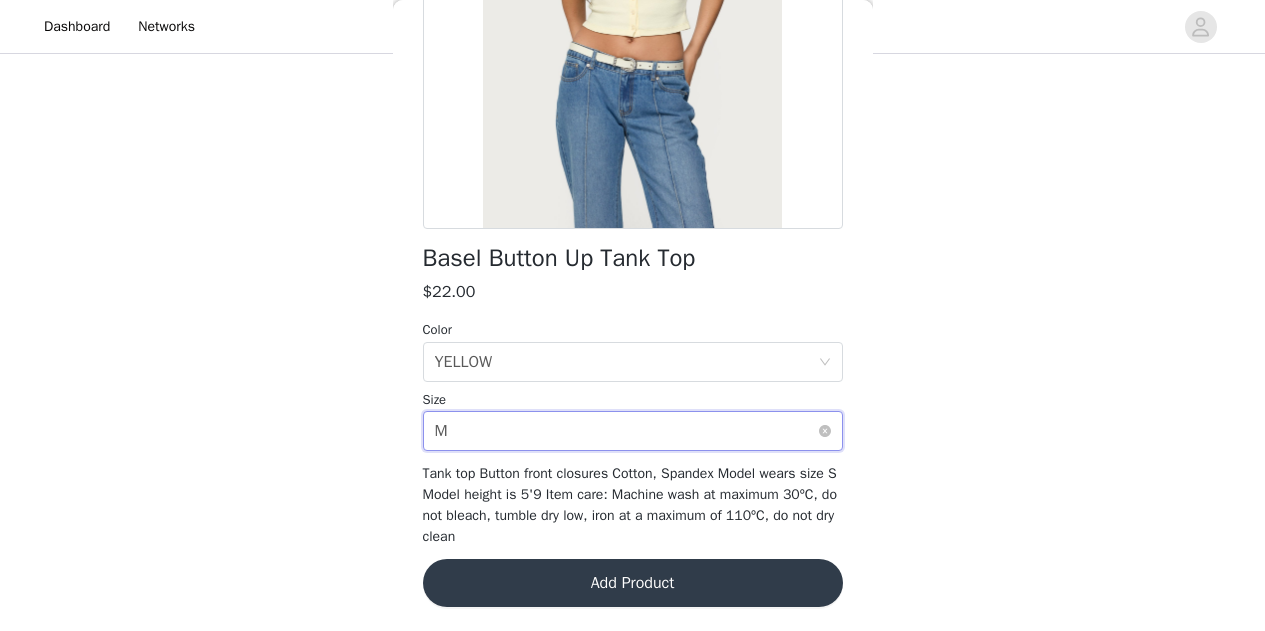 click on "Select size M" at bounding box center (626, 431) 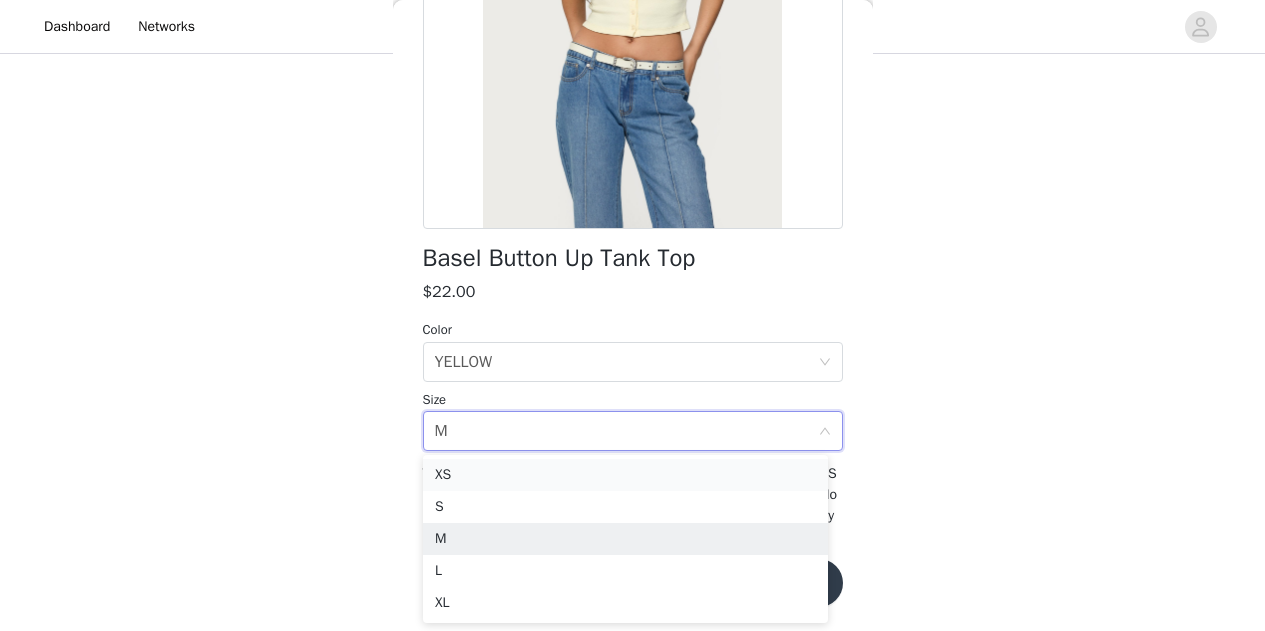 click on "XS" at bounding box center [625, 475] 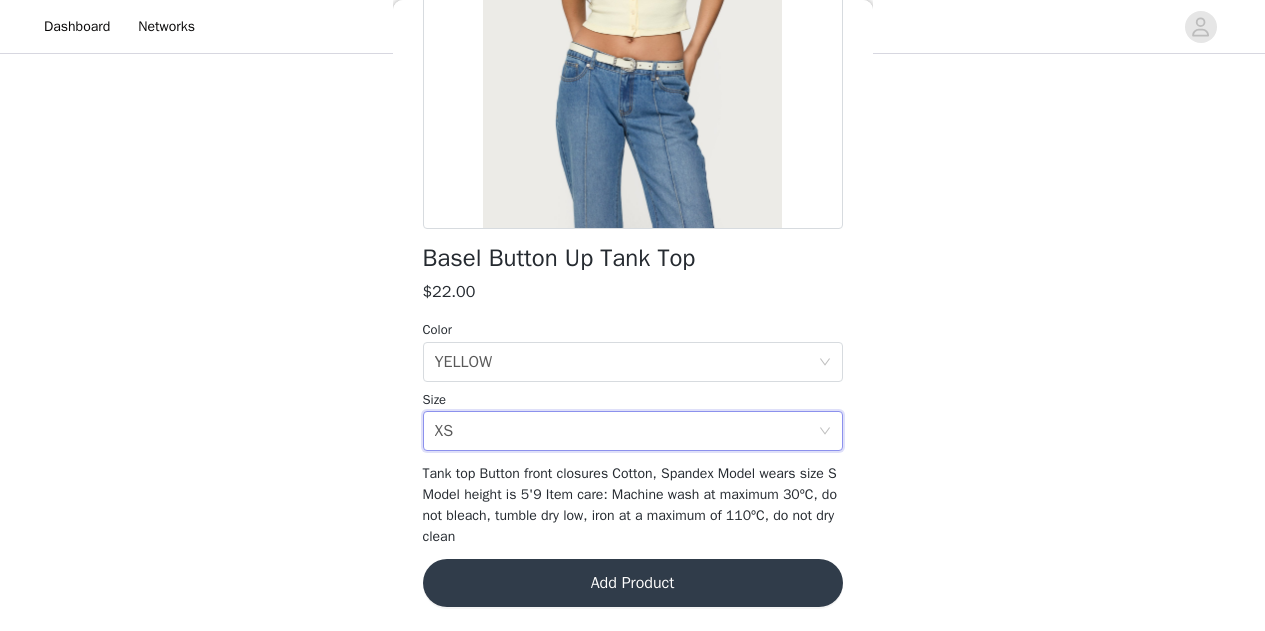 click on "Add Product" at bounding box center [633, 583] 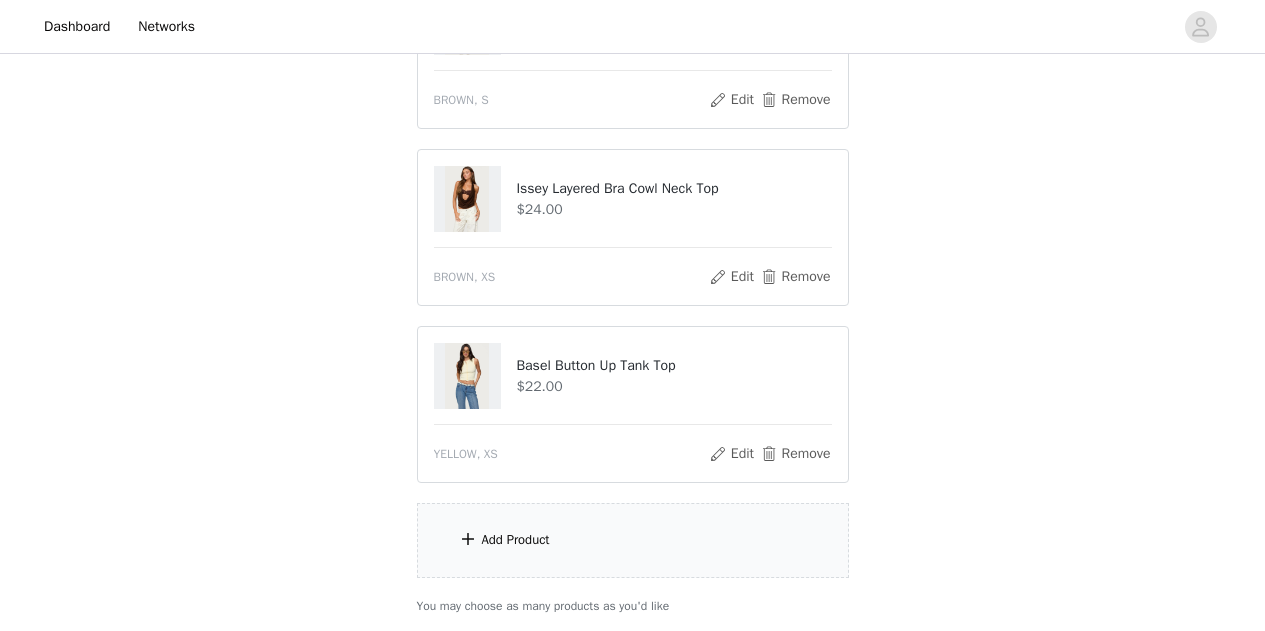 scroll, scrollTop: 987, scrollLeft: 0, axis: vertical 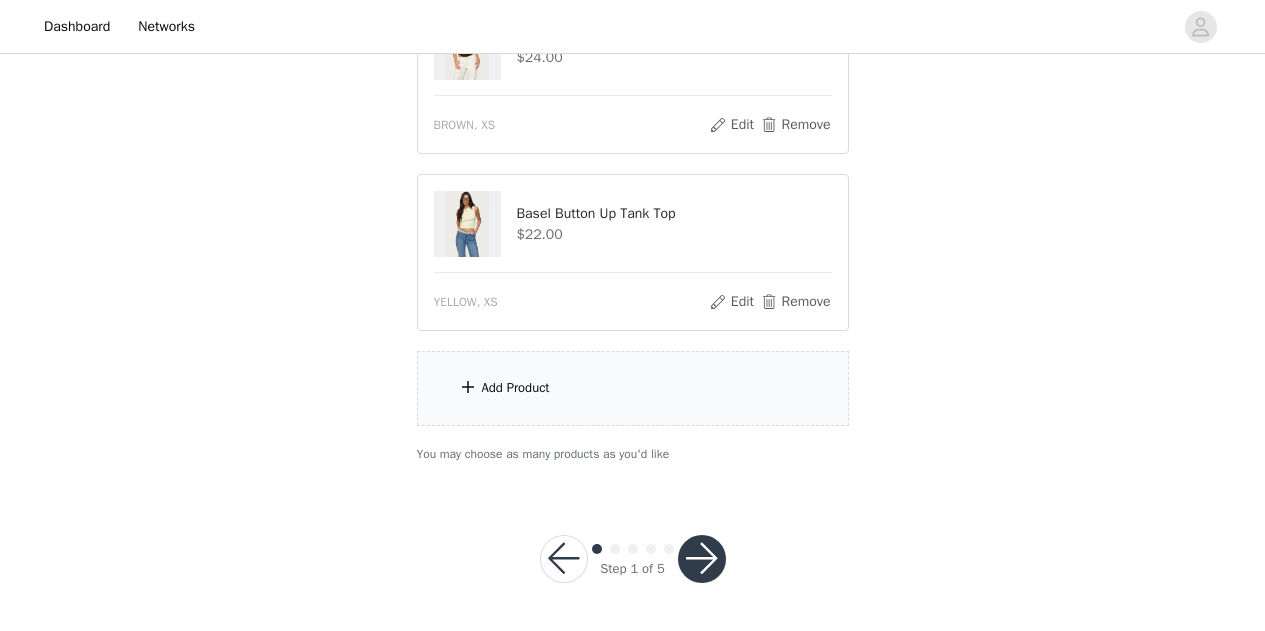 click on "Add Product" at bounding box center [516, 388] 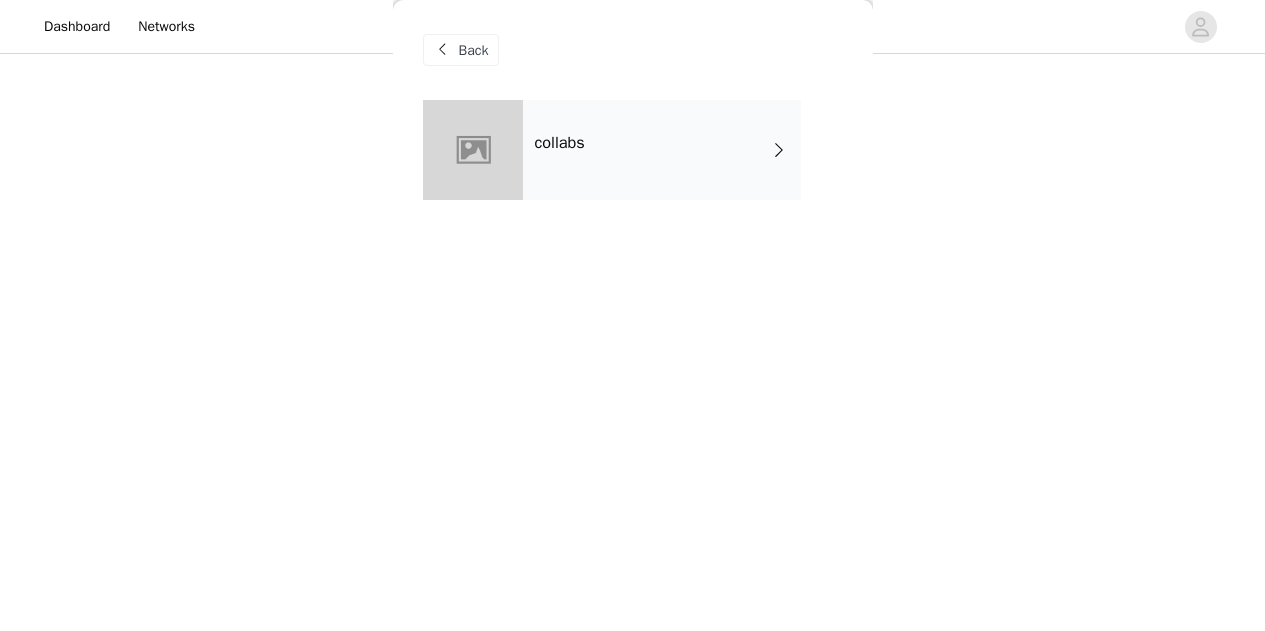 click on "collabs" at bounding box center (662, 150) 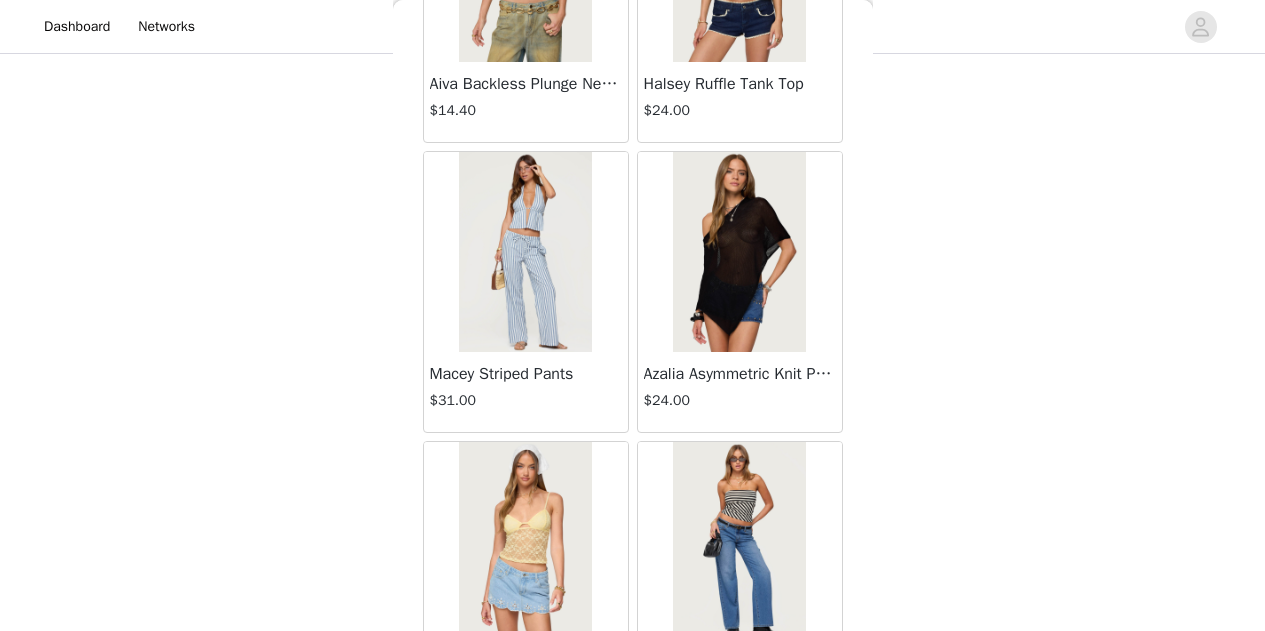 scroll, scrollTop: 2429, scrollLeft: 0, axis: vertical 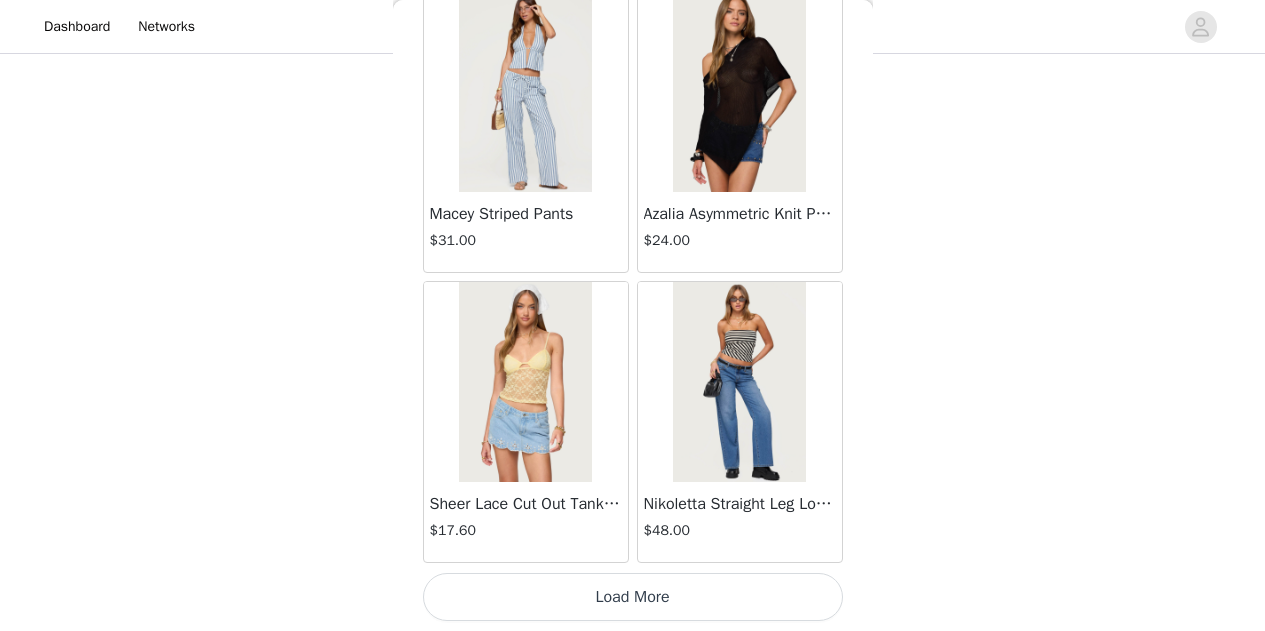 click on "Load More" at bounding box center [633, 597] 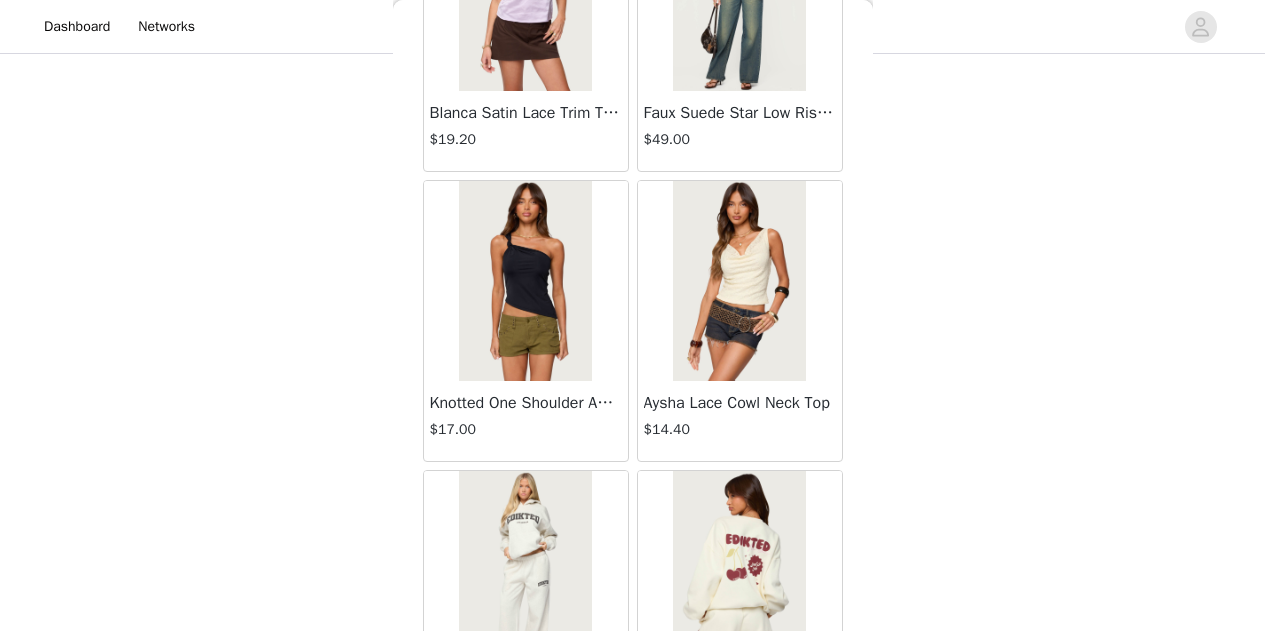 scroll, scrollTop: 5329, scrollLeft: 0, axis: vertical 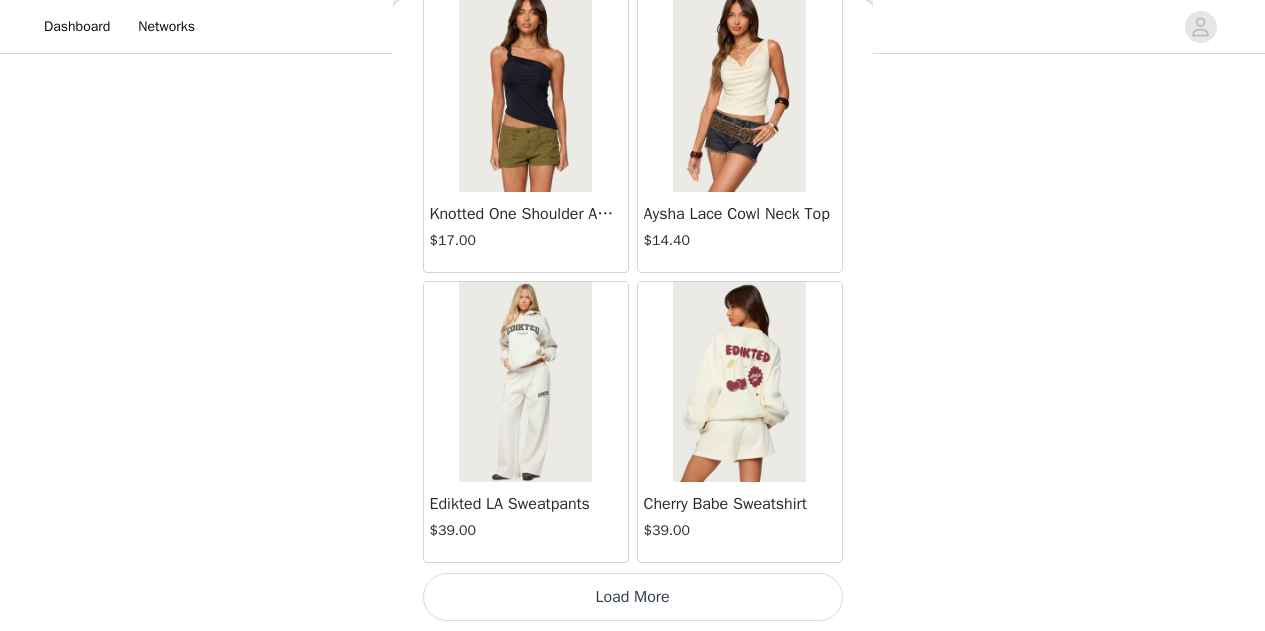 click on "Load More" at bounding box center [633, 597] 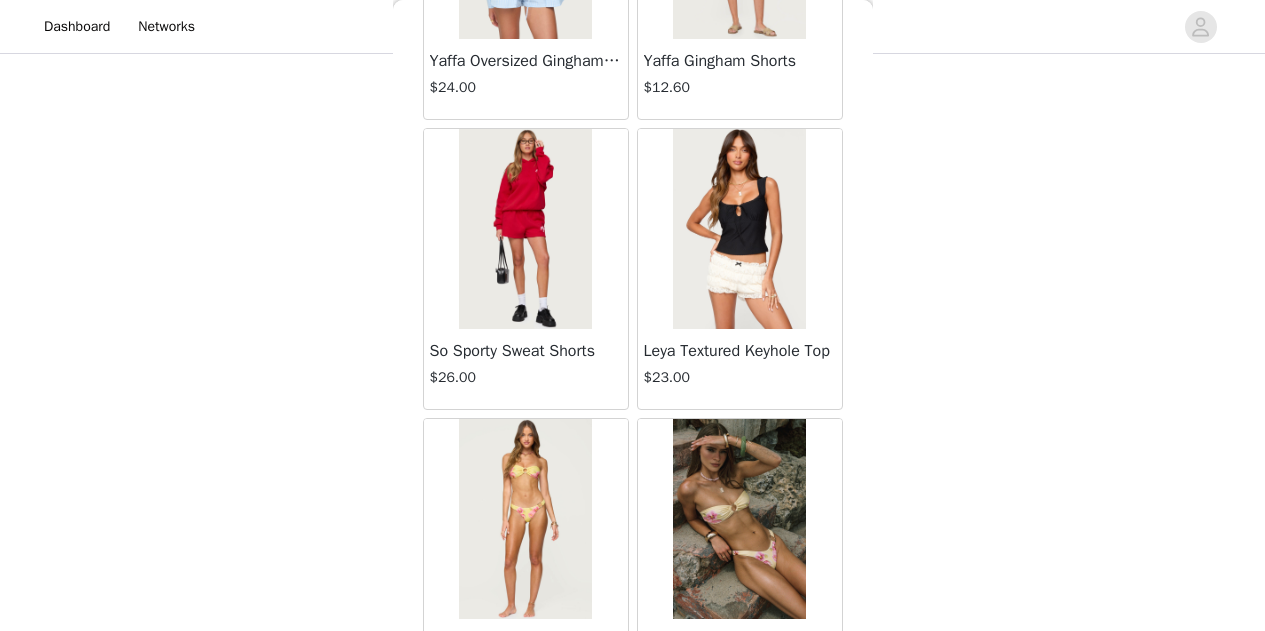 scroll, scrollTop: 8229, scrollLeft: 0, axis: vertical 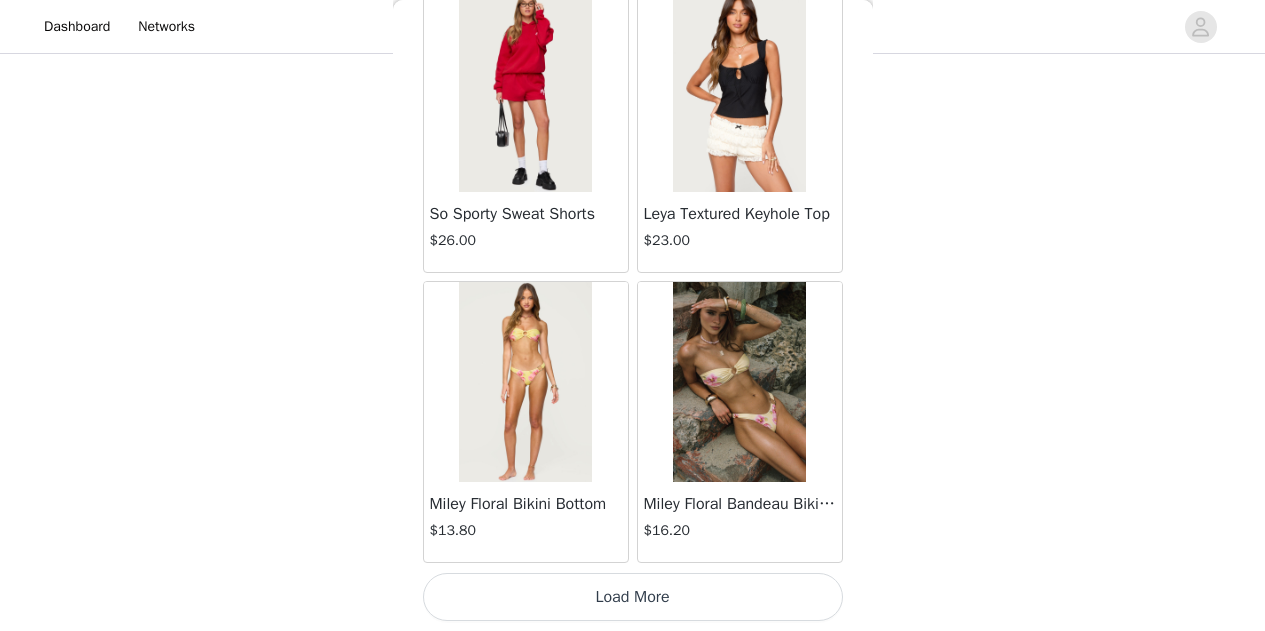 click on "Load More" at bounding box center (633, 597) 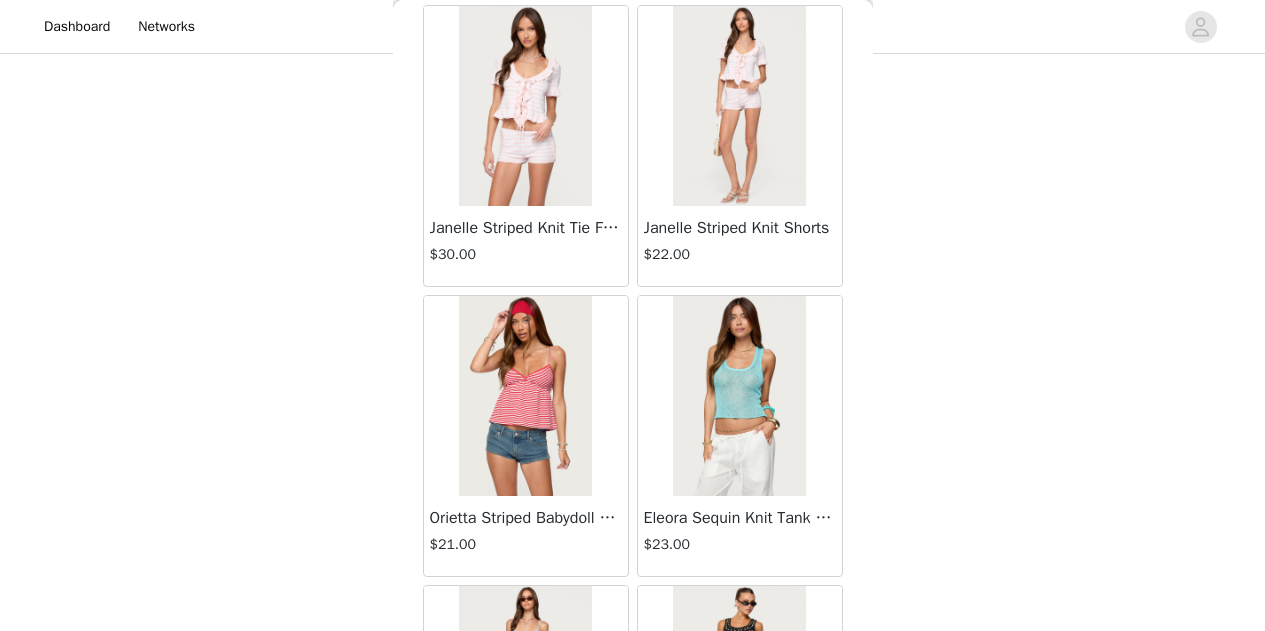 scroll, scrollTop: 11129, scrollLeft: 0, axis: vertical 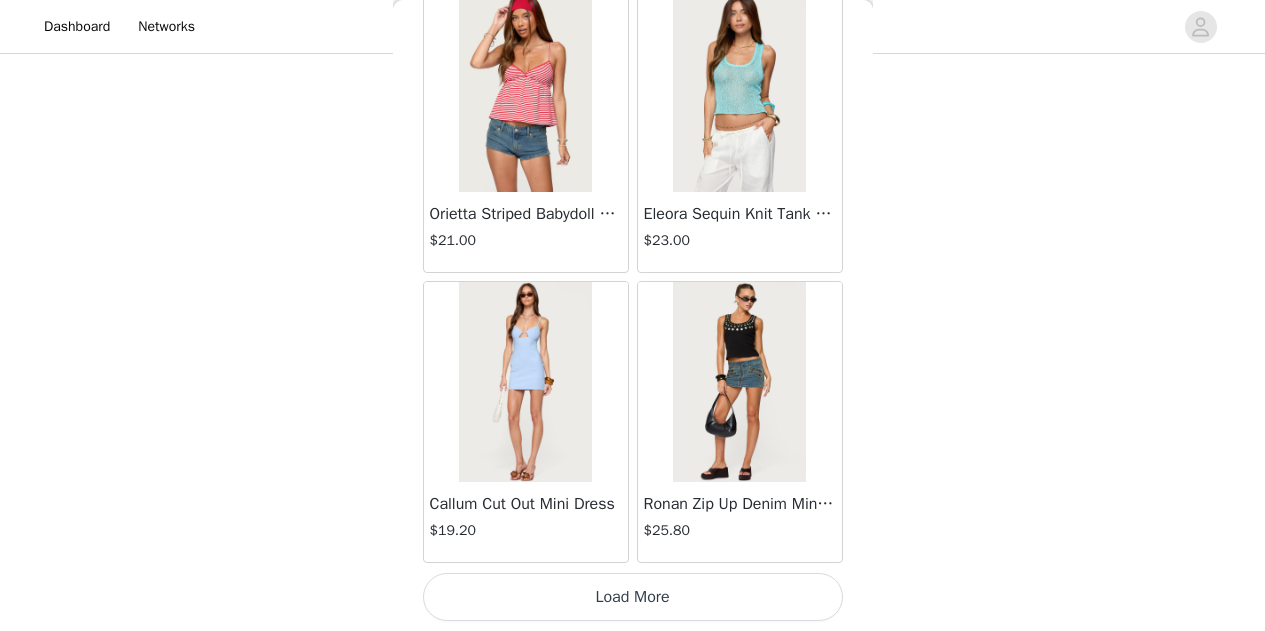 click on "Load More" at bounding box center [633, 597] 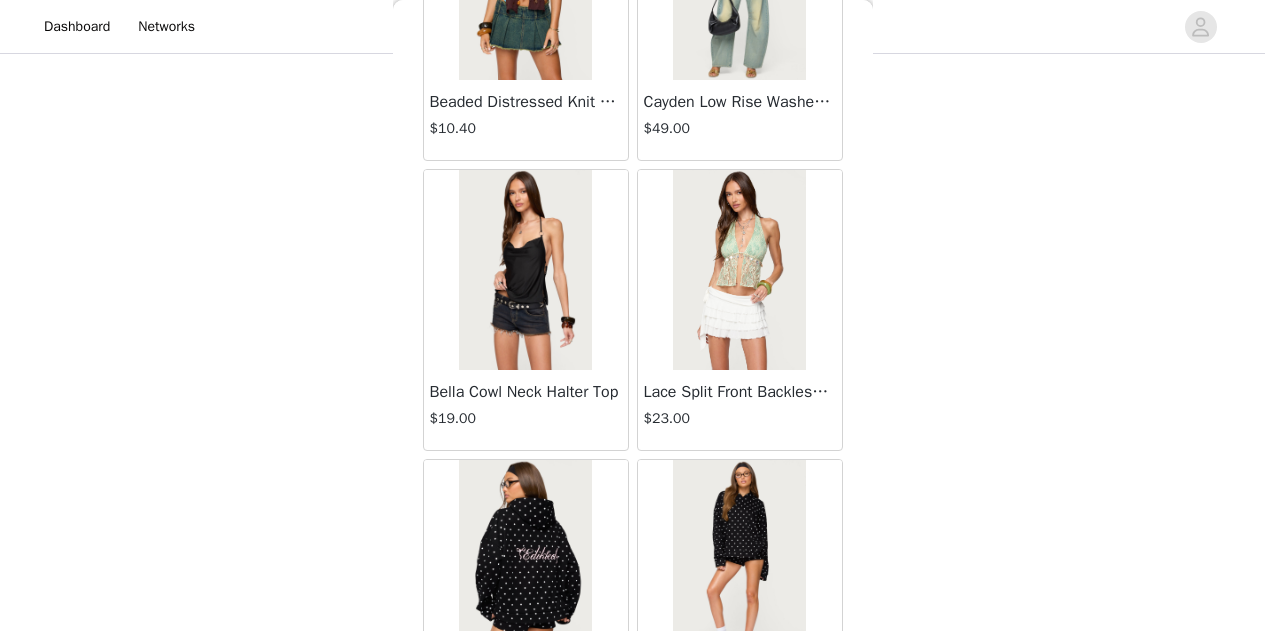 scroll, scrollTop: 14029, scrollLeft: 0, axis: vertical 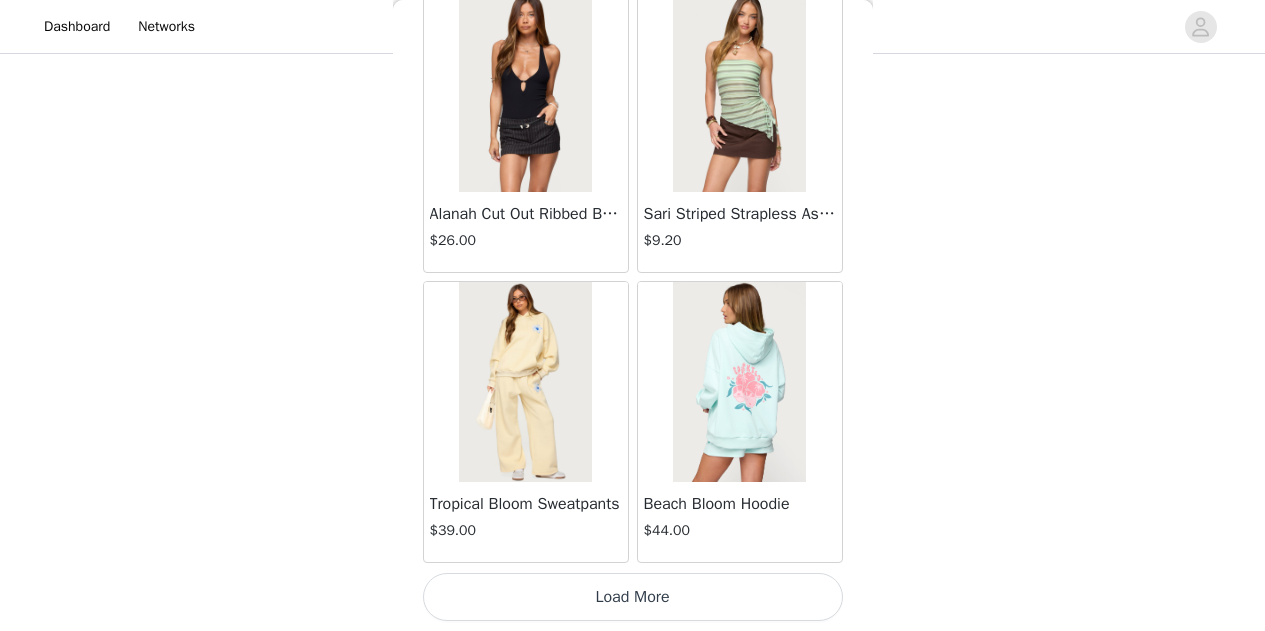 click on "Load More" at bounding box center [633, 597] 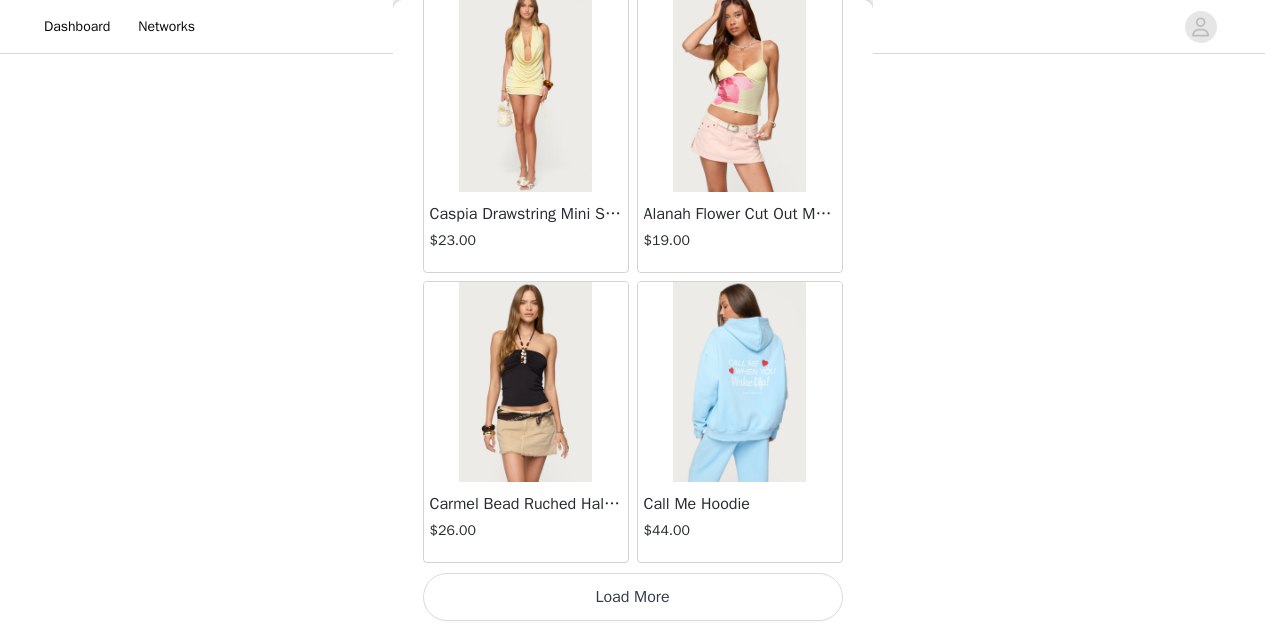 scroll, scrollTop: 16929, scrollLeft: 0, axis: vertical 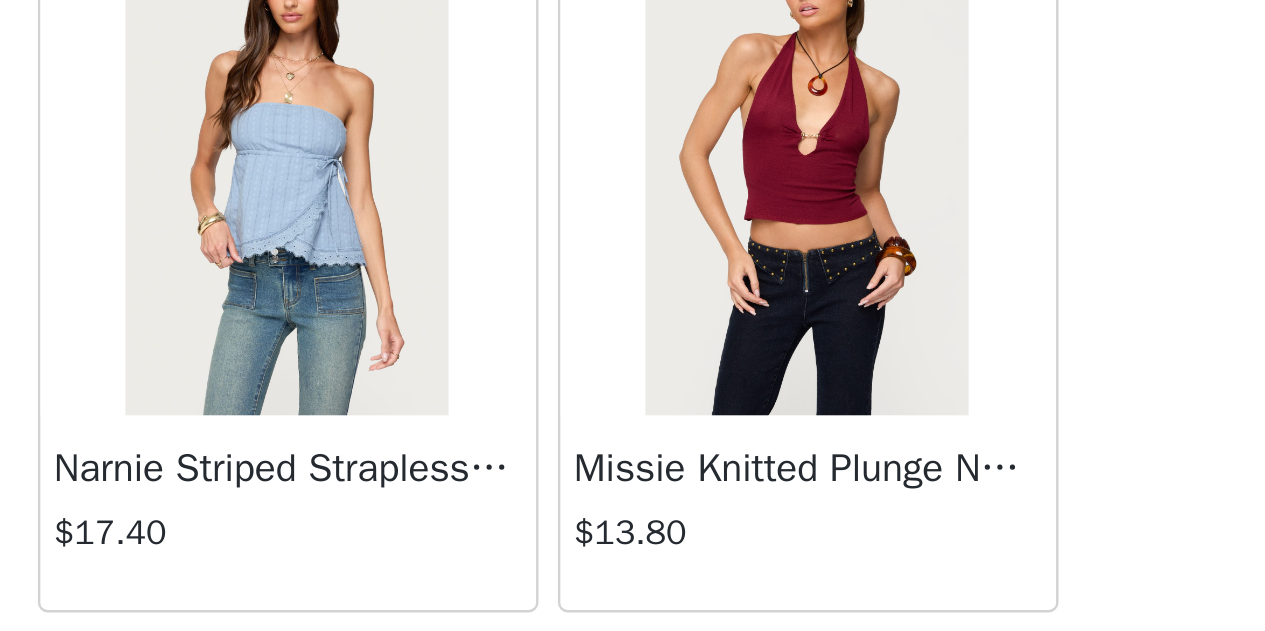 click at bounding box center (739, 230) 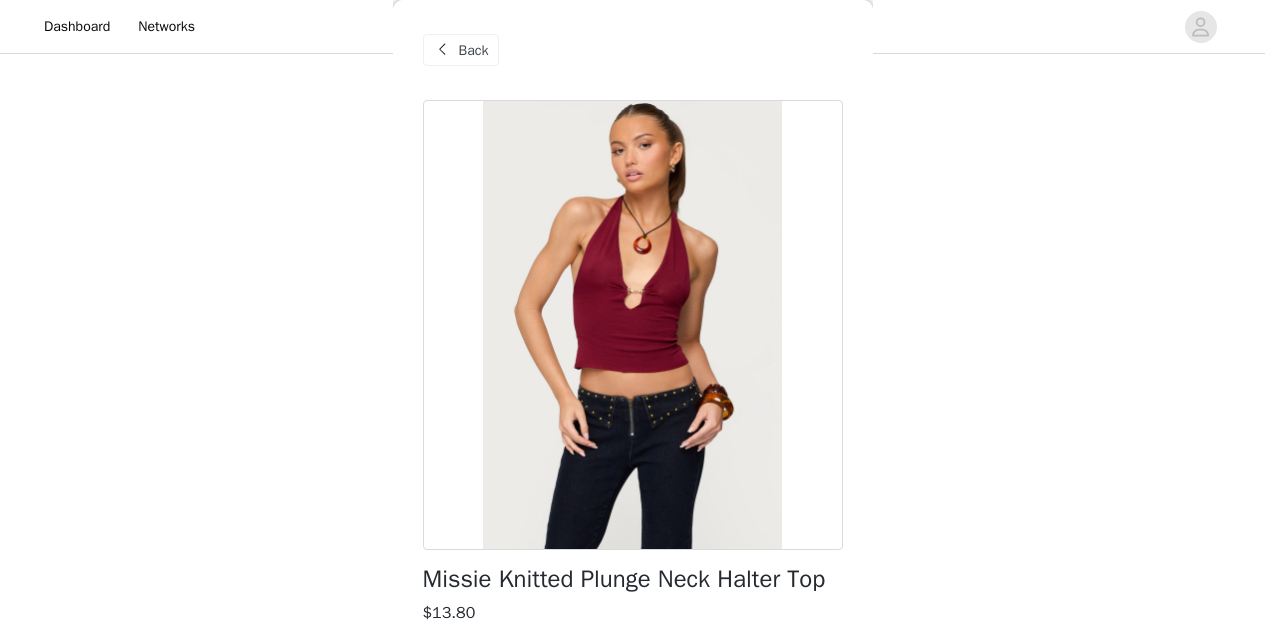 scroll, scrollTop: 348, scrollLeft: 0, axis: vertical 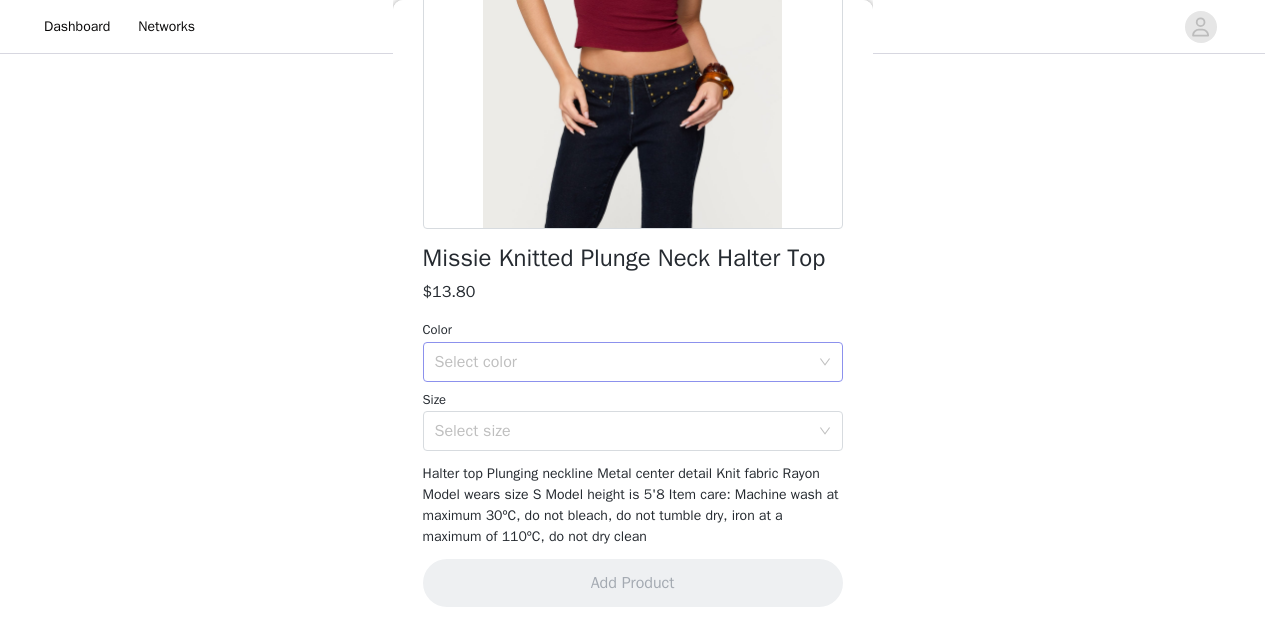 click on "Select color" at bounding box center (622, 362) 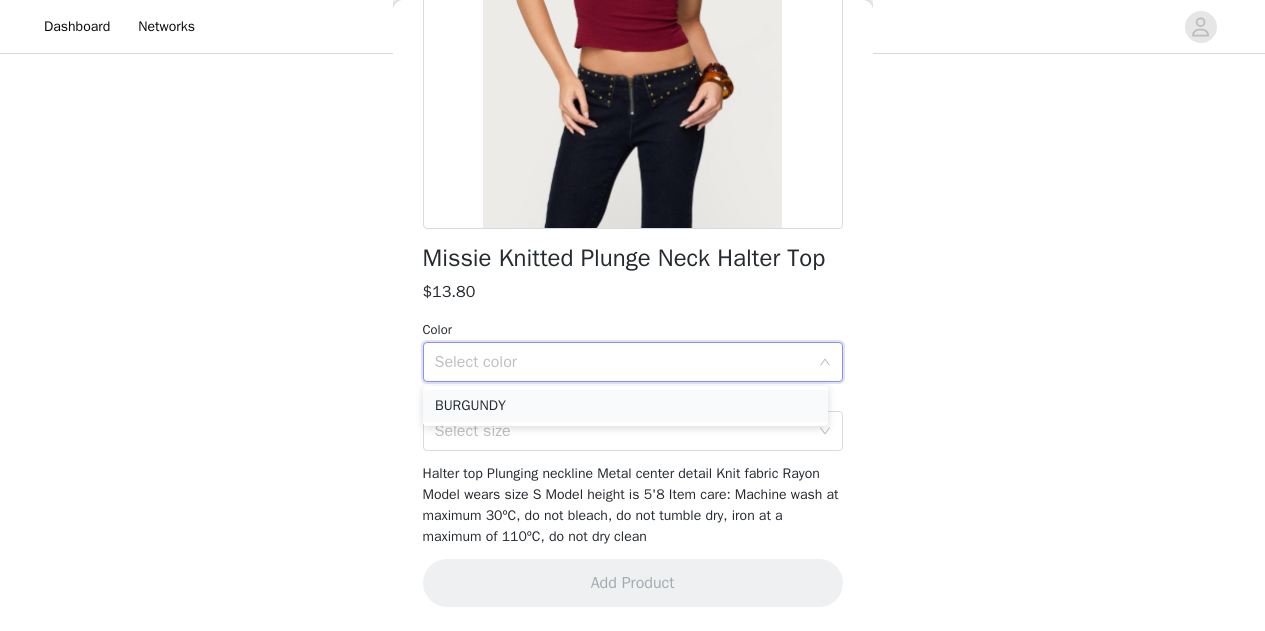 click on "BURGUNDY" at bounding box center [625, 406] 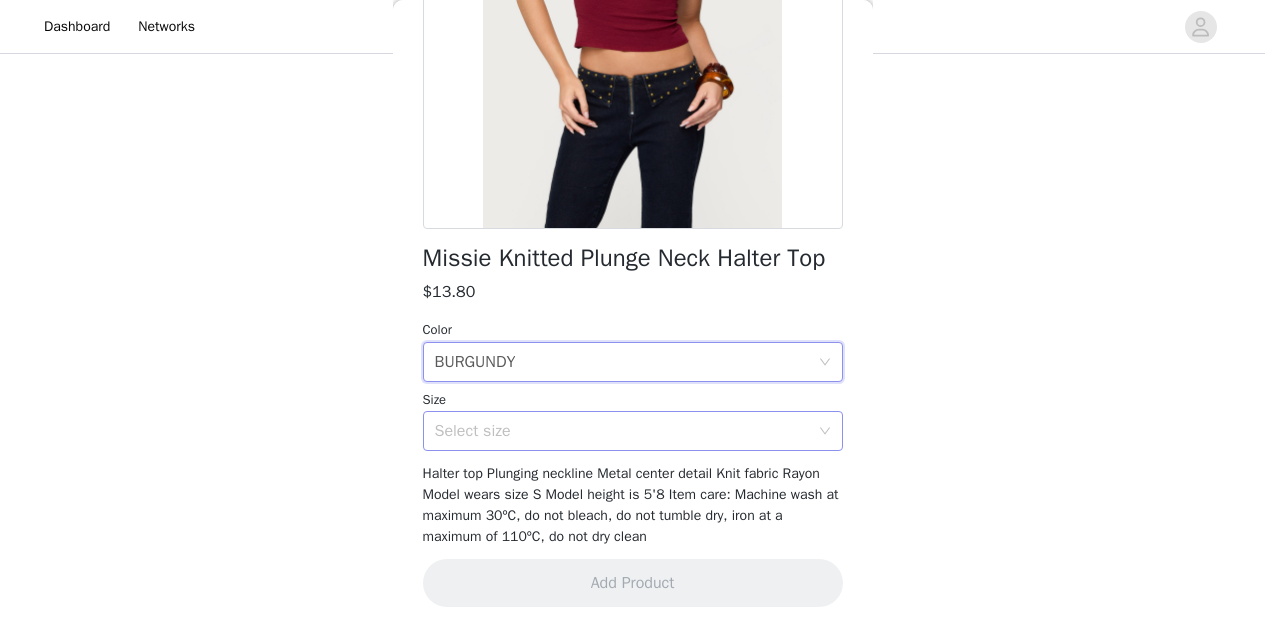 click on "Select size" at bounding box center [622, 431] 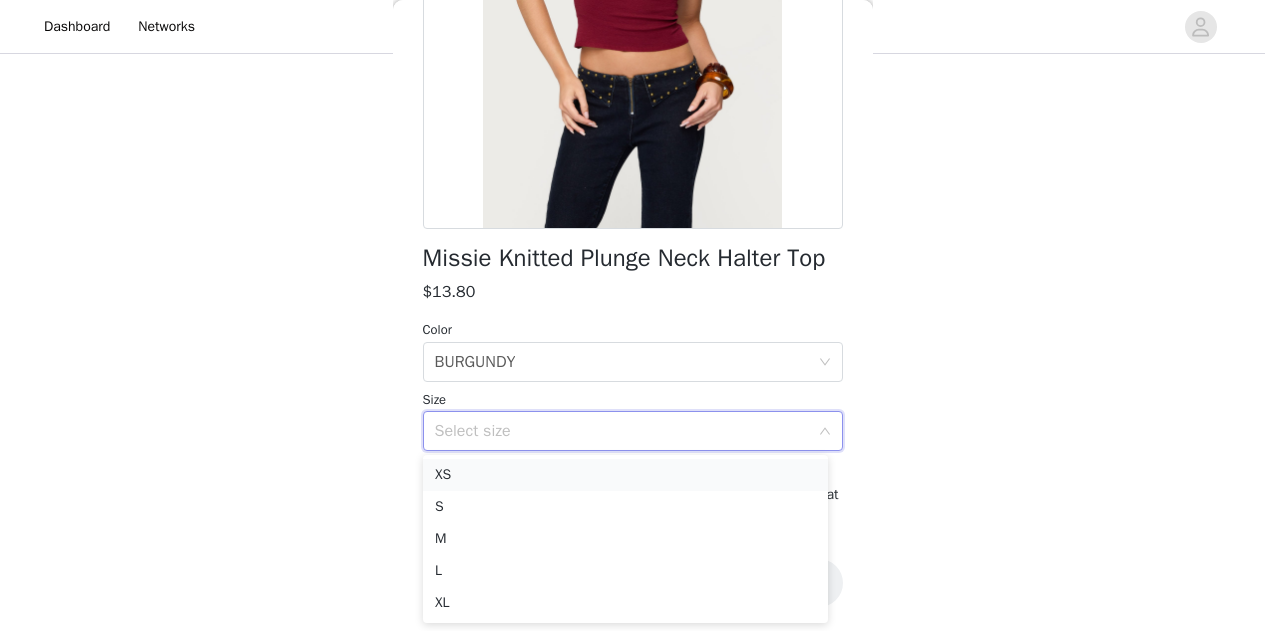 click on "XS" at bounding box center [625, 475] 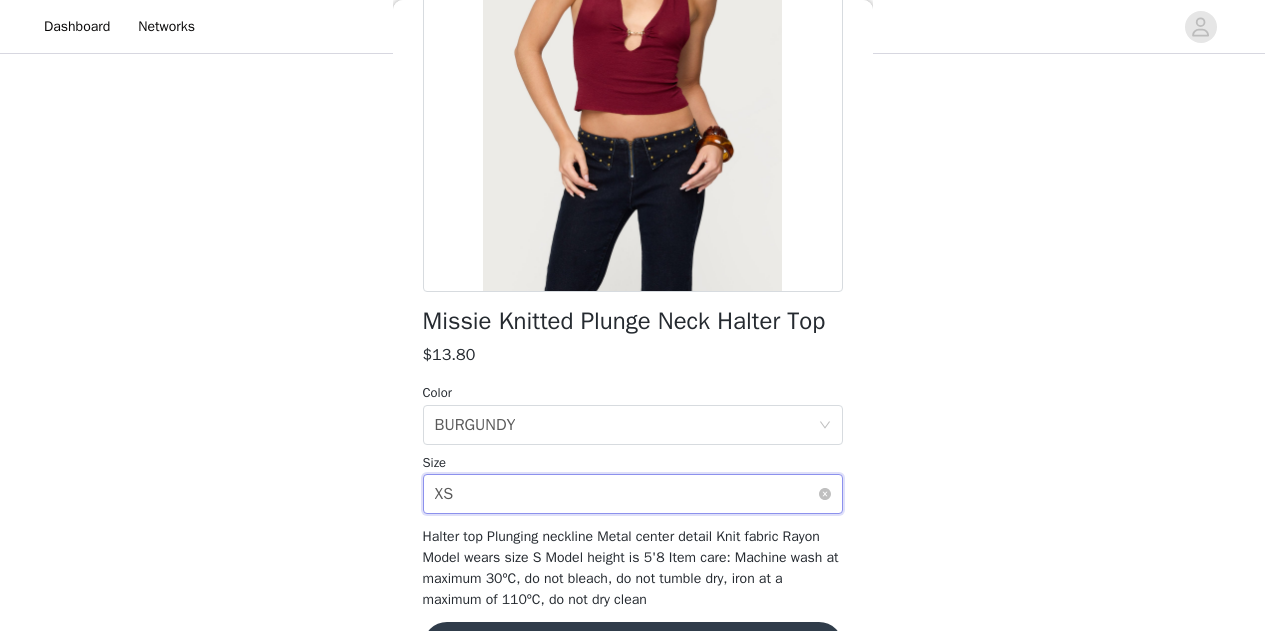 scroll, scrollTop: 259, scrollLeft: 0, axis: vertical 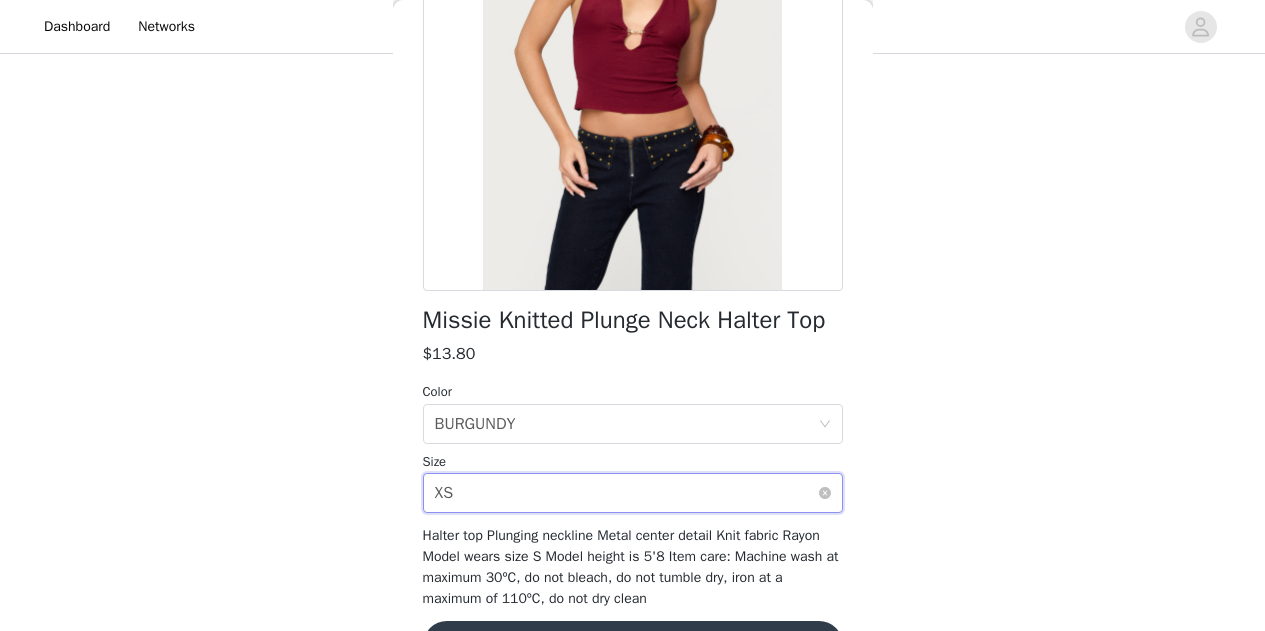 click on "Select size XS" at bounding box center (626, 493) 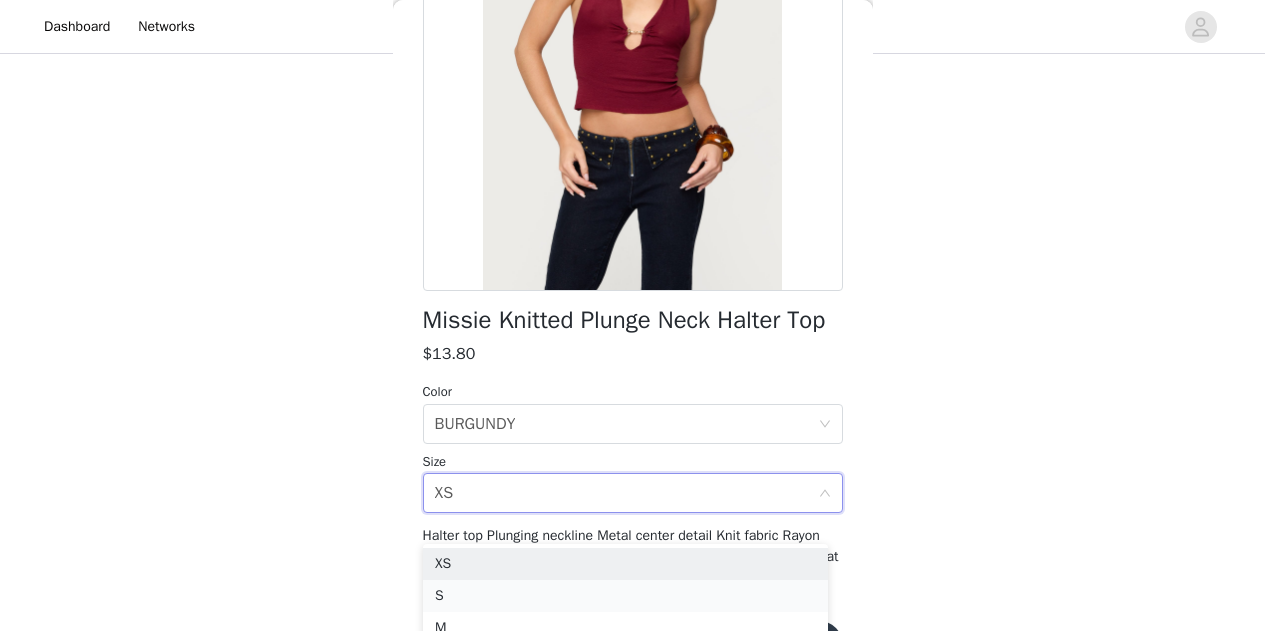 click on "S" at bounding box center (625, 596) 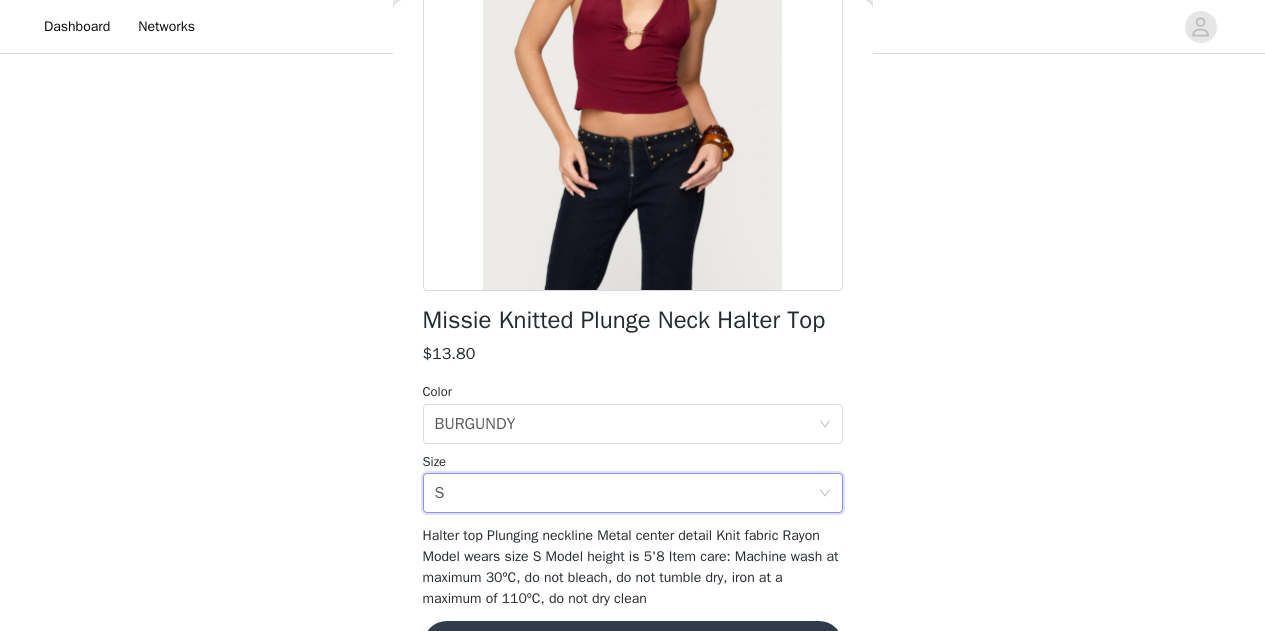 scroll, scrollTop: 348, scrollLeft: 0, axis: vertical 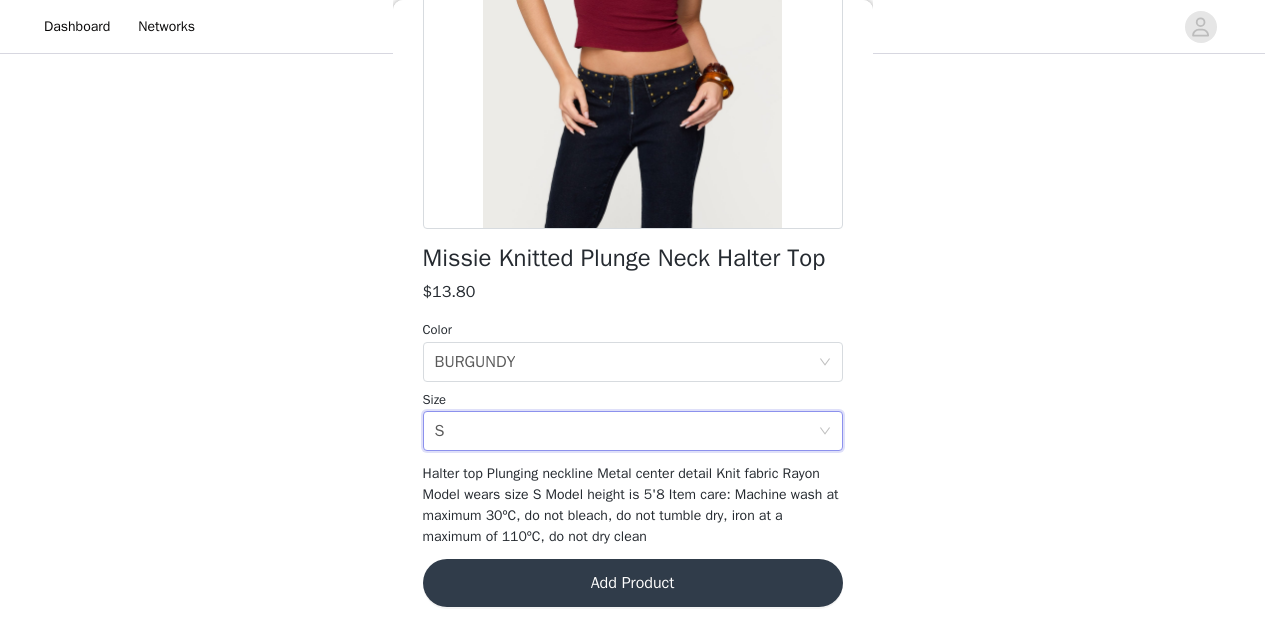 click on "Add Product" at bounding box center [633, 583] 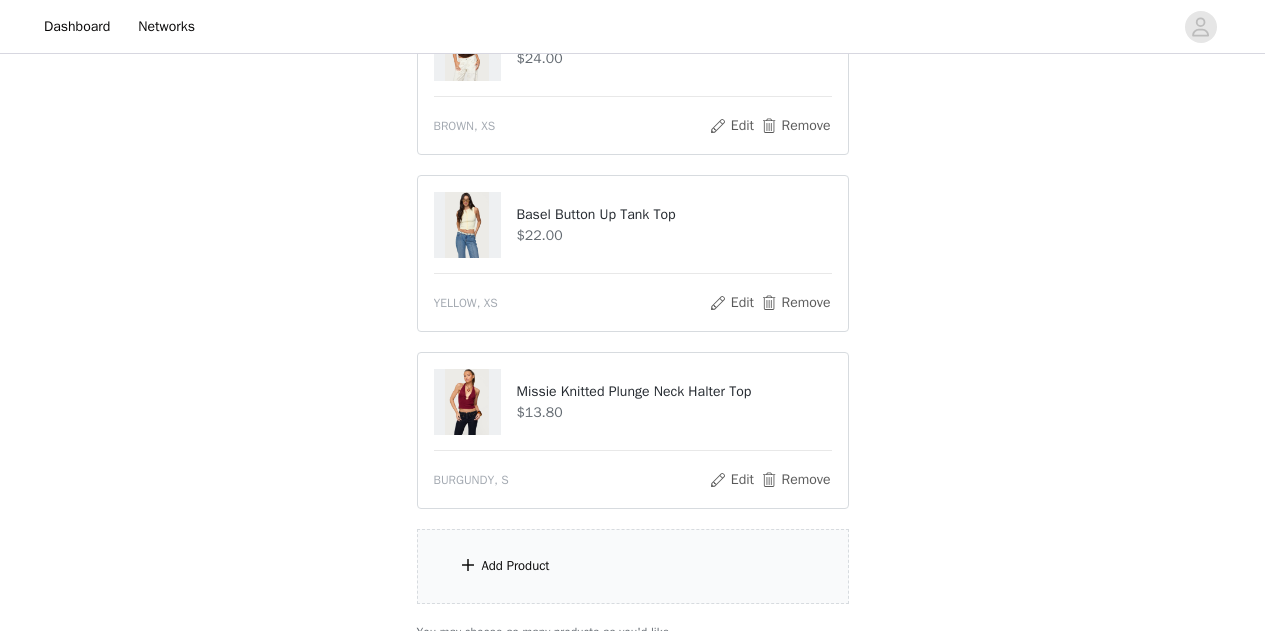 click on "Add Product" at bounding box center (633, 566) 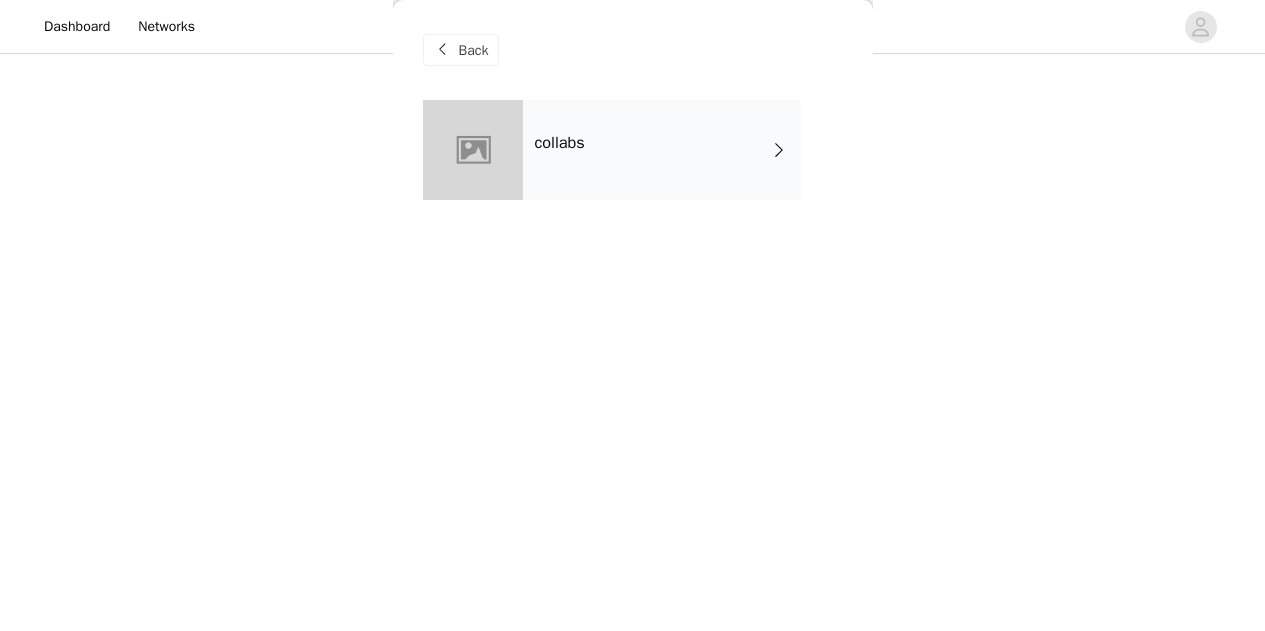 click on "collabs" at bounding box center (662, 150) 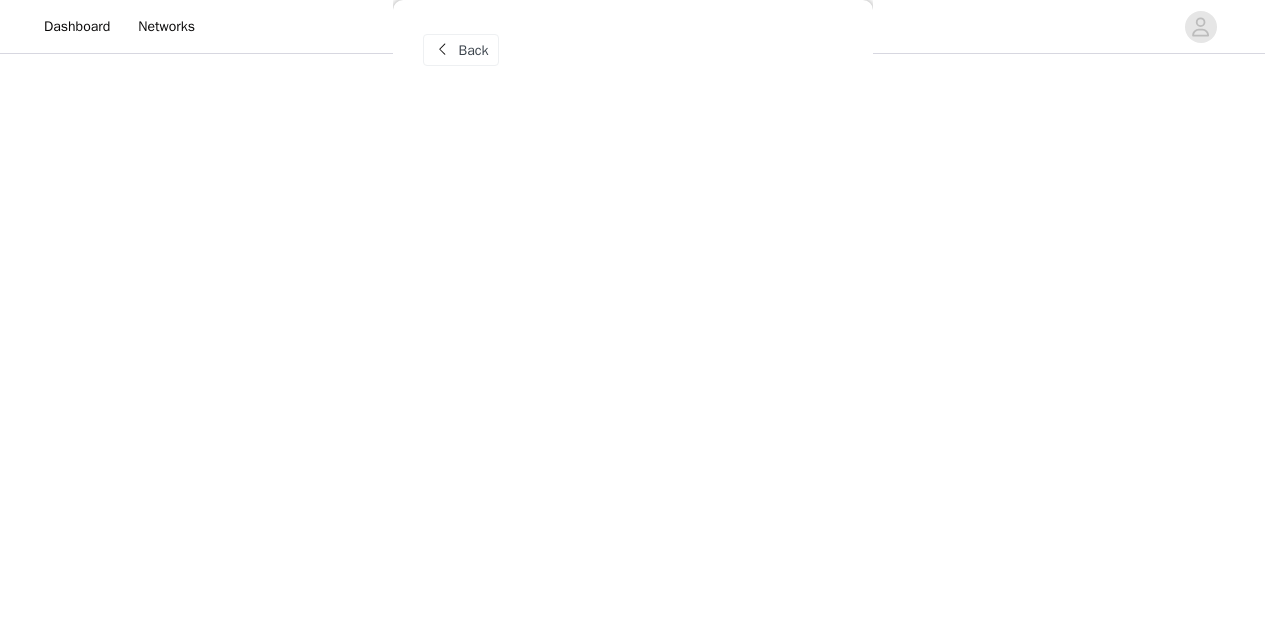 scroll, scrollTop: 1164, scrollLeft: 0, axis: vertical 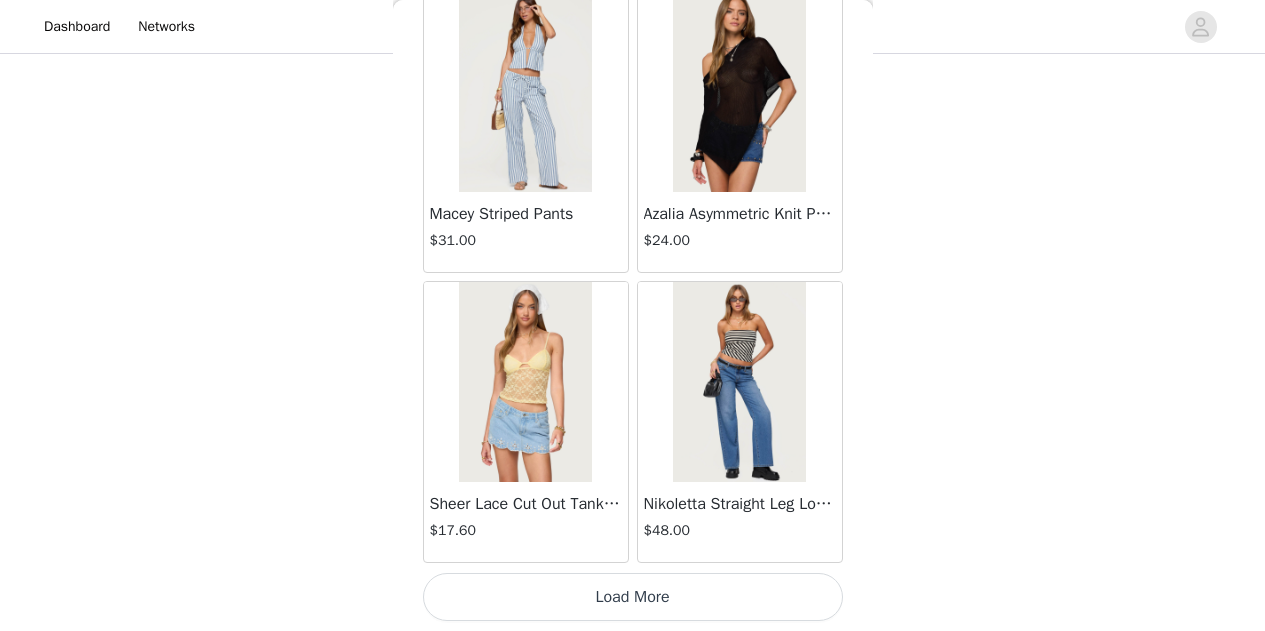 click on "Load More" at bounding box center (633, 597) 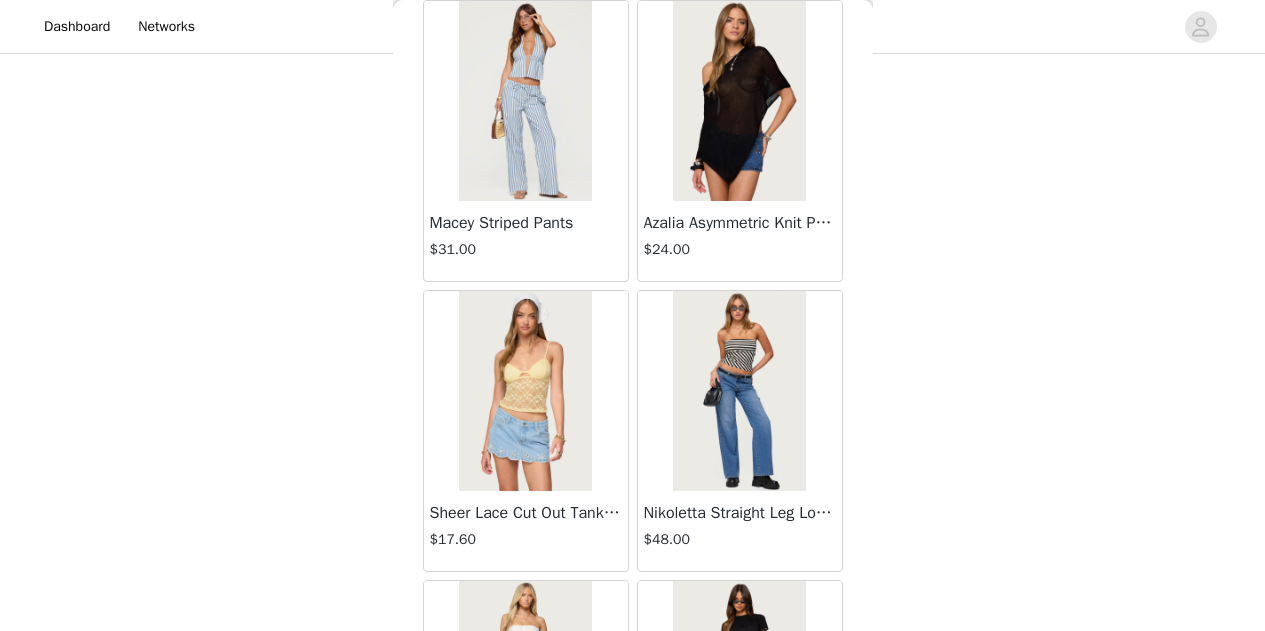 scroll, scrollTop: 2429, scrollLeft: 0, axis: vertical 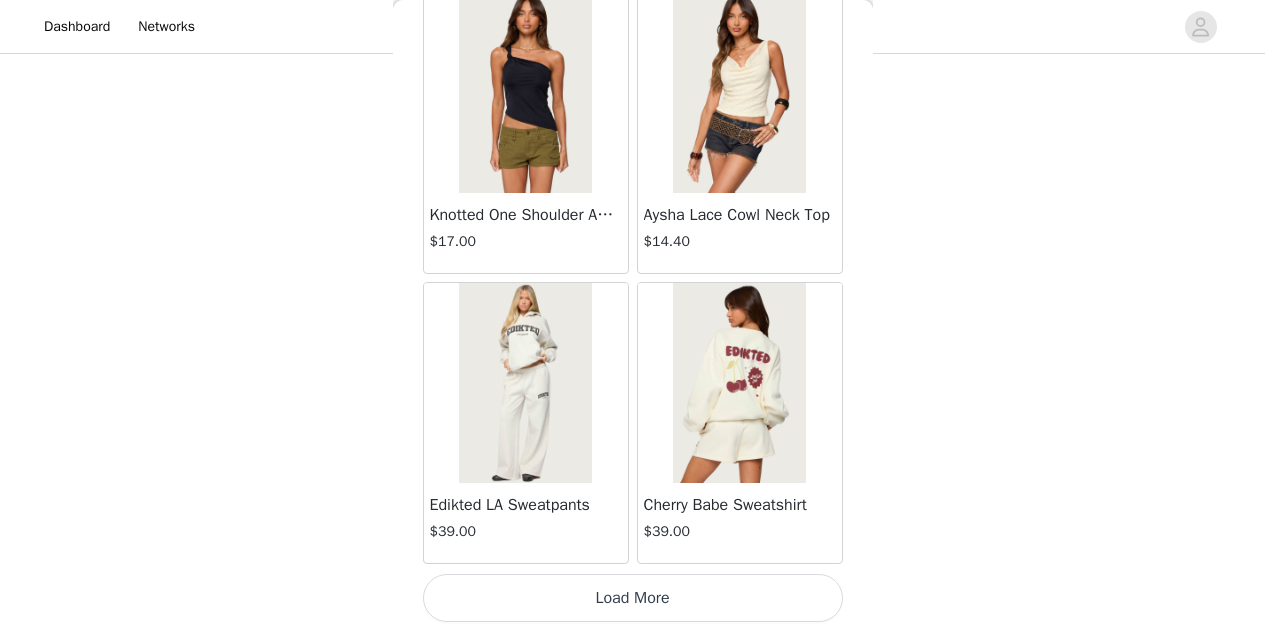 click on "Load More" at bounding box center [633, 598] 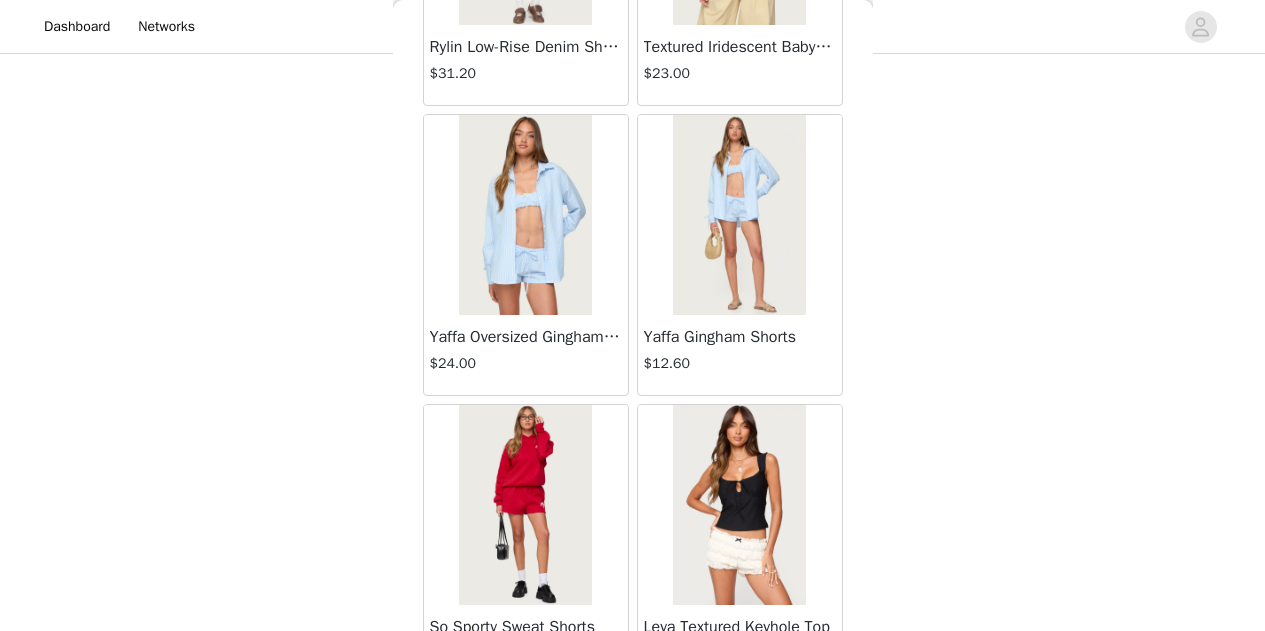 scroll, scrollTop: 8229, scrollLeft: 0, axis: vertical 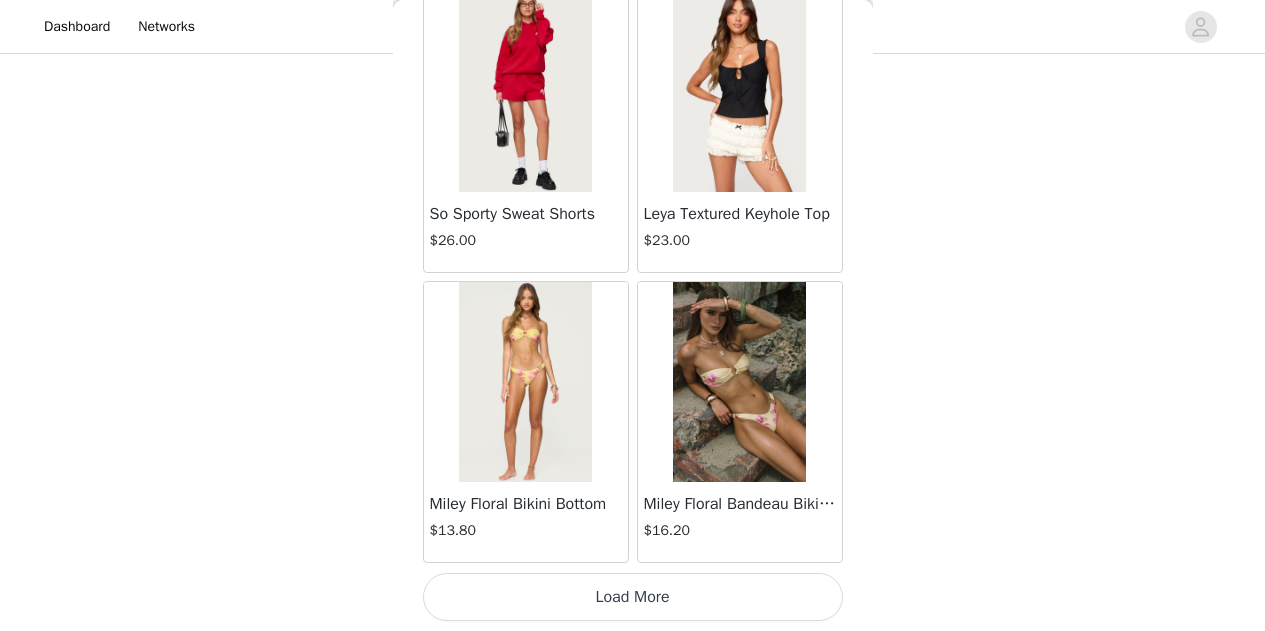 click on "Load More" at bounding box center (633, 597) 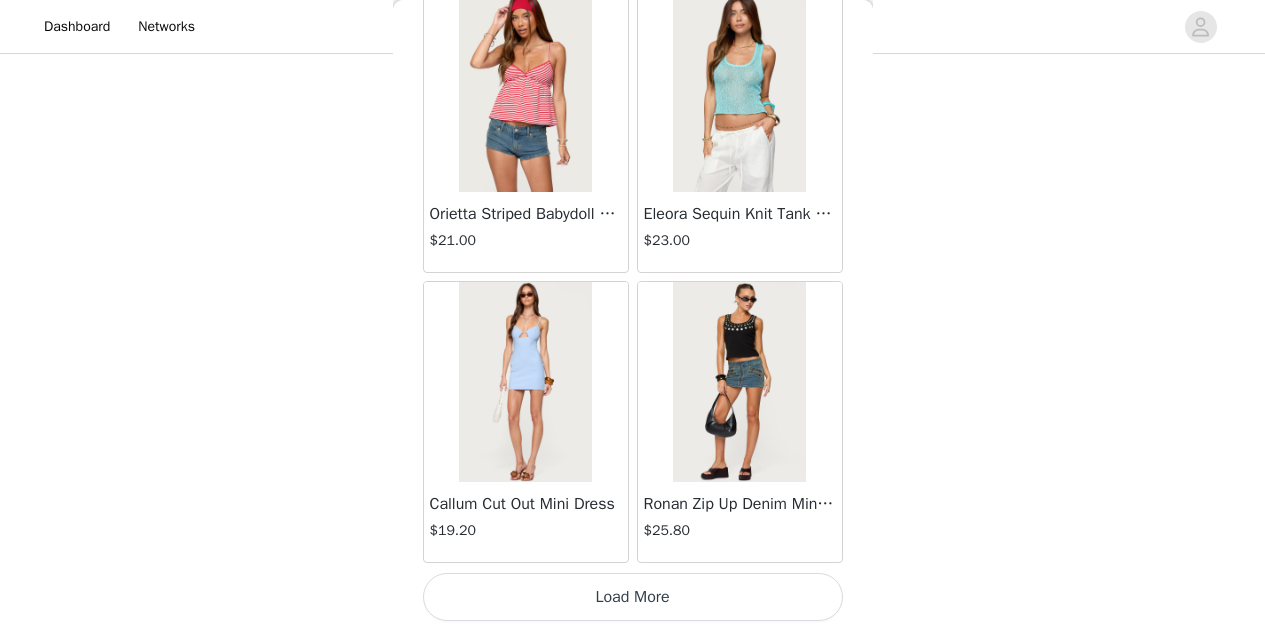 click on "Load More" at bounding box center [633, 597] 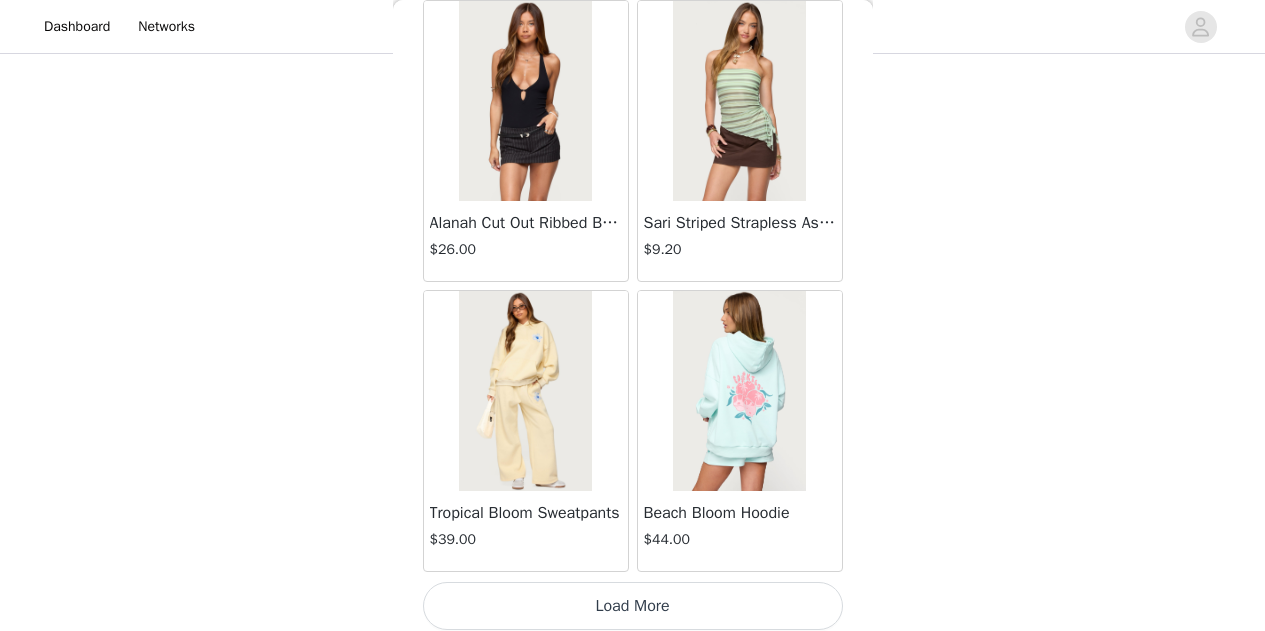scroll, scrollTop: 14029, scrollLeft: 0, axis: vertical 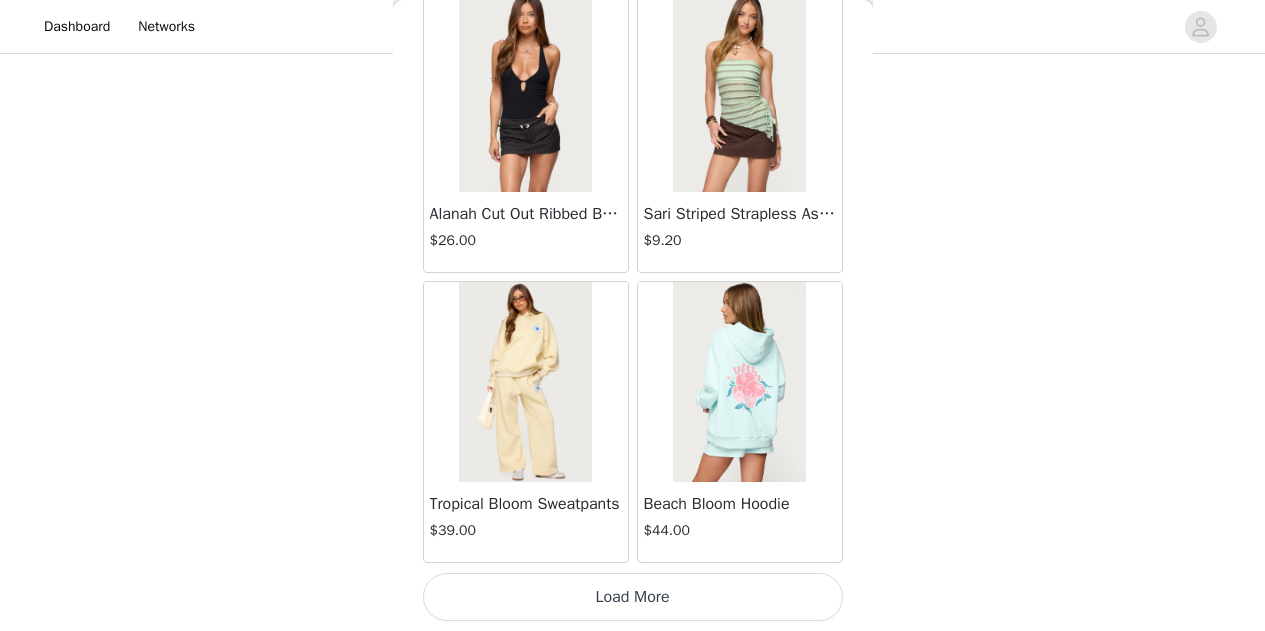click on "Load More" at bounding box center (633, 597) 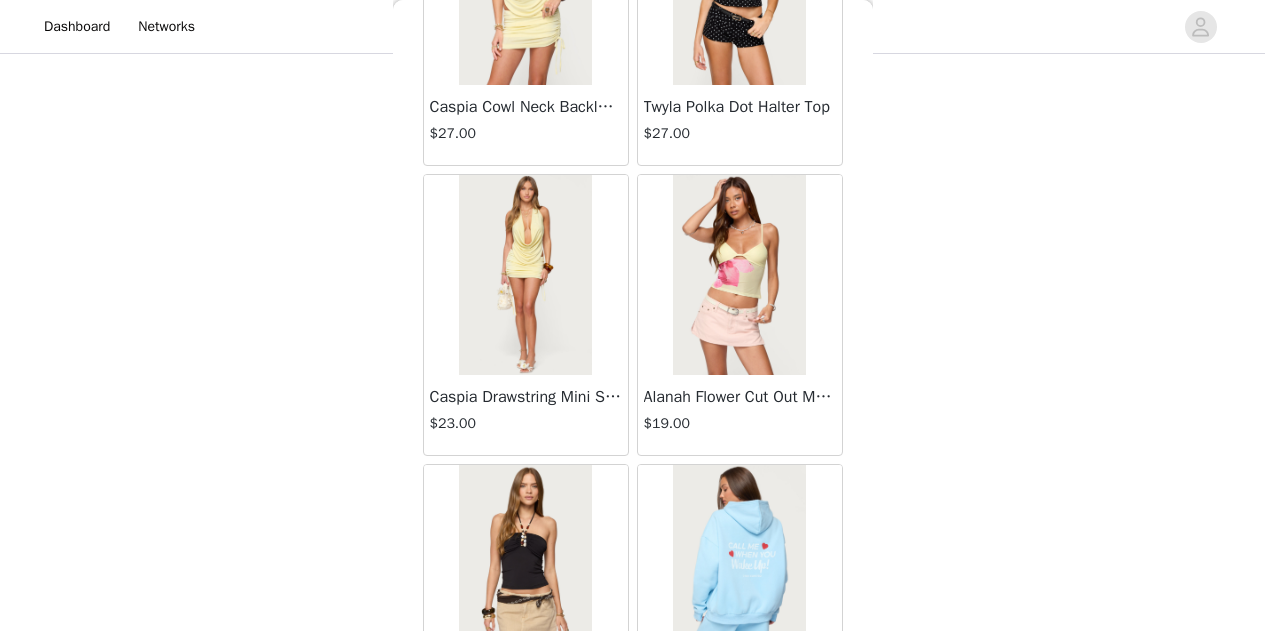 scroll, scrollTop: 16929, scrollLeft: 0, axis: vertical 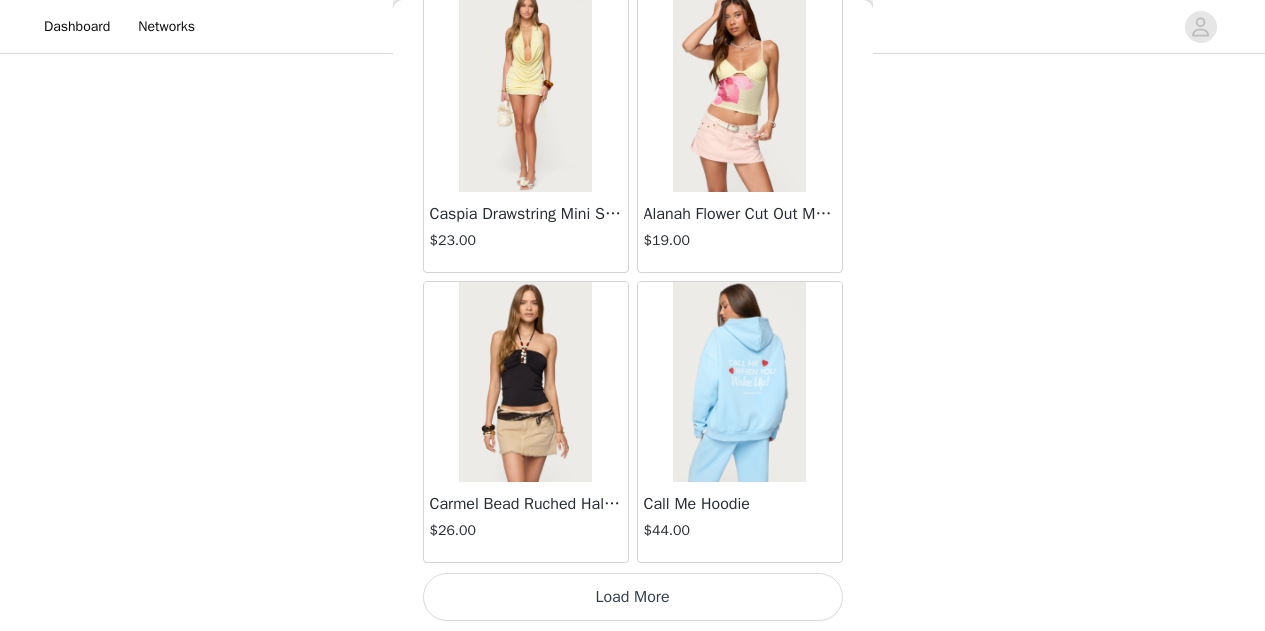 click on "Load More" at bounding box center (633, 597) 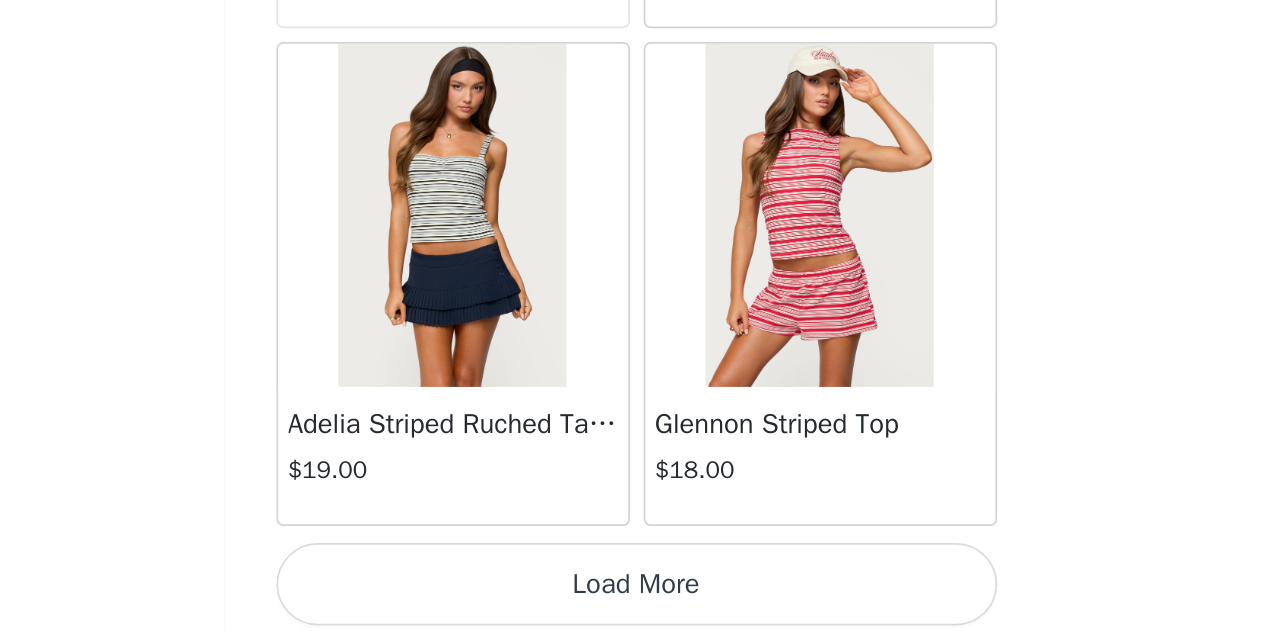 scroll, scrollTop: 19829, scrollLeft: 0, axis: vertical 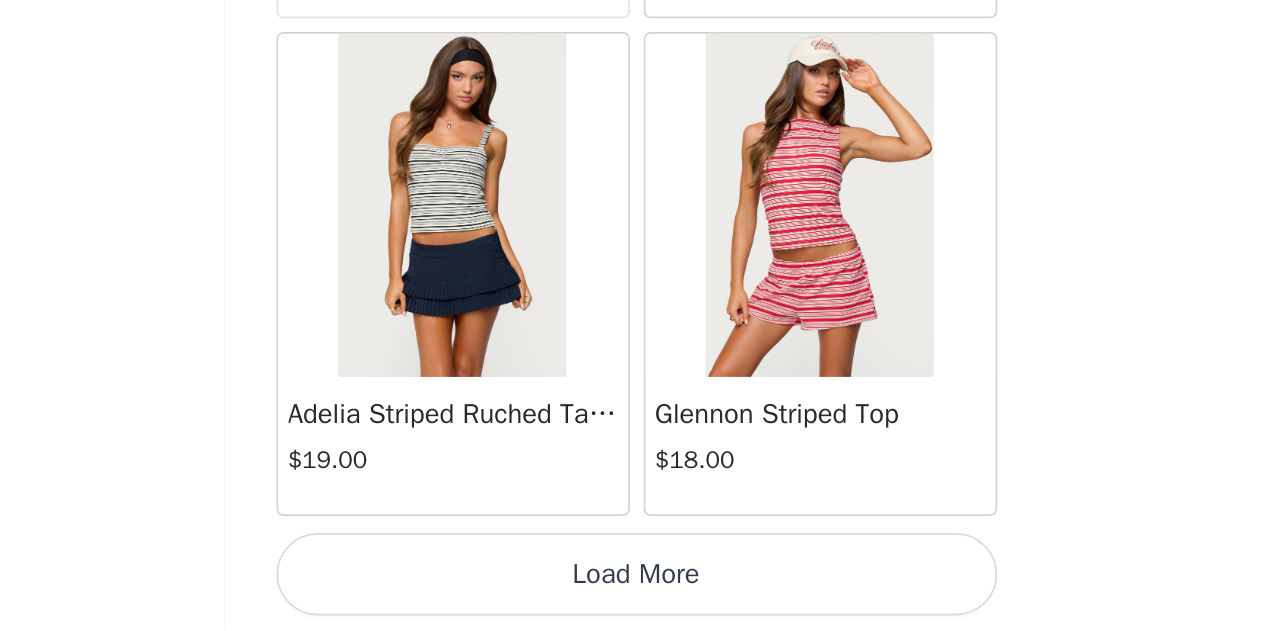 click on "Load More" at bounding box center [633, 597] 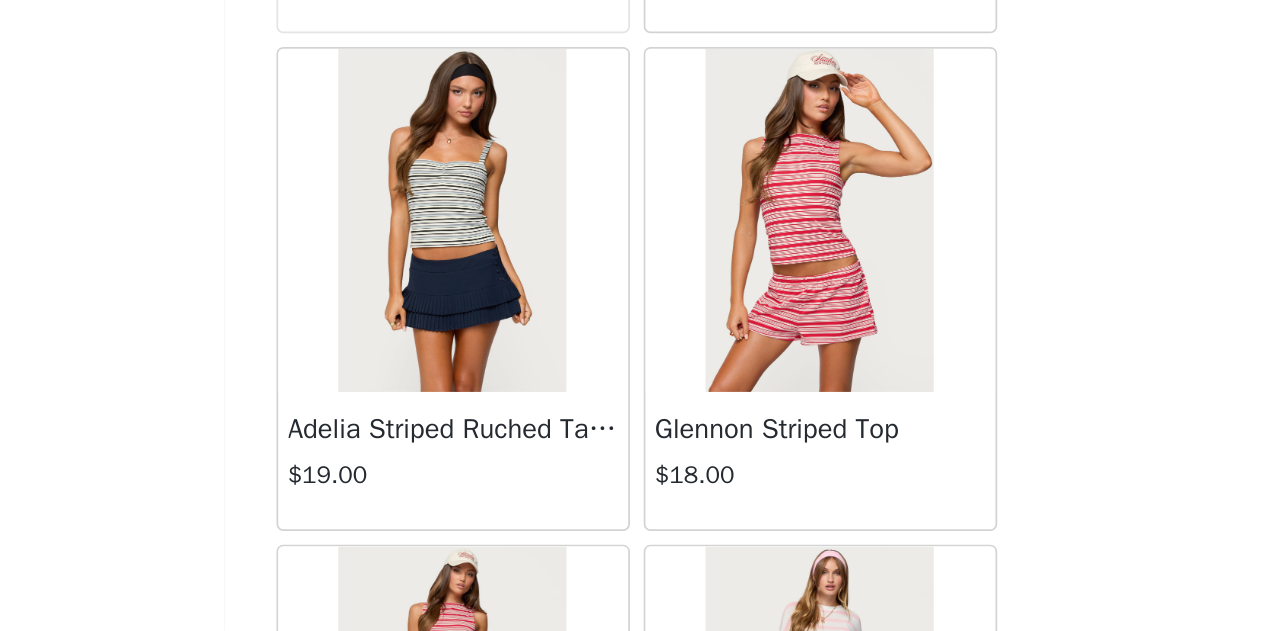 scroll, scrollTop: 19829, scrollLeft: 0, axis: vertical 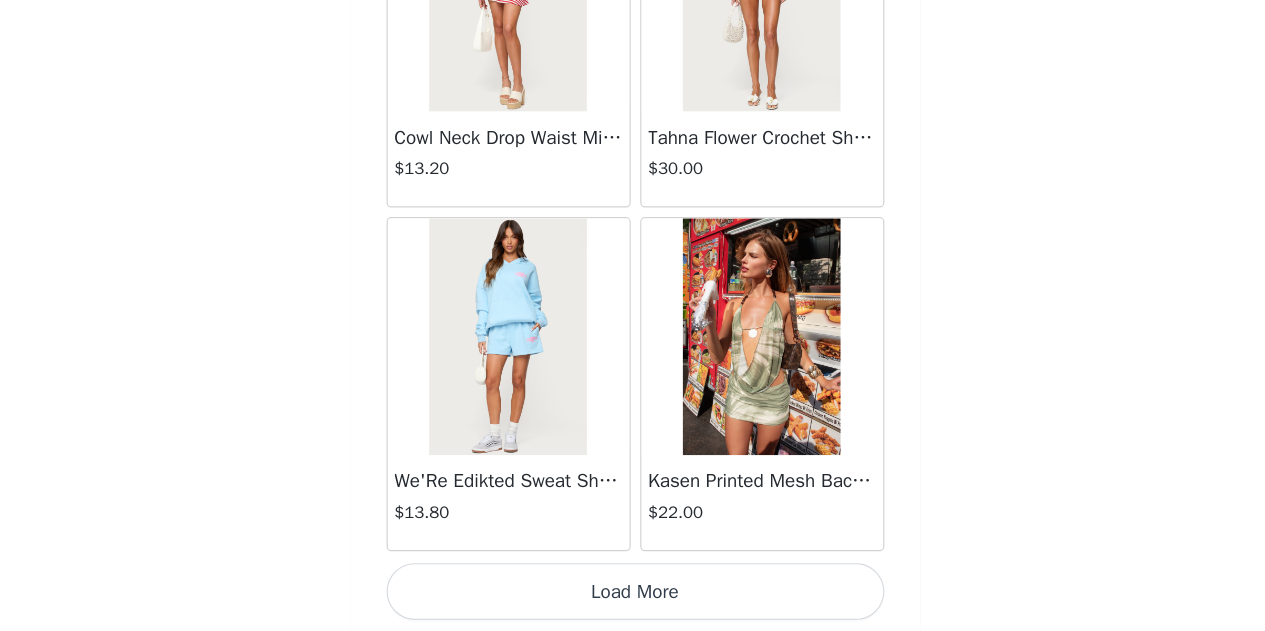 click on "Load More" at bounding box center (633, 597) 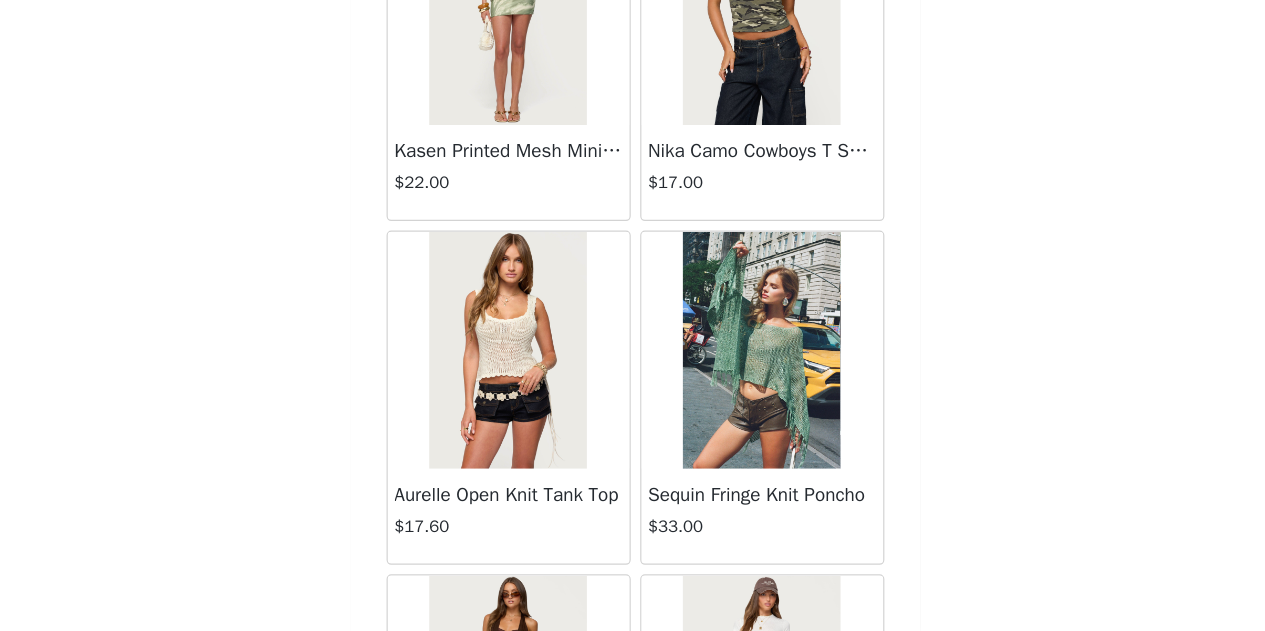 scroll, scrollTop: 23299, scrollLeft: 0, axis: vertical 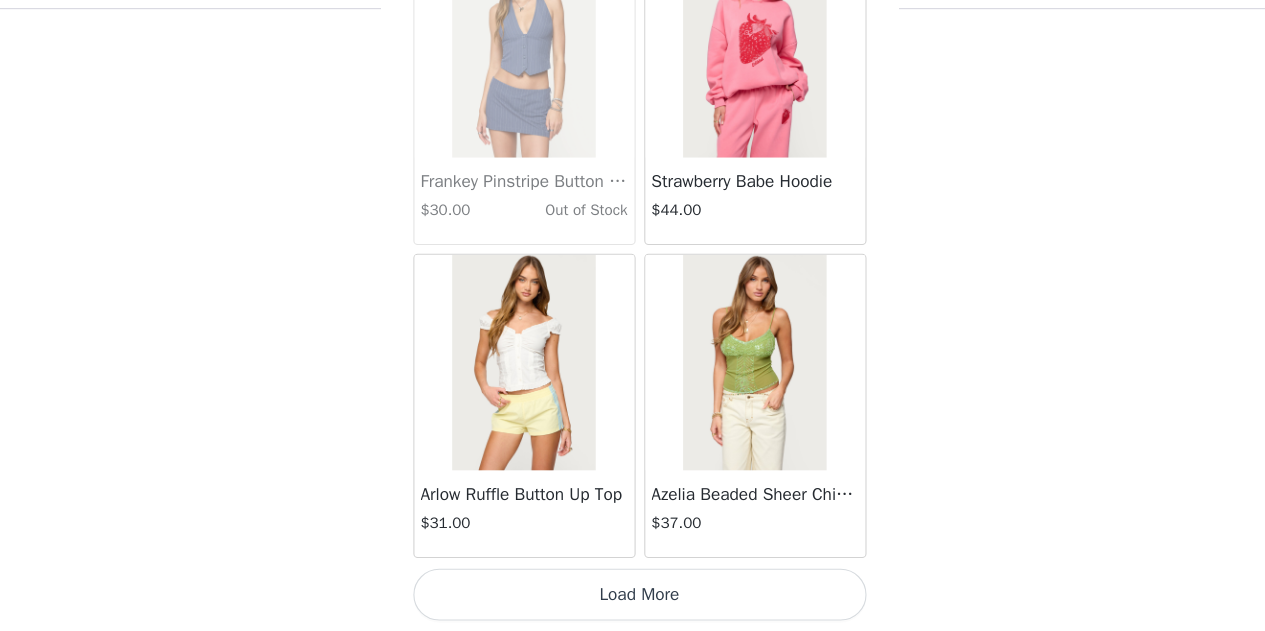 click on "Load More" at bounding box center (633, 597) 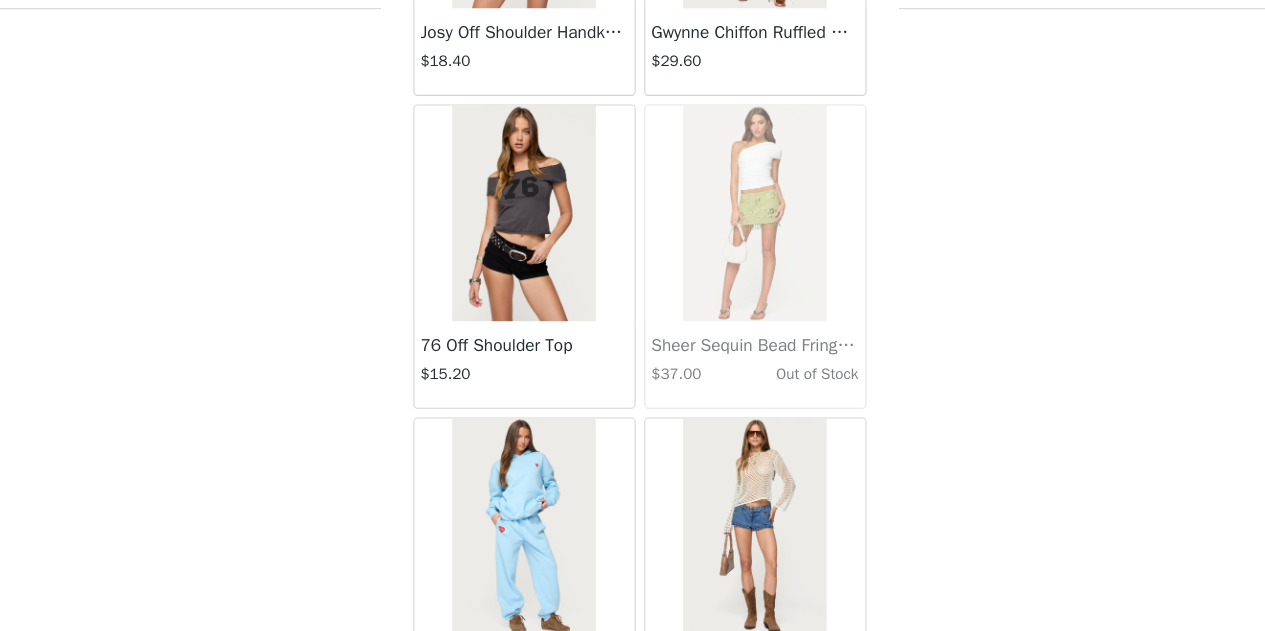 scroll, scrollTop: 26696, scrollLeft: 0, axis: vertical 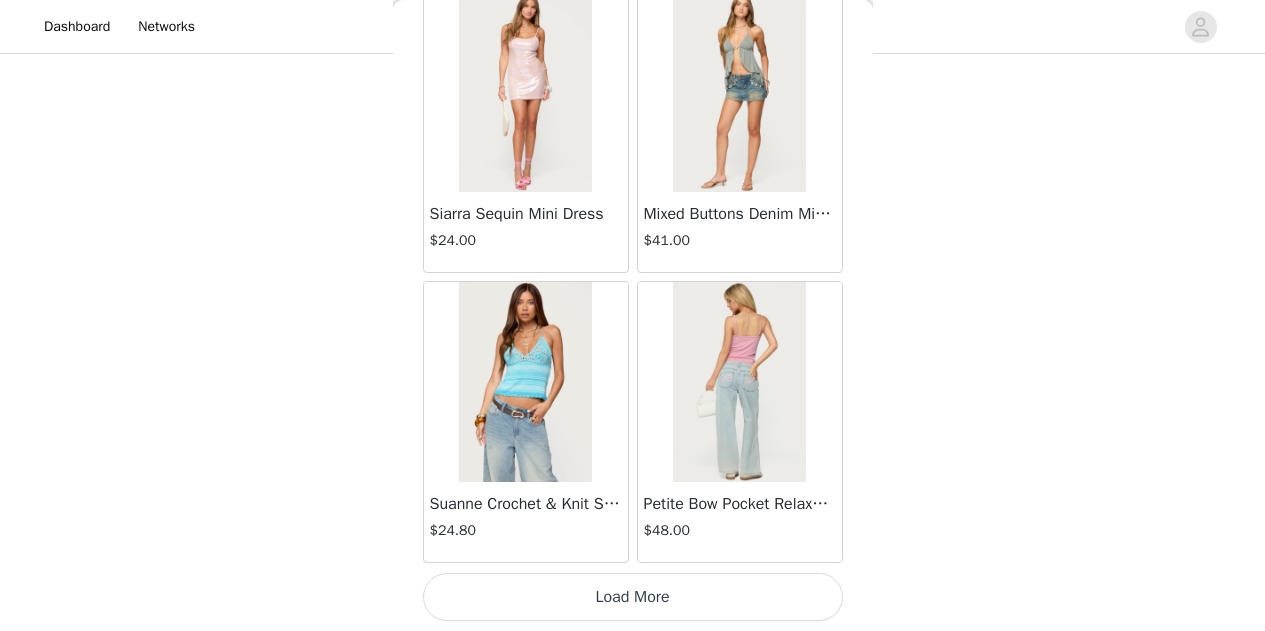 click on "Load More" at bounding box center (633, 597) 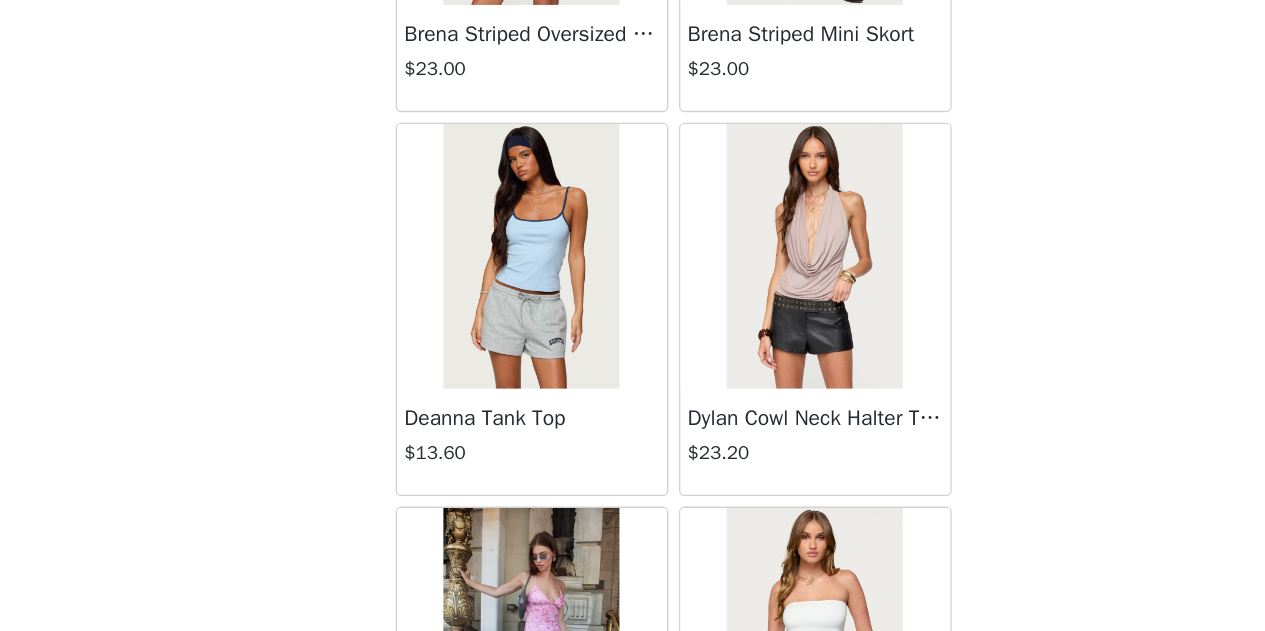 scroll, scrollTop: 30883, scrollLeft: 0, axis: vertical 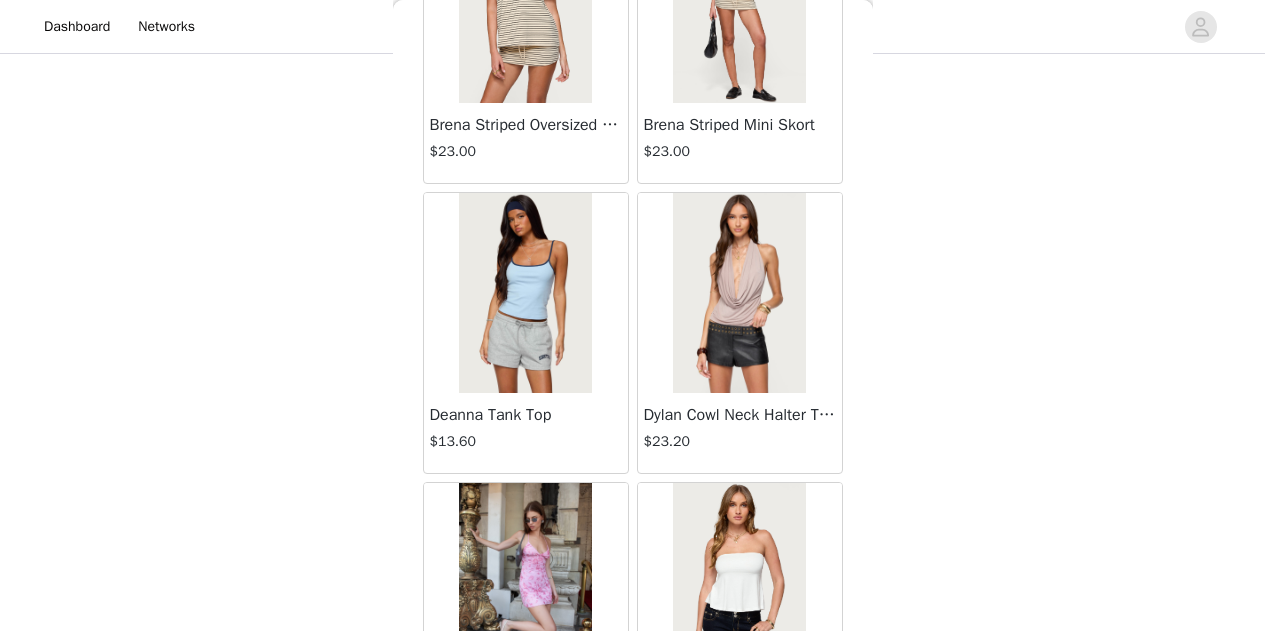 click at bounding box center [525, 293] 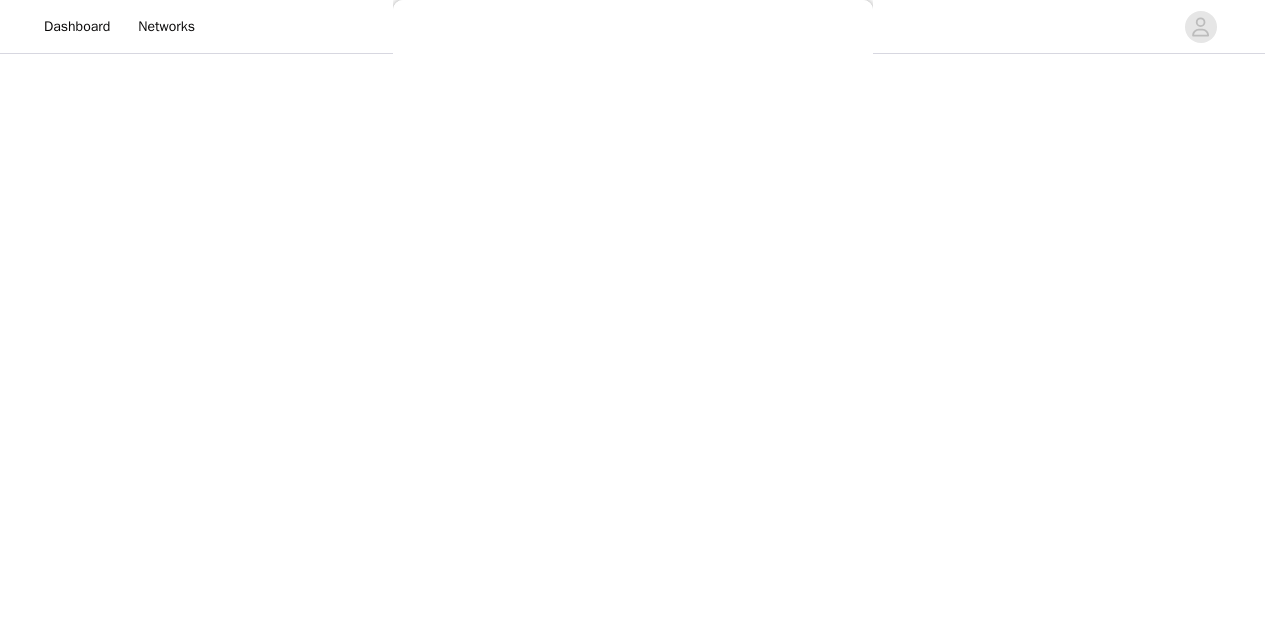 scroll, scrollTop: 321, scrollLeft: 0, axis: vertical 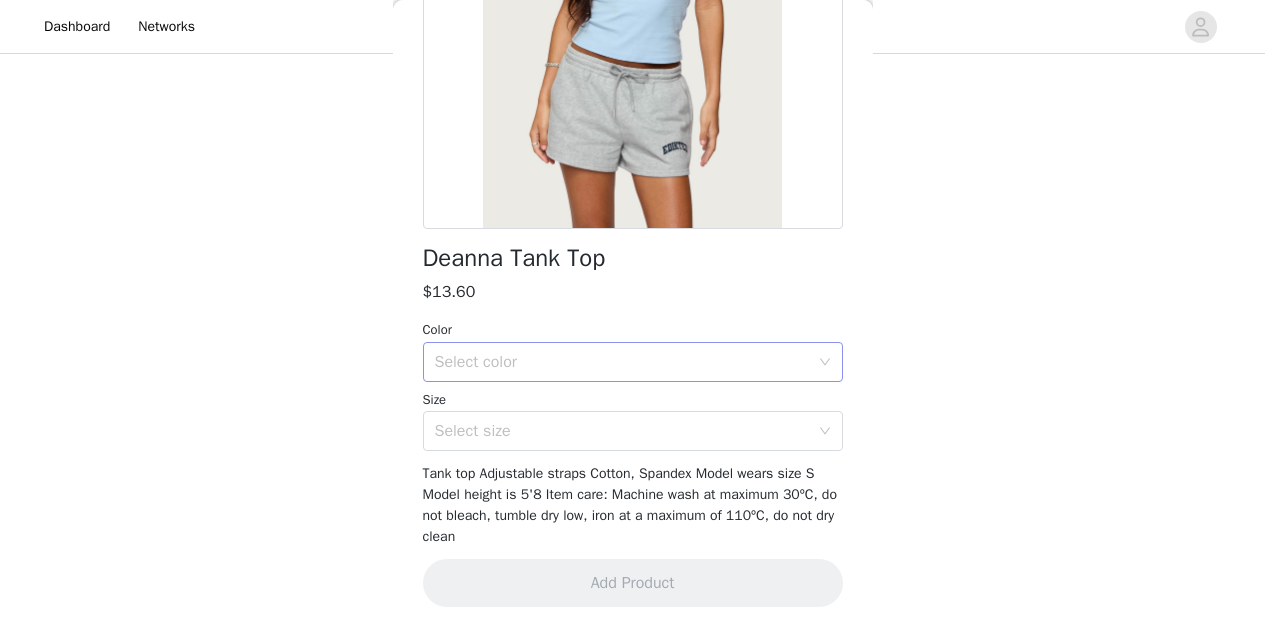 click on "Select color" at bounding box center (622, 362) 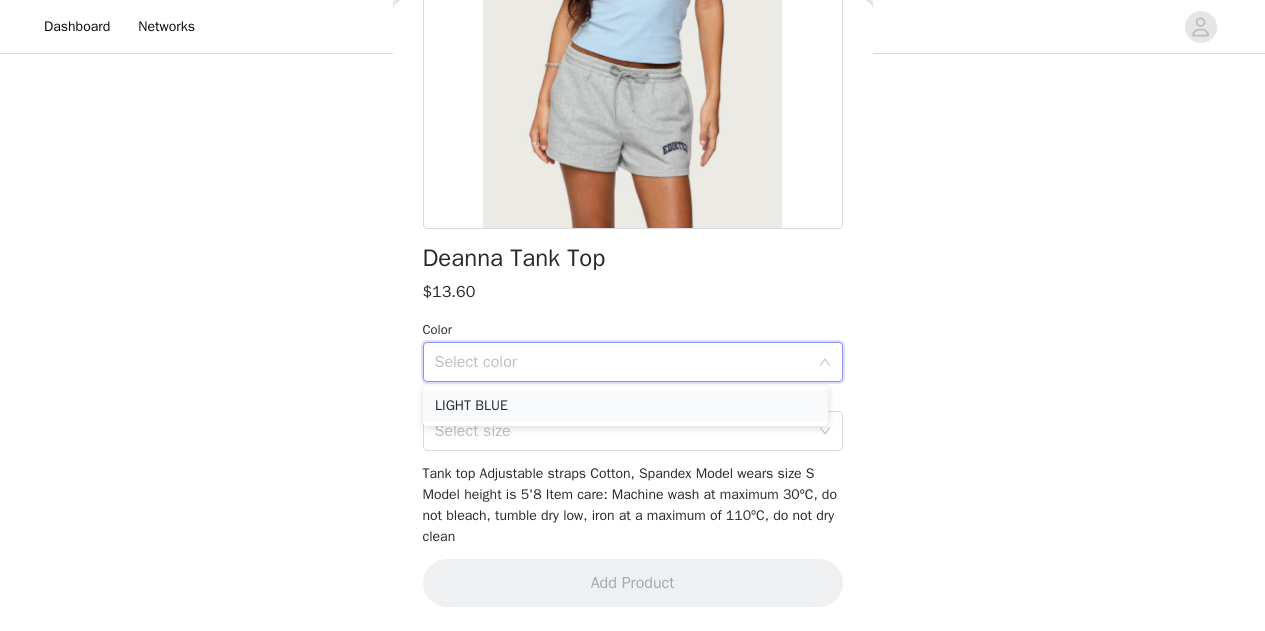 click on "LIGHT BLUE" at bounding box center [625, 406] 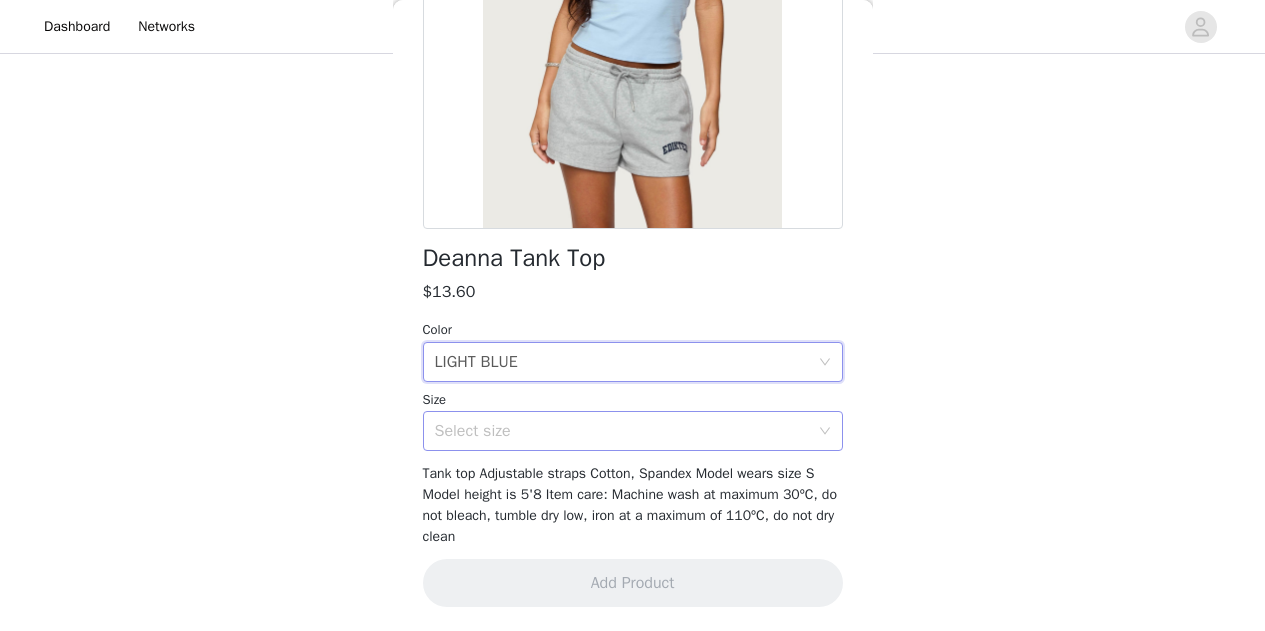 click on "Select size" at bounding box center (626, 431) 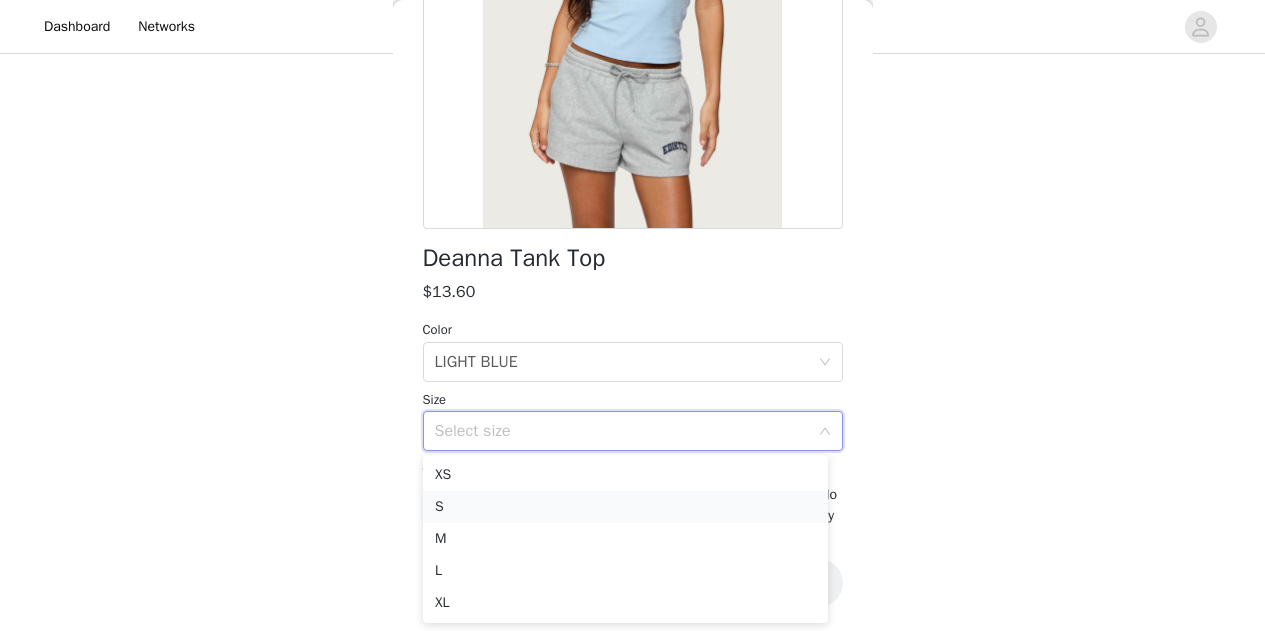 click on "S" at bounding box center [625, 507] 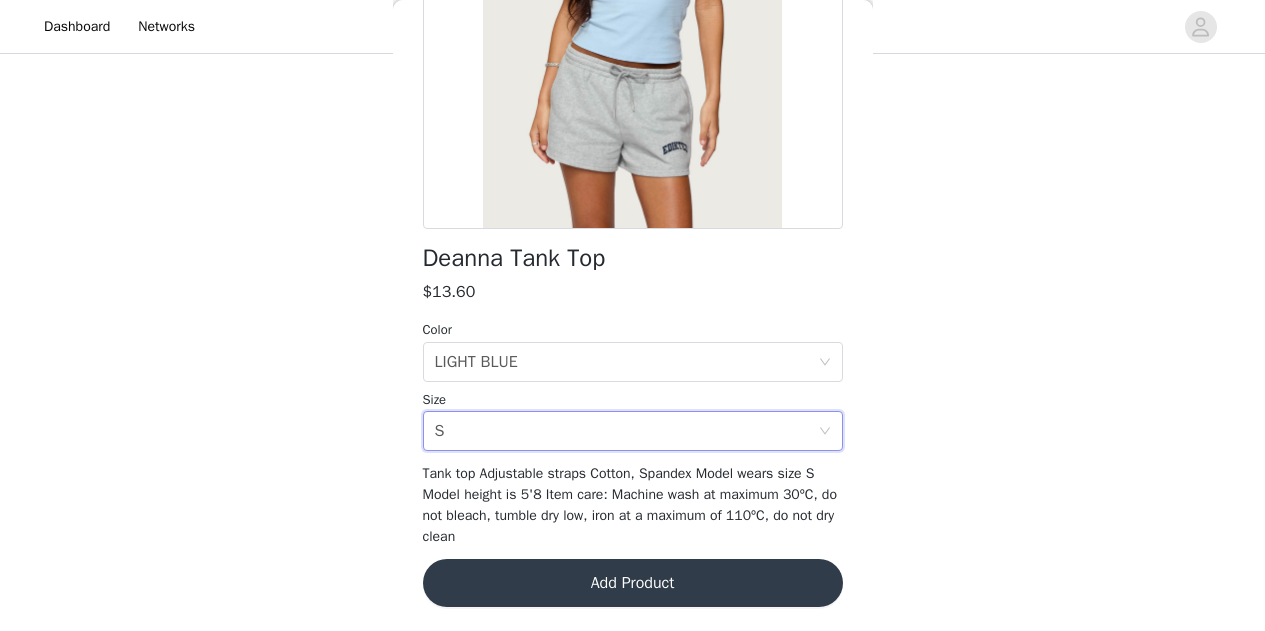 click on "Add Product" at bounding box center (633, 583) 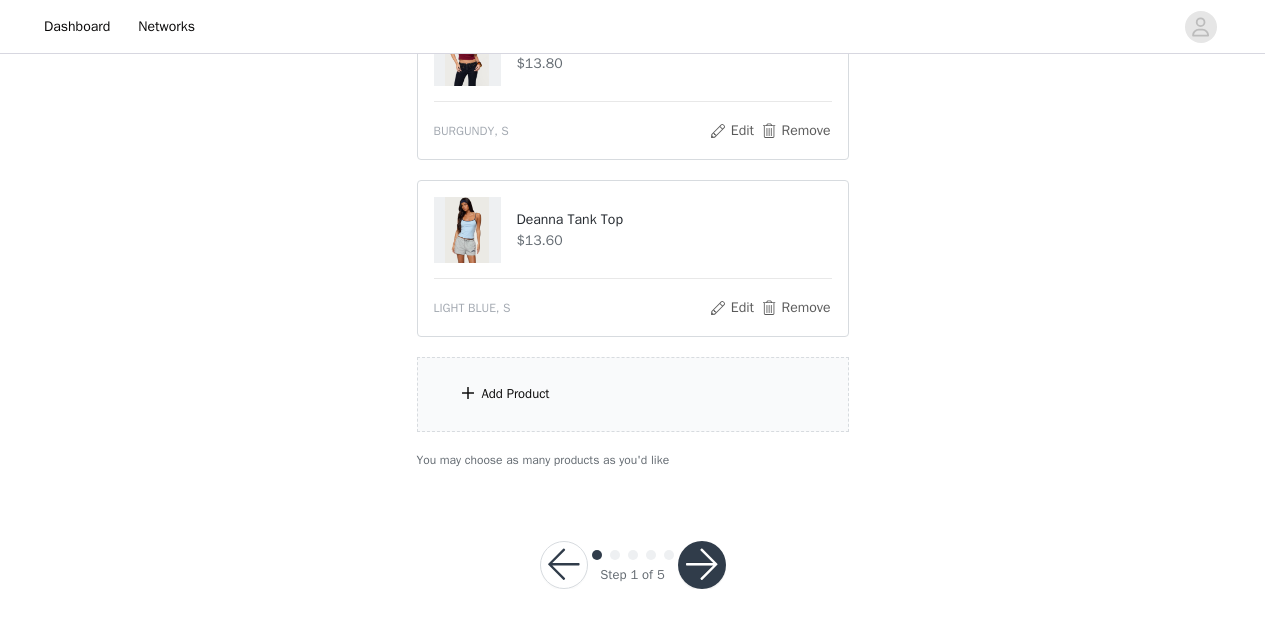 scroll, scrollTop: 1336, scrollLeft: 0, axis: vertical 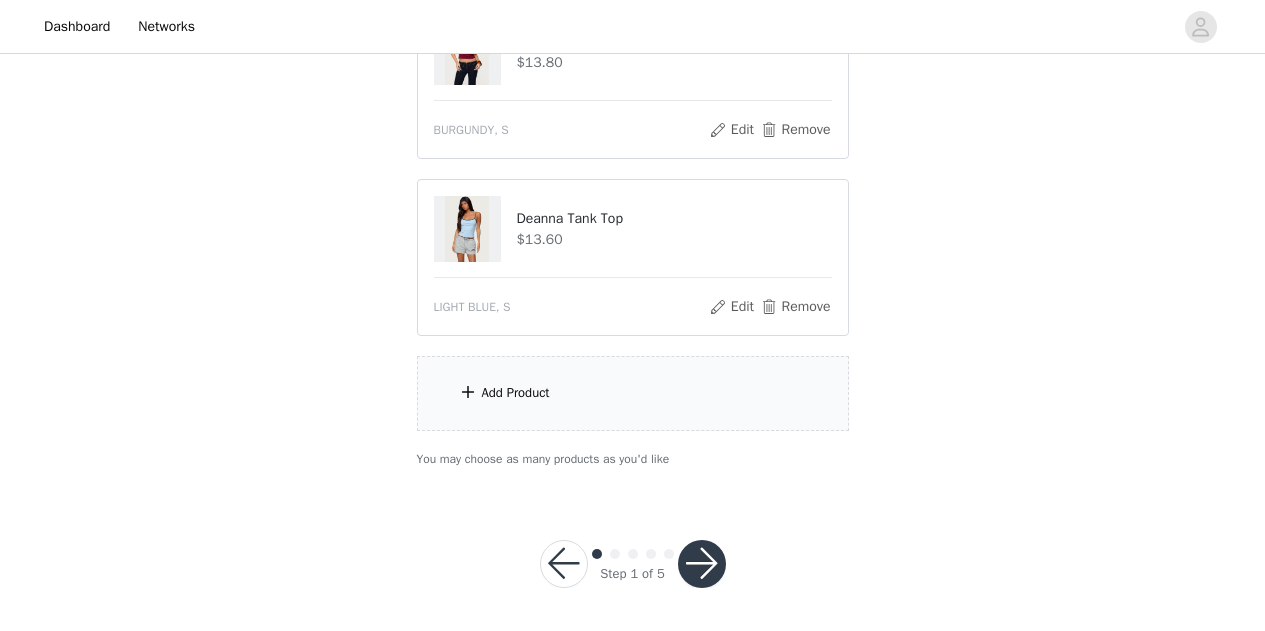 click on "Add Product" at bounding box center (633, 393) 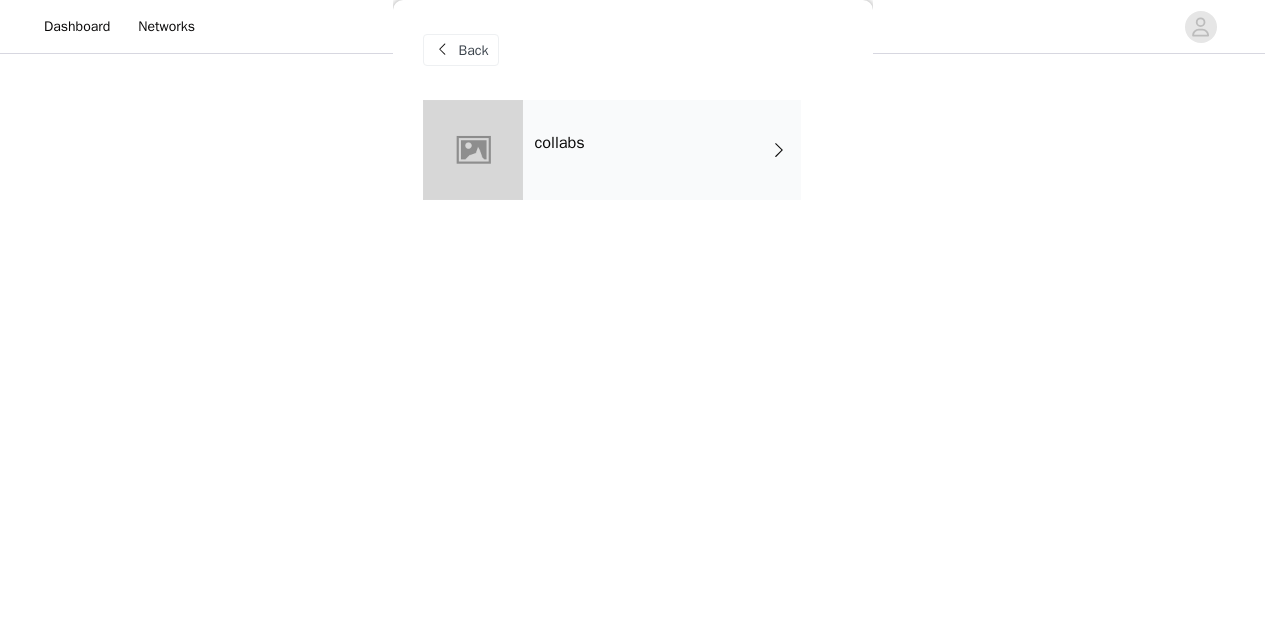 click on "collabs" at bounding box center (662, 150) 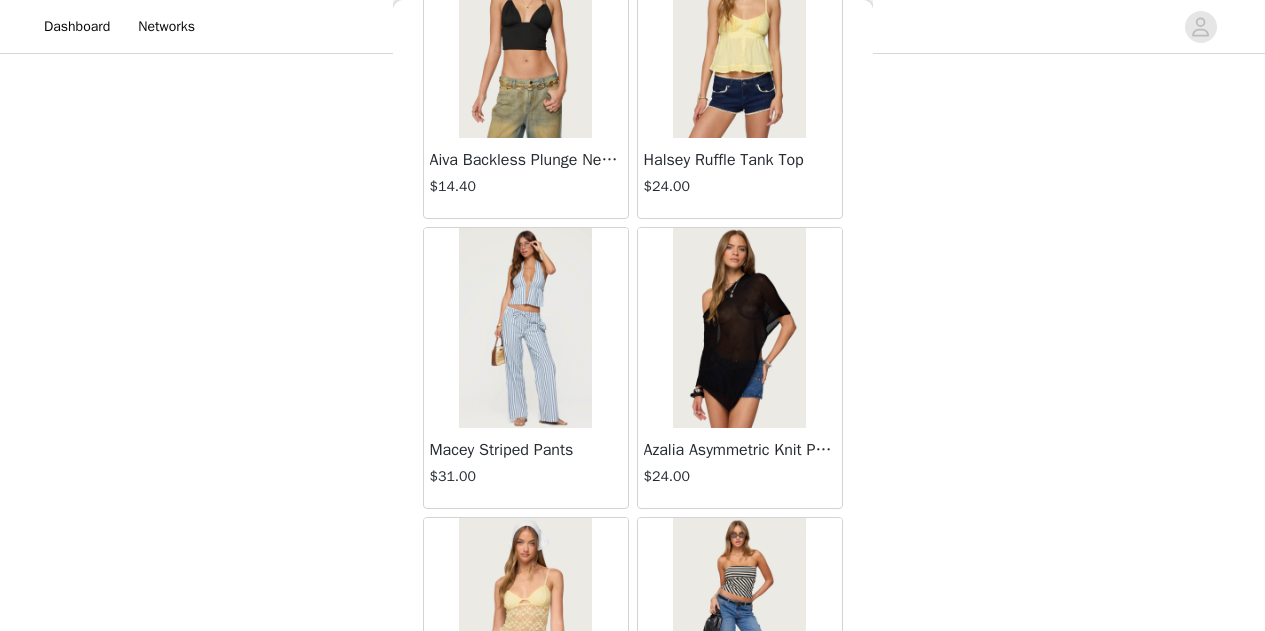 scroll, scrollTop: 2429, scrollLeft: 0, axis: vertical 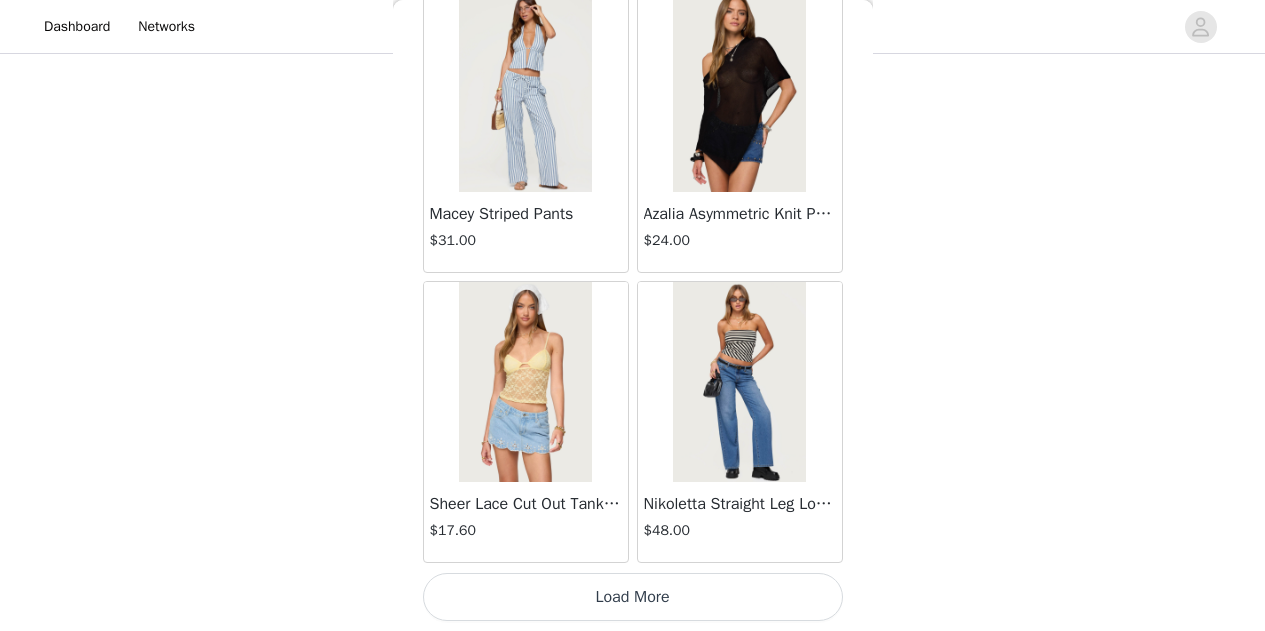 click on "Load More" at bounding box center (633, 597) 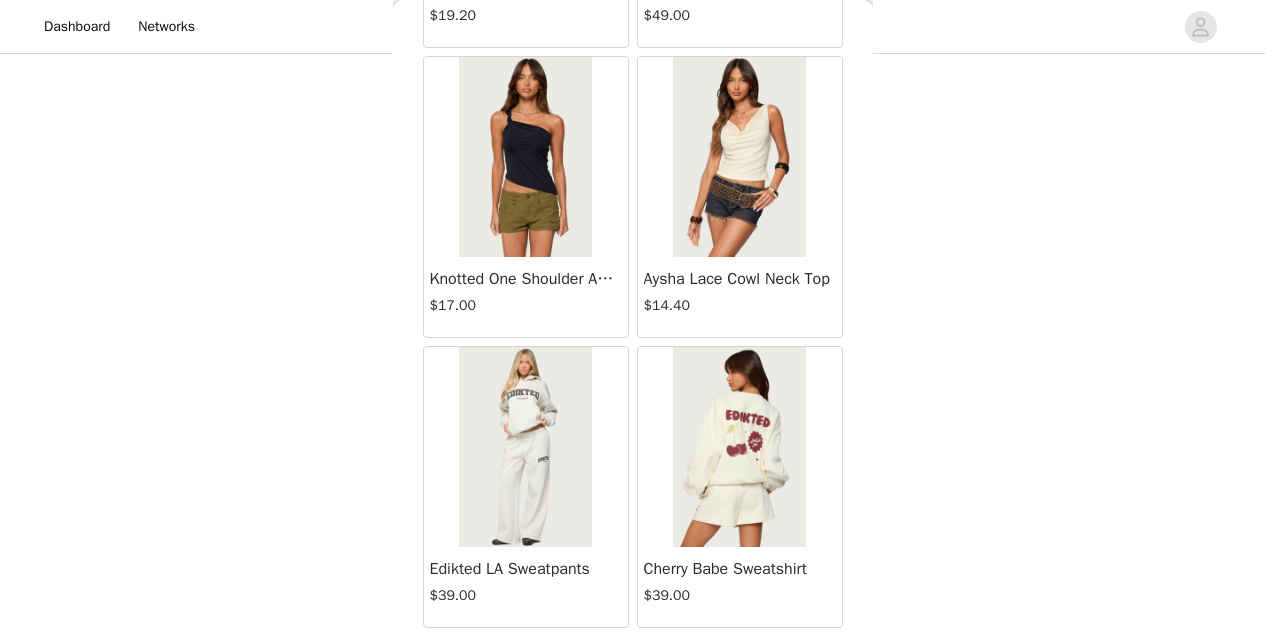 scroll, scrollTop: 5329, scrollLeft: 0, axis: vertical 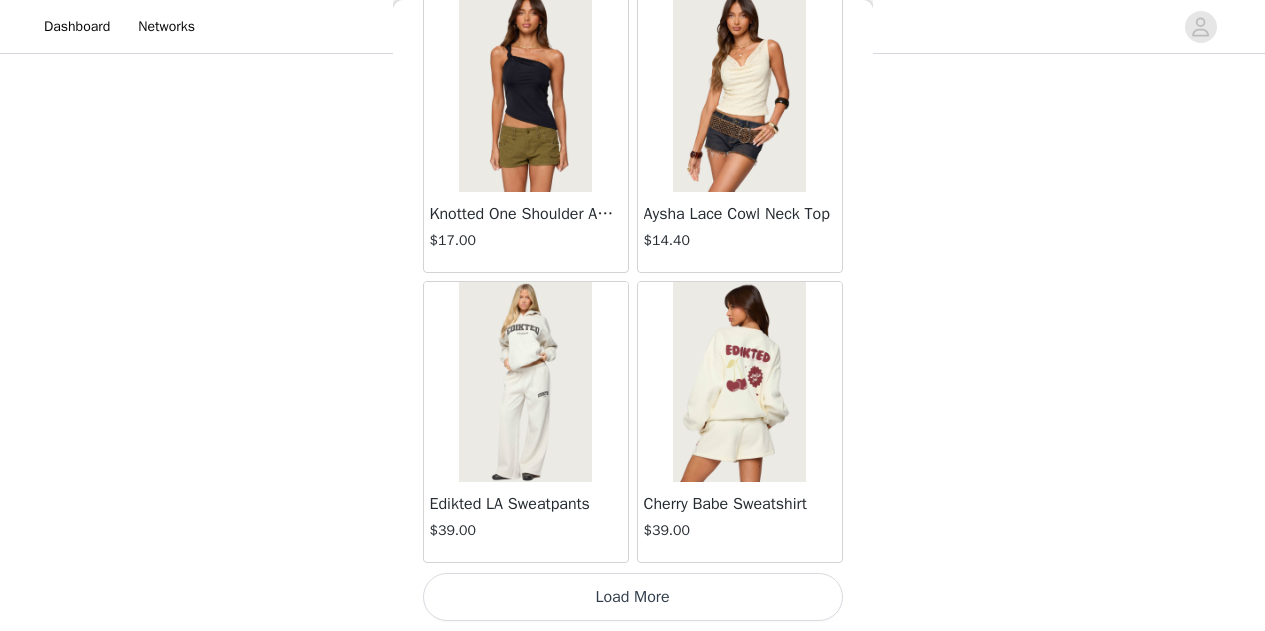 click on "Load More" at bounding box center (633, 597) 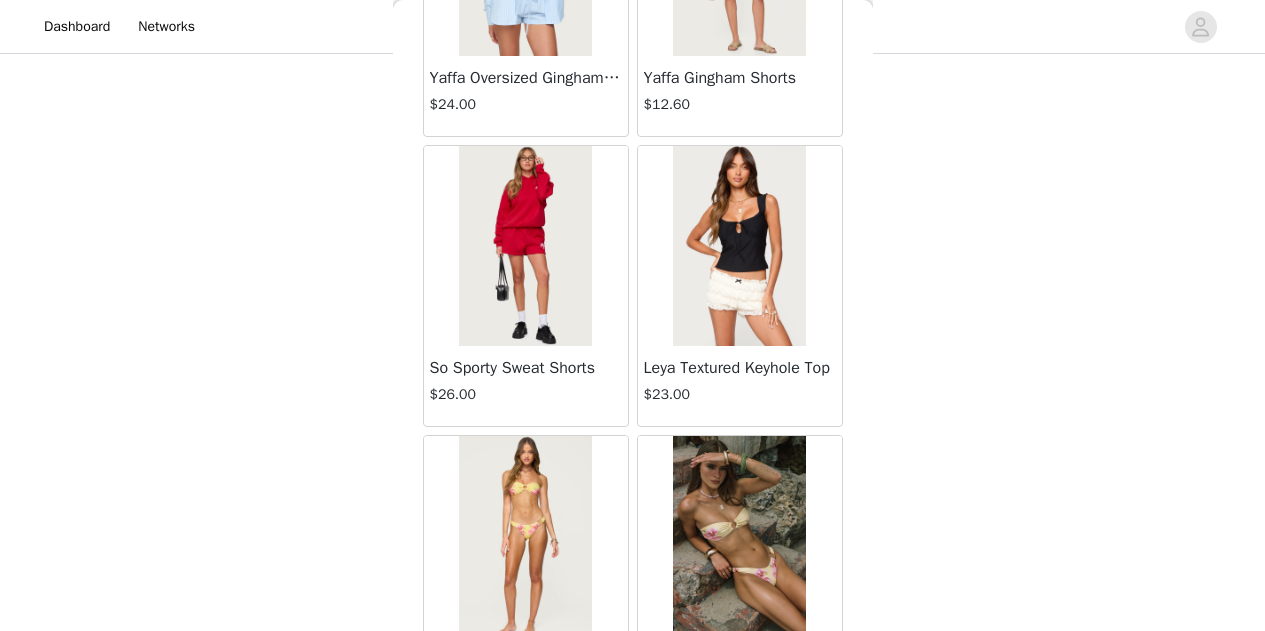 scroll, scrollTop: 8229, scrollLeft: 0, axis: vertical 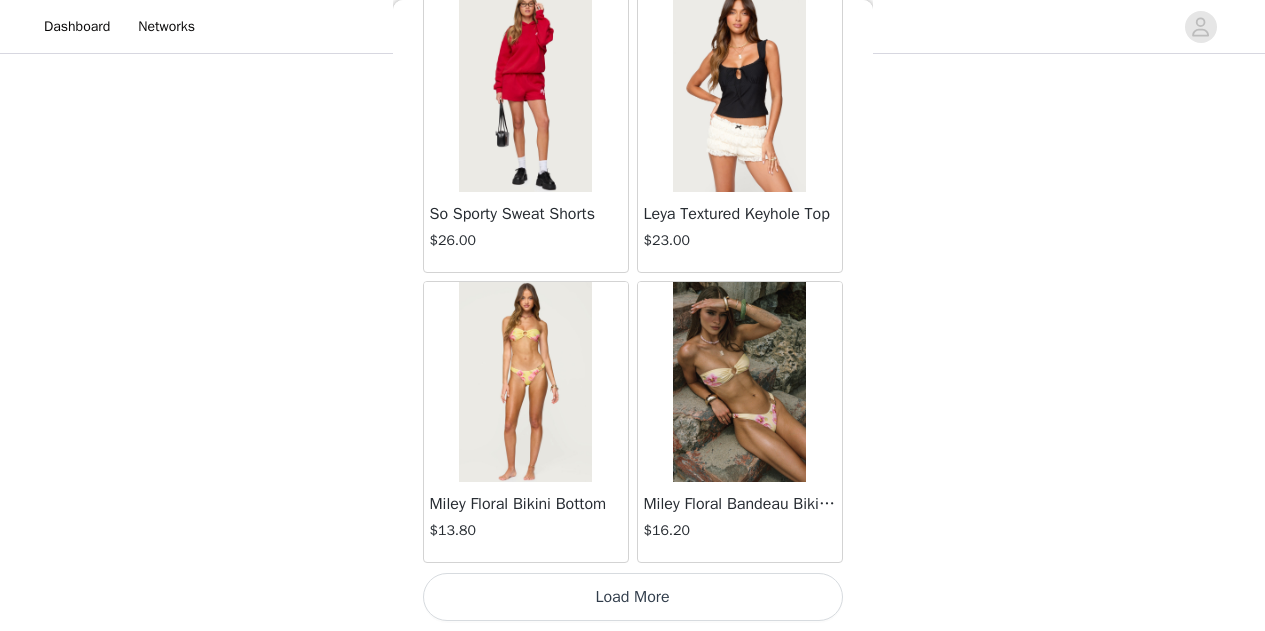 click on "Load More" at bounding box center (633, 597) 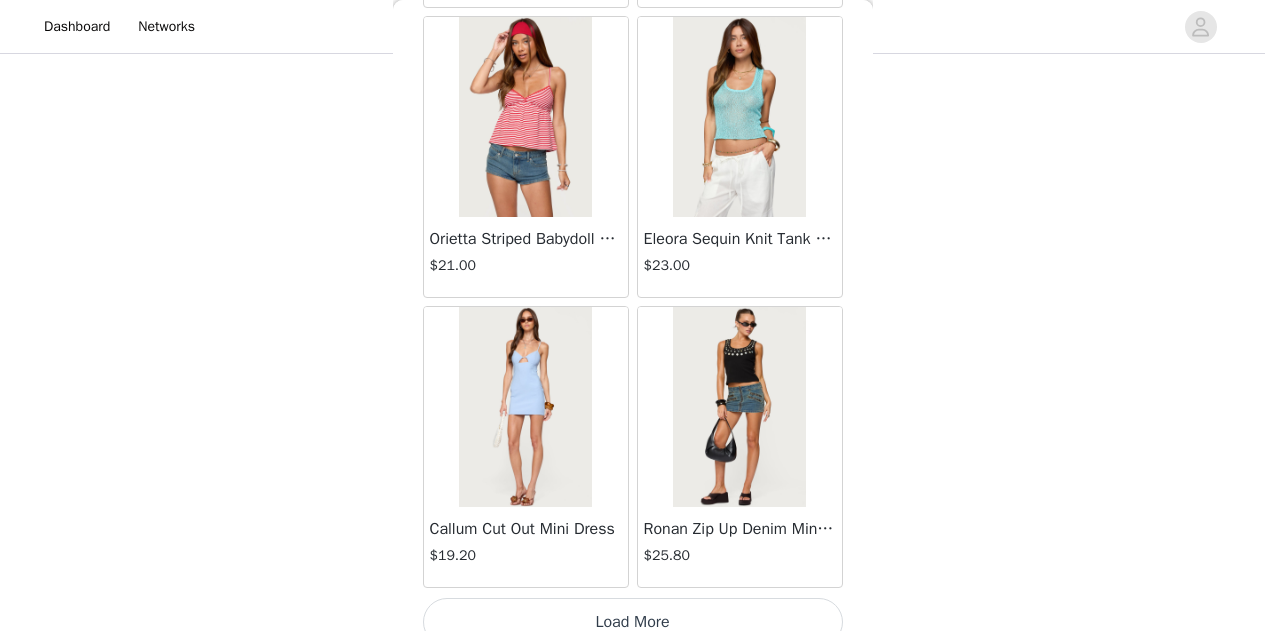 scroll, scrollTop: 11129, scrollLeft: 0, axis: vertical 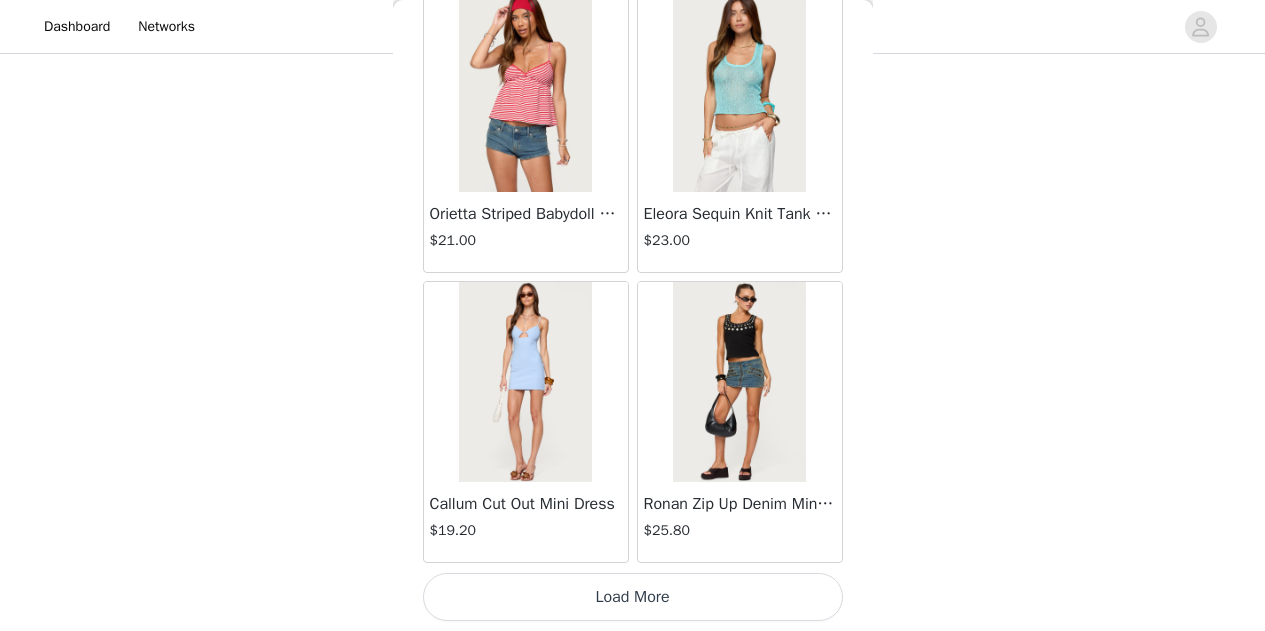 click on "Jaynee Halter Top   $7.60       Tropical Fruits Graphic T Shirt   $19.00   Out of Stock     Patti Floral Mini Dress   $27.20       Starrie Panel Stitch Low Rise Jeans   $53.00       Fringe Sequin Crochet Poncho   $39.00       Macee Gingham Romper   $34.00       Malena Asymmetric Halter Top   $9.20       Clementina Eyelet Bodysuit   $18.40       Edikted LA Hoodie   $44.00       Keryn Striped Asymmetric Top   $10.80       Helsa Grommet T Shirt   $18.40       Dragon Lily Layered Chiffon Halter top   $24.00       Khalia Backless Cut Out Halter Top   $22.00       Floral Split Low Rise Jeans   $42.40       Aiva Backless Plunge Neck Halter Top   $14.40       Halsey Ruffle Tank Top   $24.00       Macey Striped Pants   $31.00       Azalia Asymmetric Knit Poncho   $24.00       Sheer Lace Cut Out Tank Top   $17.60       Nikoletta Straight Leg Low Rise Jeans   $48.00       Teela Lacey Low Rise Carpenter Jeans   $41.60       Rylan Striped Fold Over Mini Skort   $17.60       Rachey Backless Ruched Top   $15.20" at bounding box center (633, -5201) 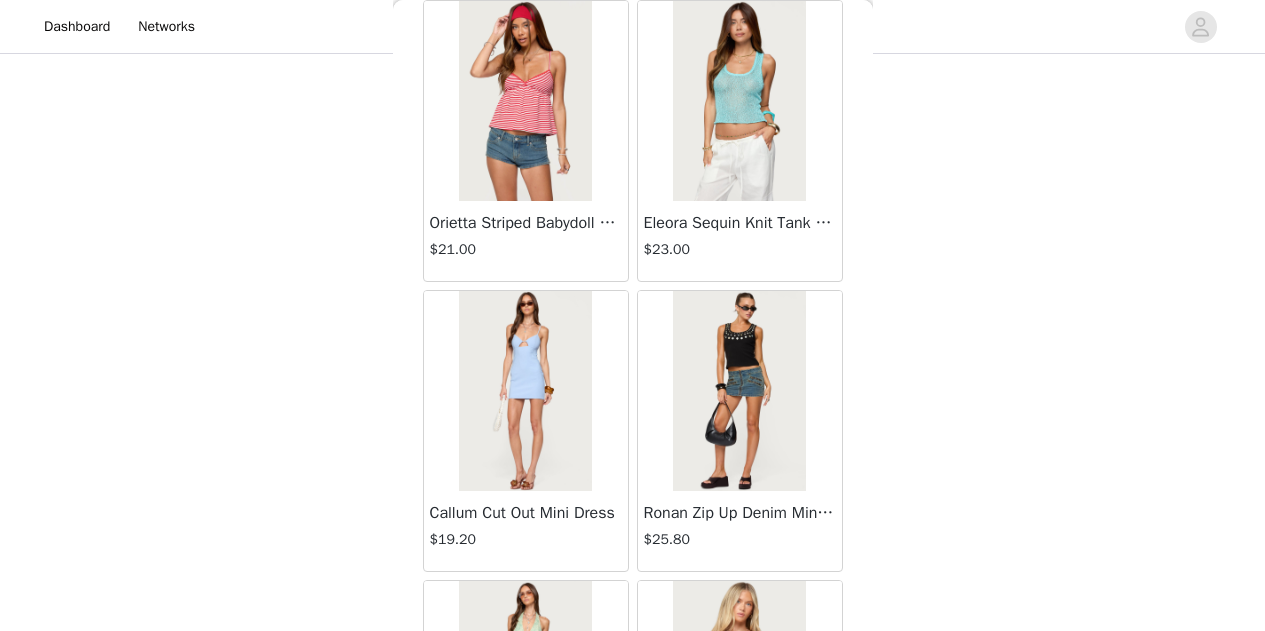scroll, scrollTop: 11129, scrollLeft: 0, axis: vertical 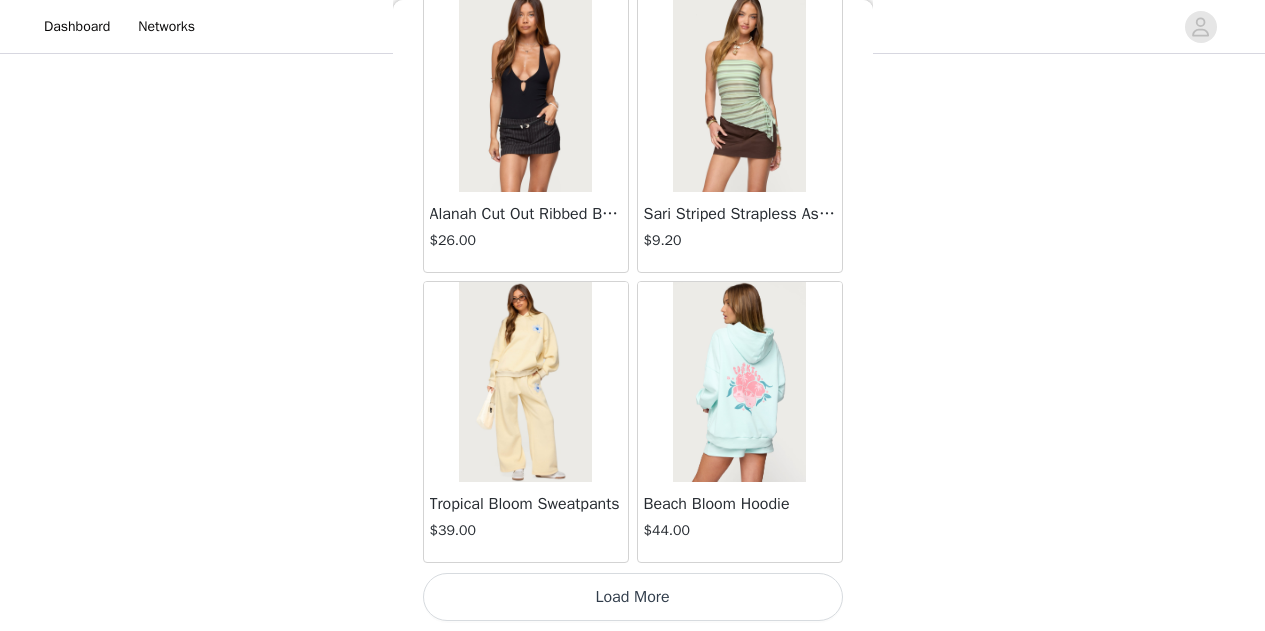 click on "Load More" at bounding box center [633, 597] 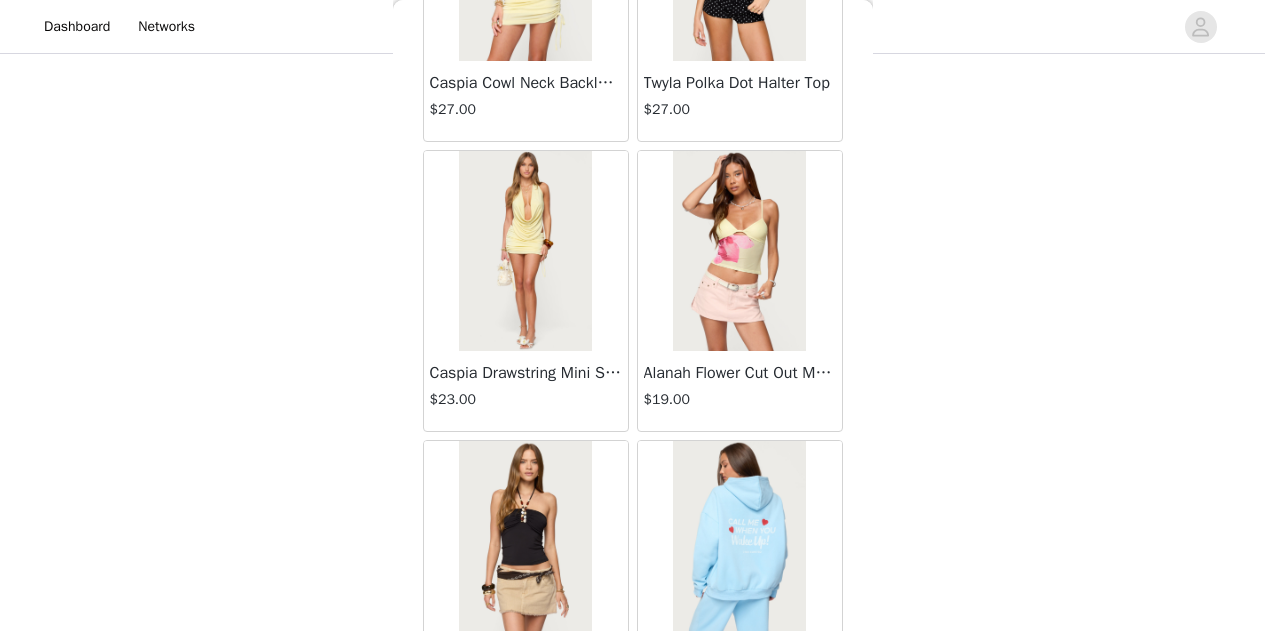 scroll, scrollTop: 16929, scrollLeft: 0, axis: vertical 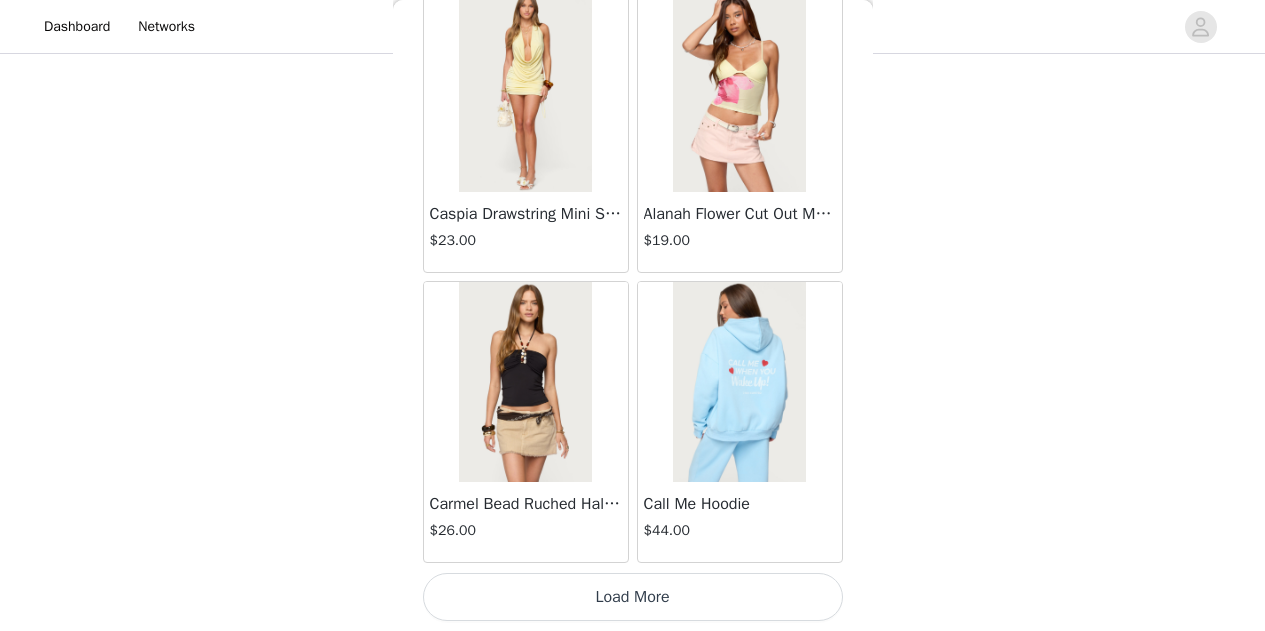 click on "Load More" at bounding box center (633, 597) 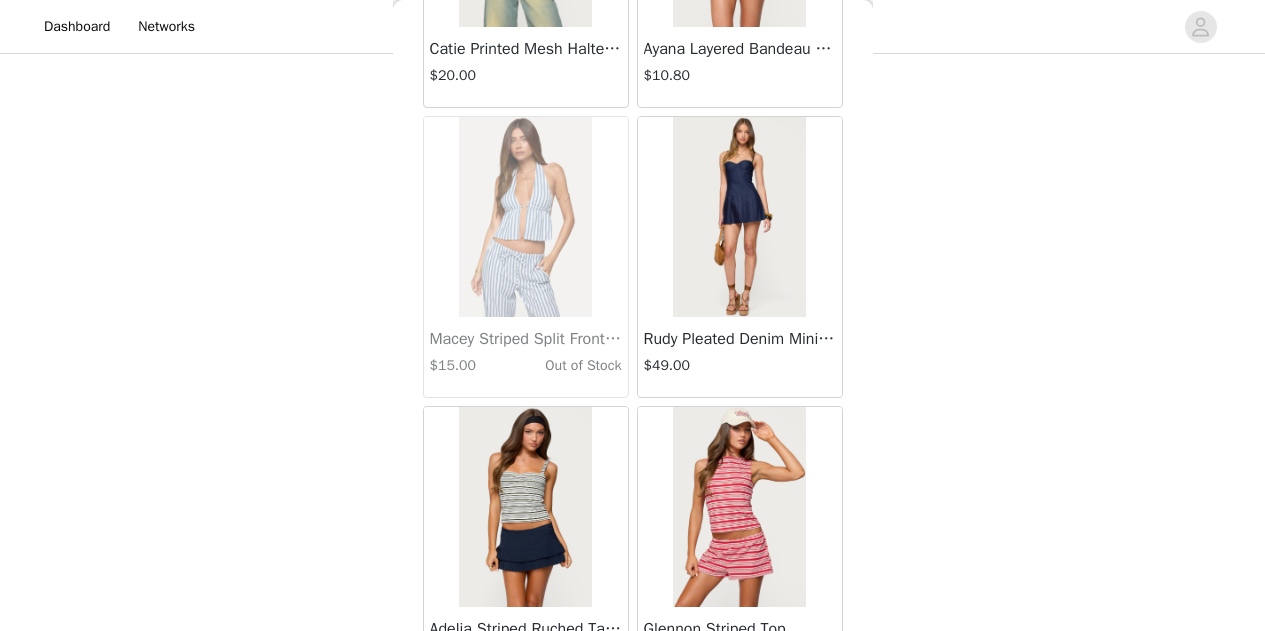 scroll, scrollTop: 19829, scrollLeft: 0, axis: vertical 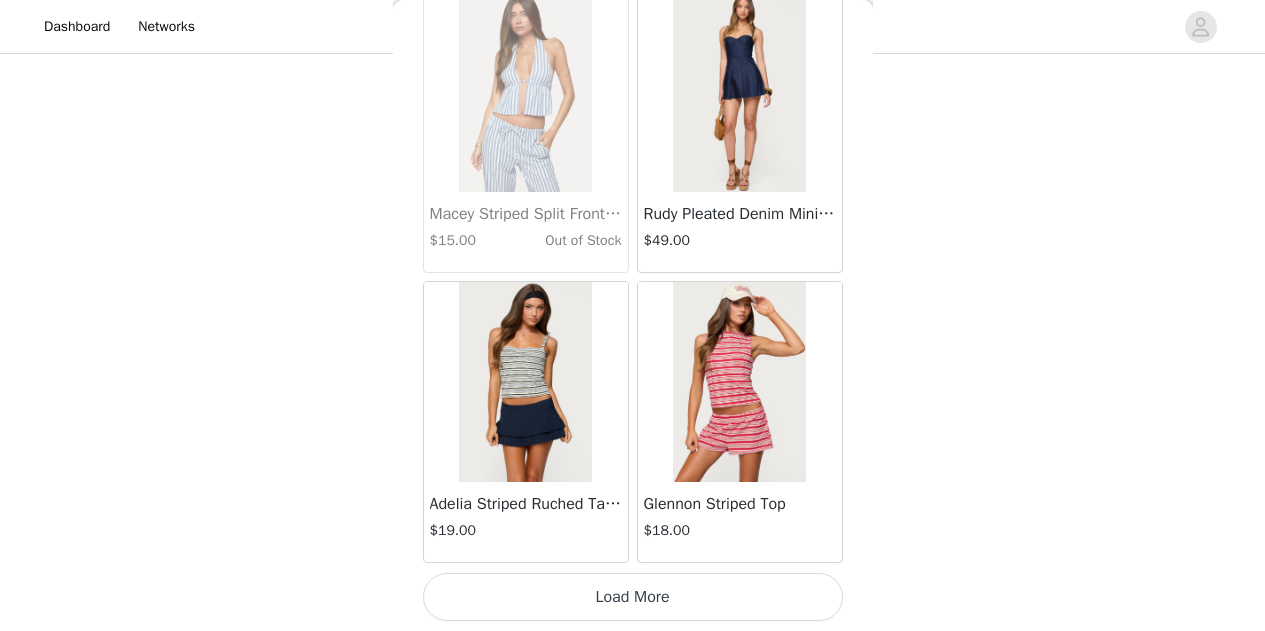 click on "Load More" at bounding box center [633, 597] 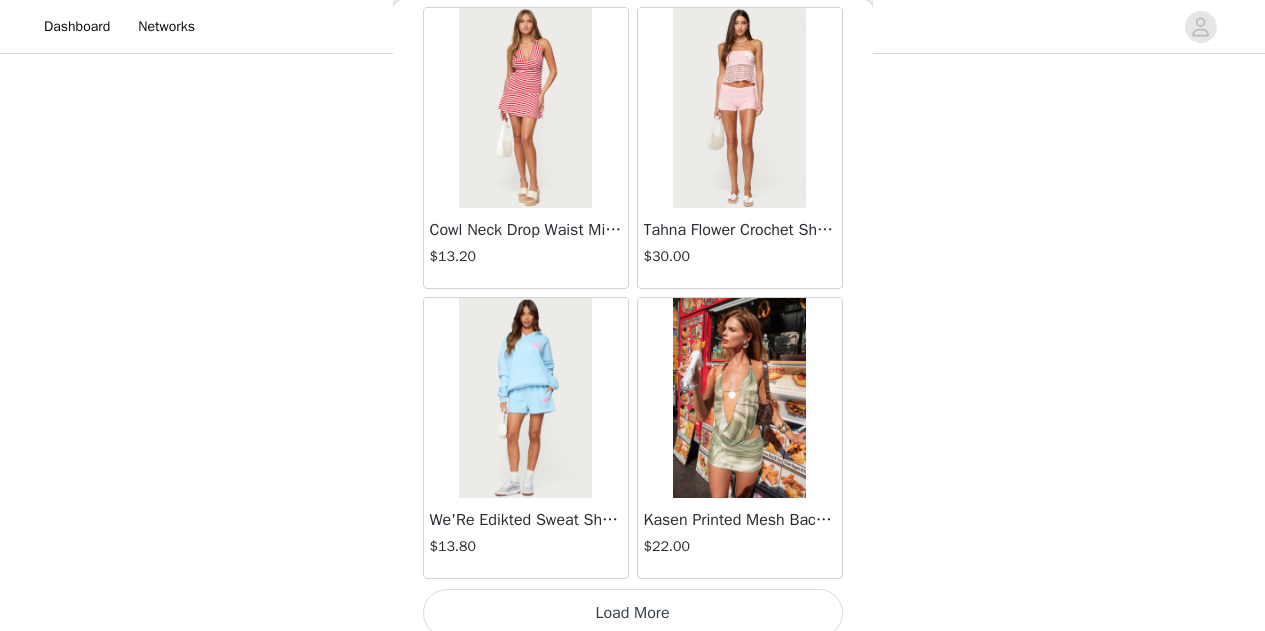 scroll, scrollTop: 22729, scrollLeft: 0, axis: vertical 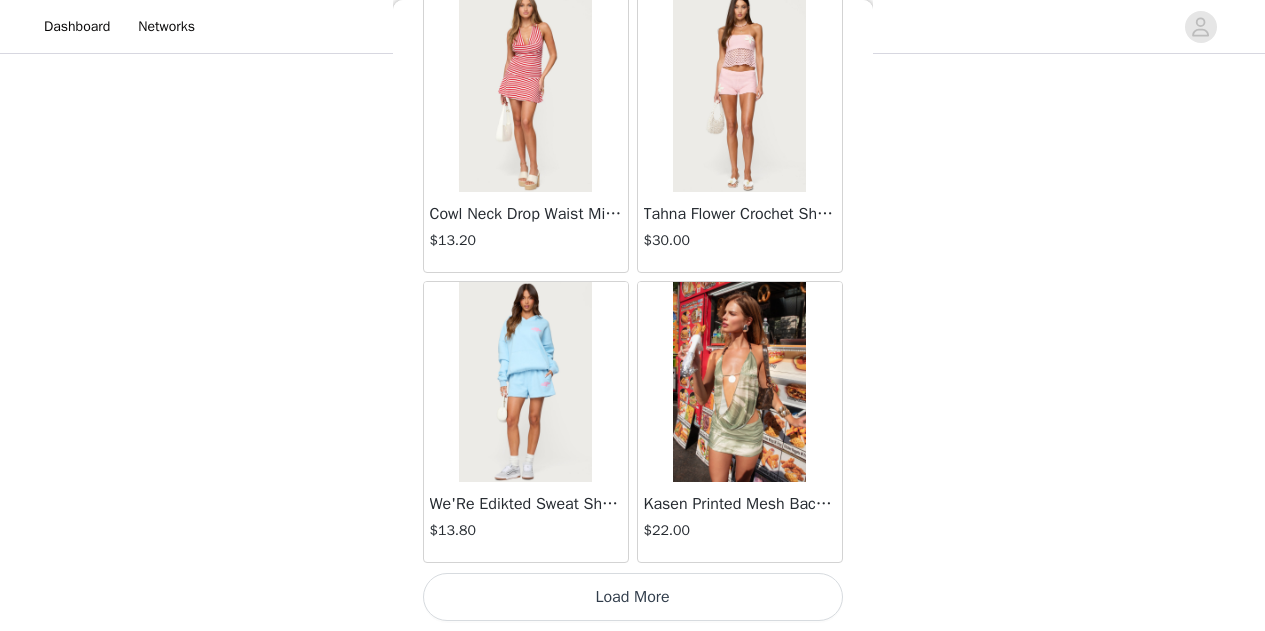 click on "Load More" at bounding box center (633, 597) 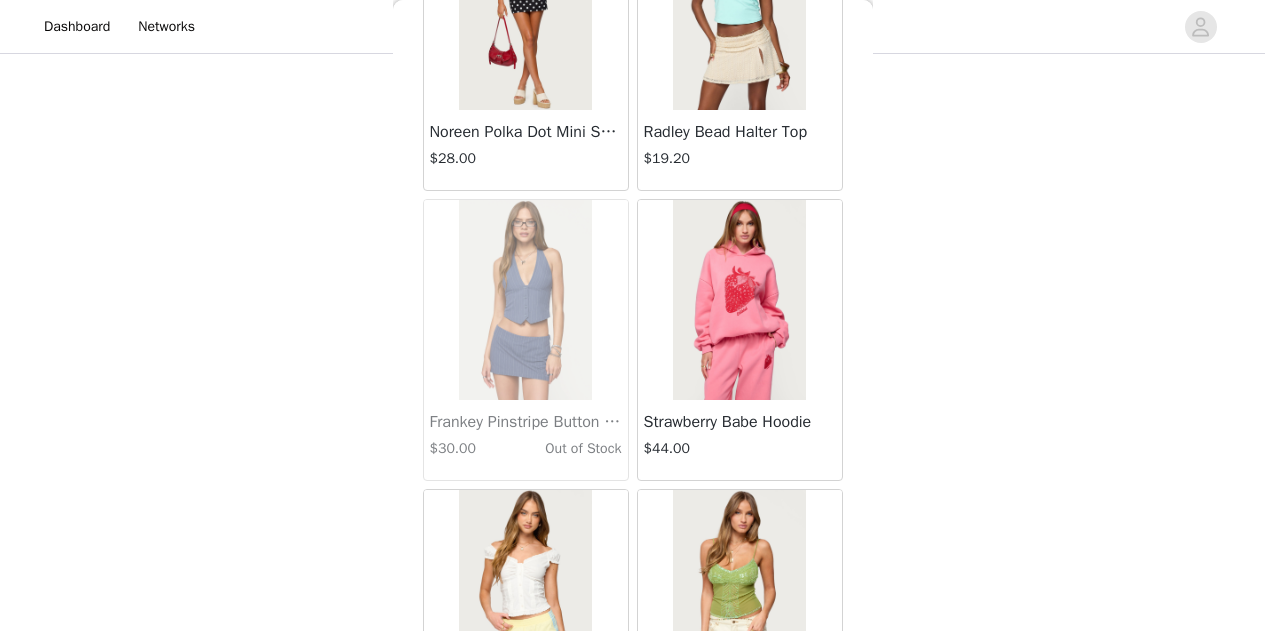 scroll, scrollTop: 25629, scrollLeft: 0, axis: vertical 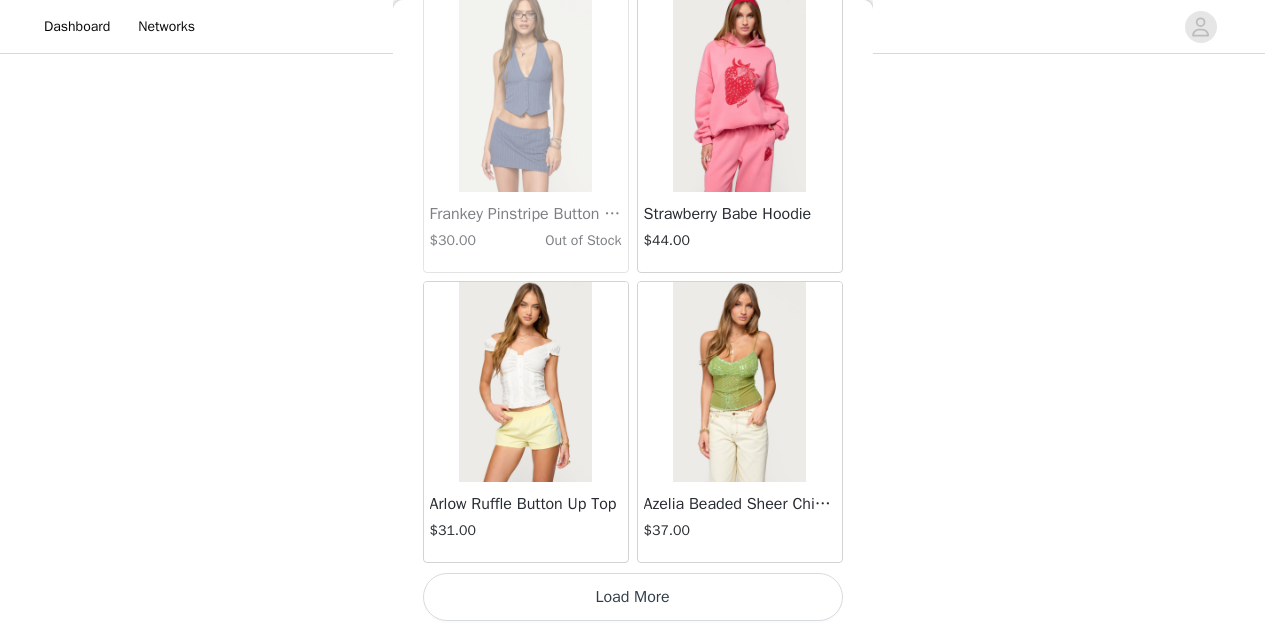 click on "Load More" at bounding box center [633, 597] 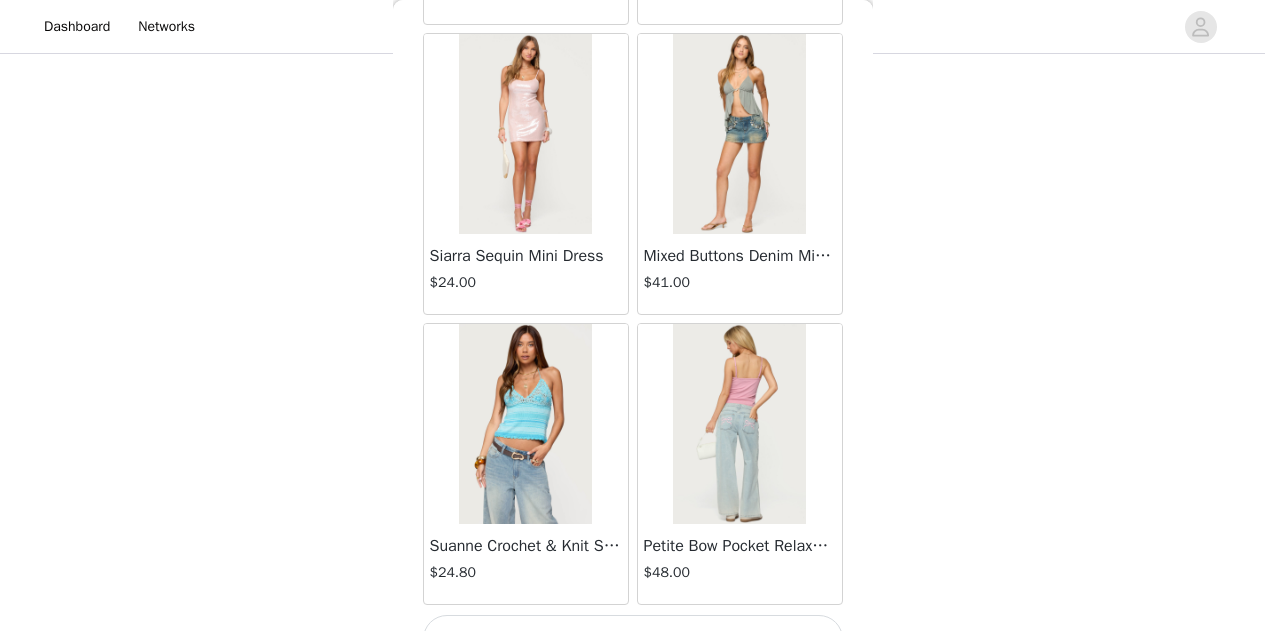 scroll, scrollTop: 28529, scrollLeft: 0, axis: vertical 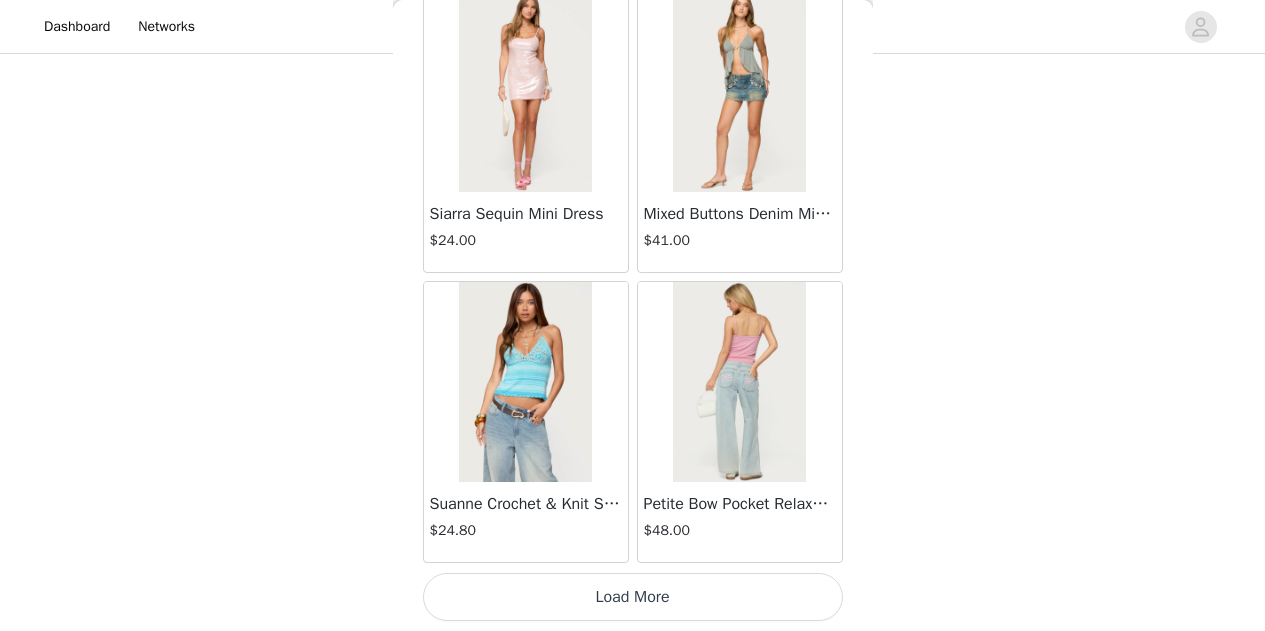 click on "Load More" at bounding box center (633, 597) 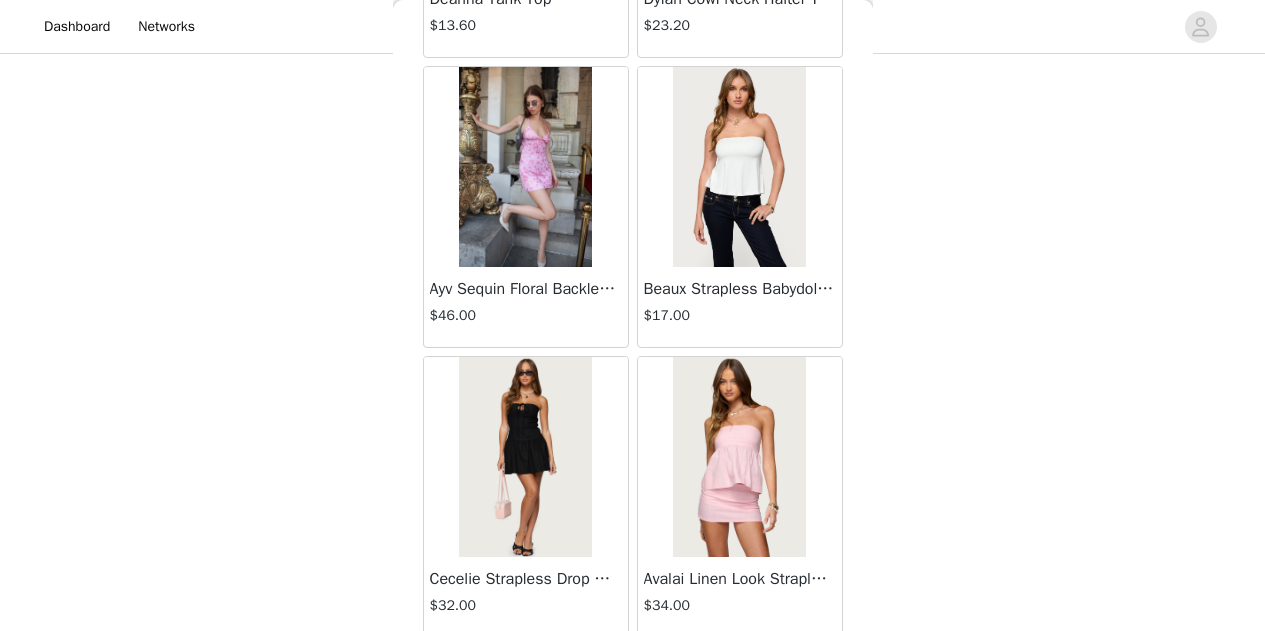 scroll, scrollTop: 31429, scrollLeft: 0, axis: vertical 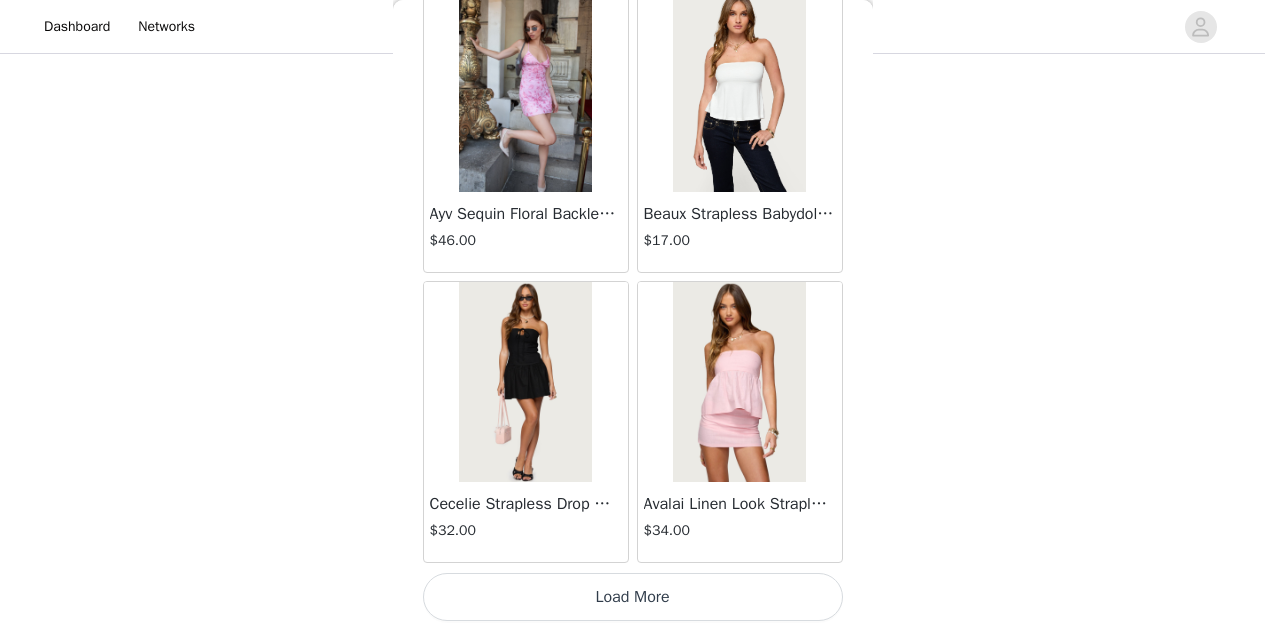 click on "Load More" at bounding box center (633, 597) 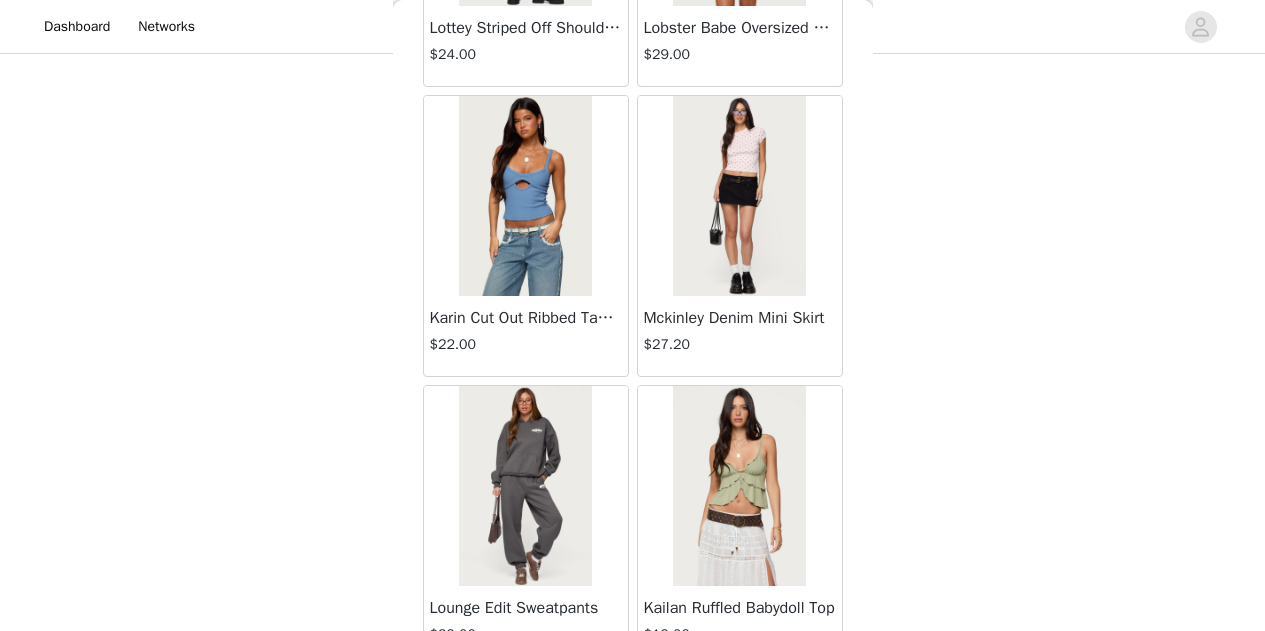 scroll, scrollTop: 34329, scrollLeft: 0, axis: vertical 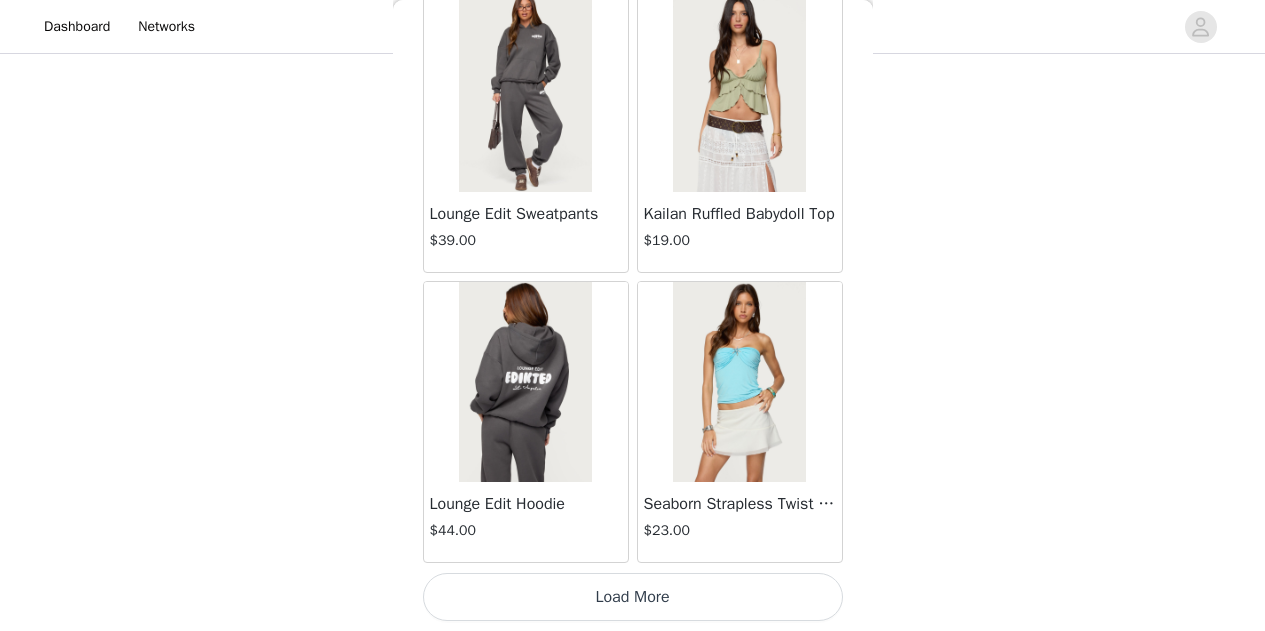 click on "Load More" at bounding box center (633, 597) 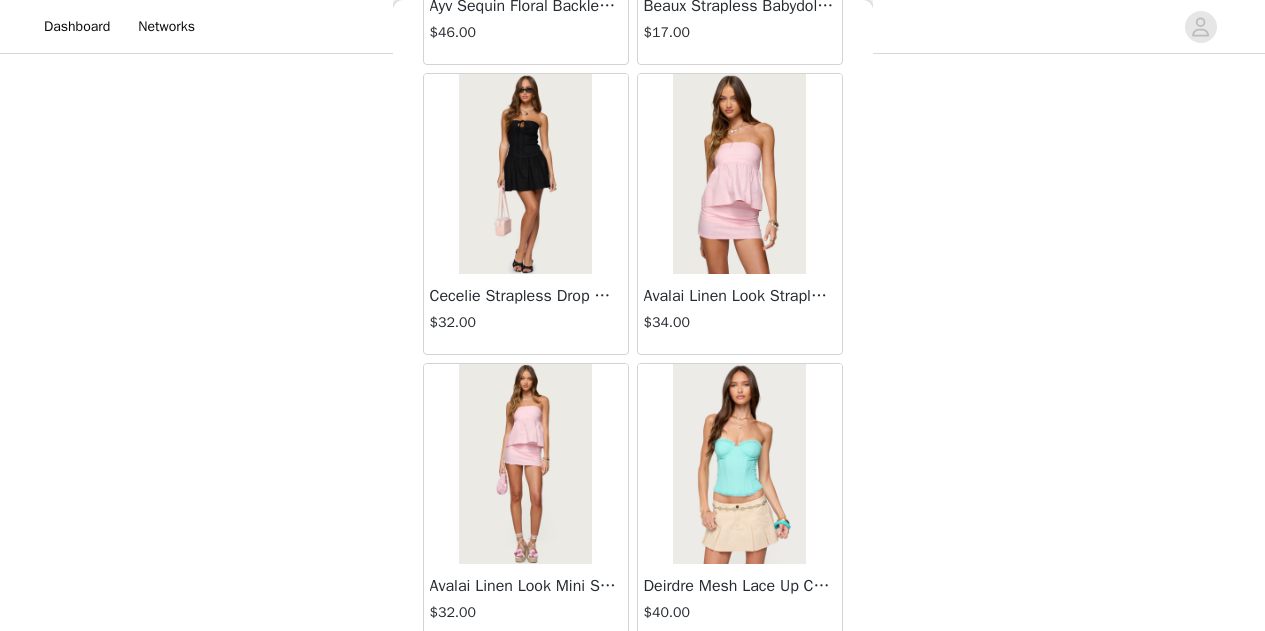 scroll, scrollTop: 31639, scrollLeft: 0, axis: vertical 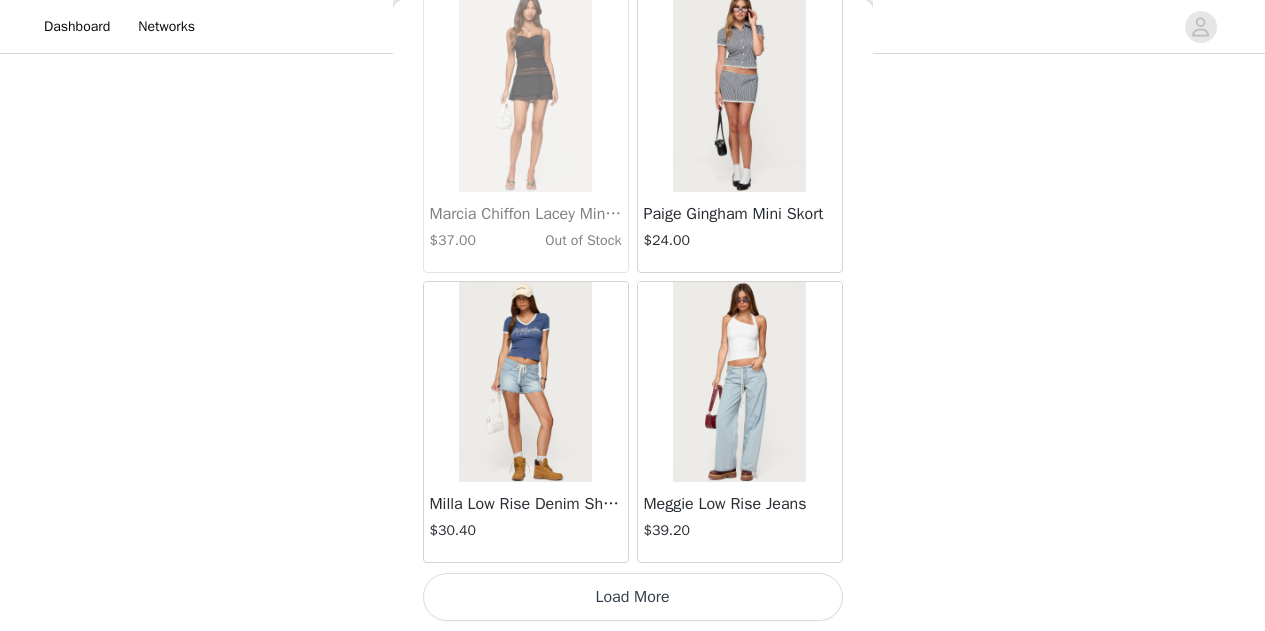 click on "Load More" at bounding box center [633, 597] 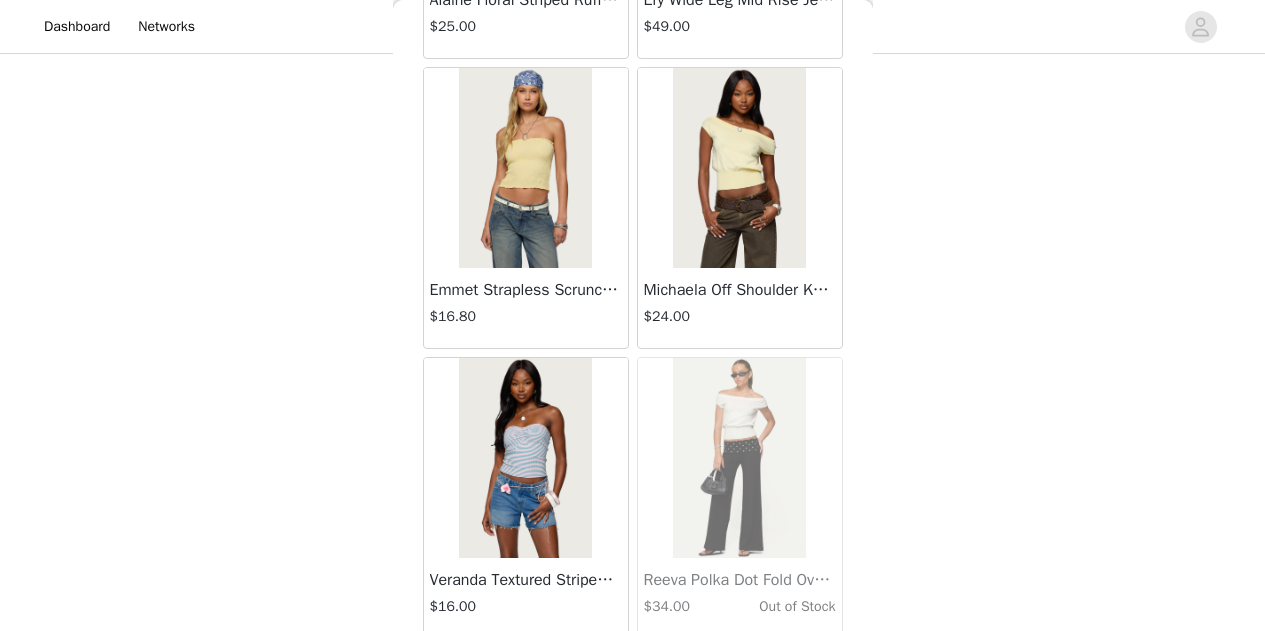 scroll, scrollTop: 36572, scrollLeft: 0, axis: vertical 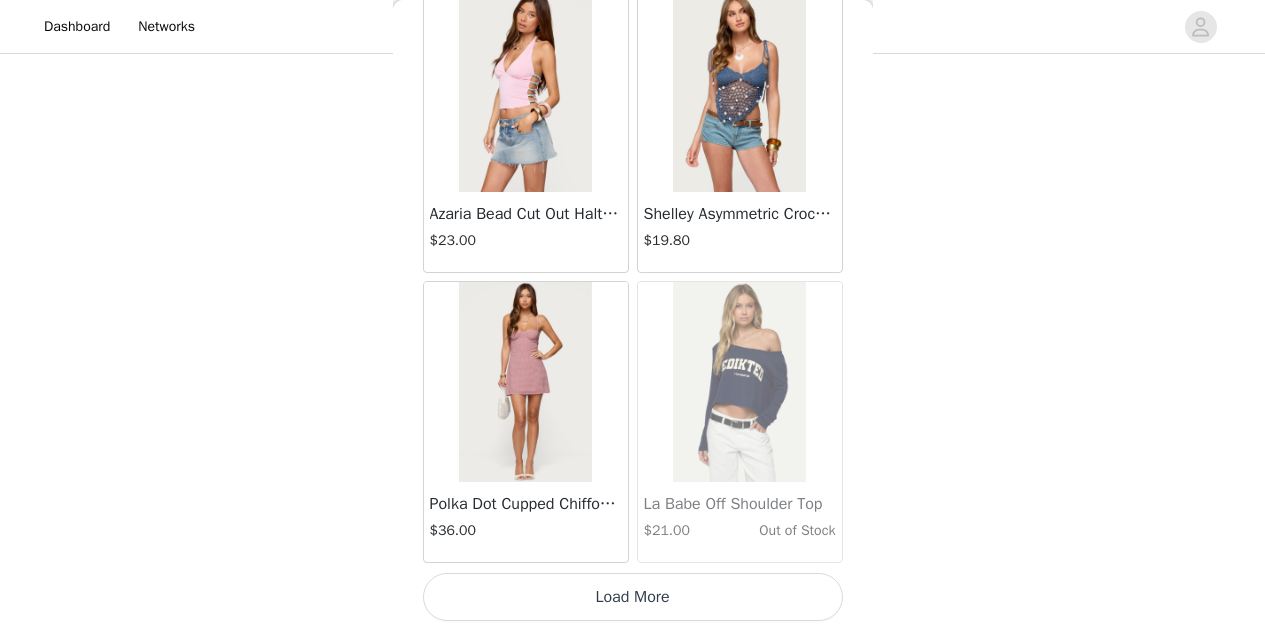 click on "Load More" at bounding box center (633, 597) 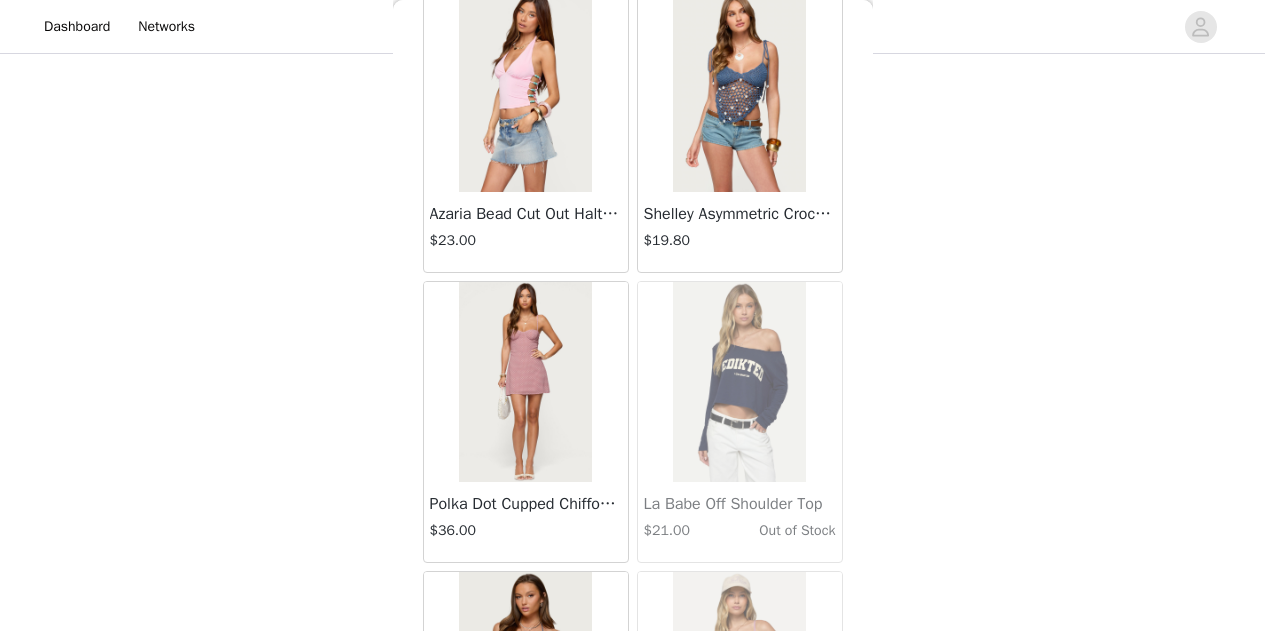 scroll, scrollTop: 40511, scrollLeft: 0, axis: vertical 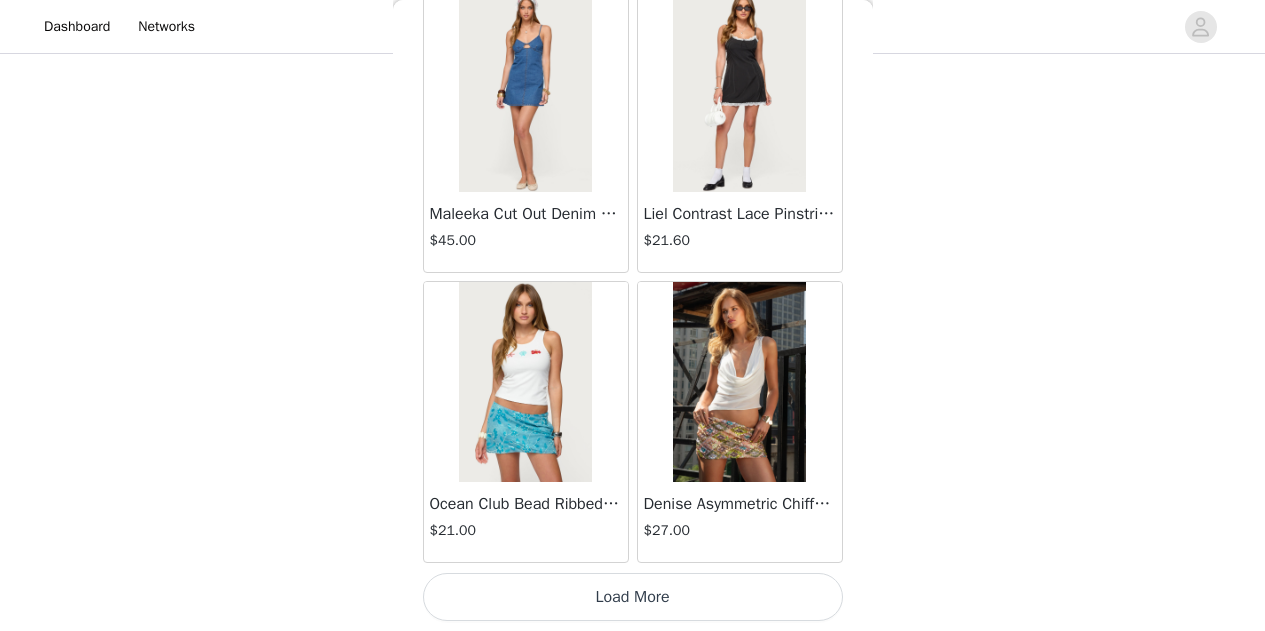 click on "Load More" at bounding box center [633, 597] 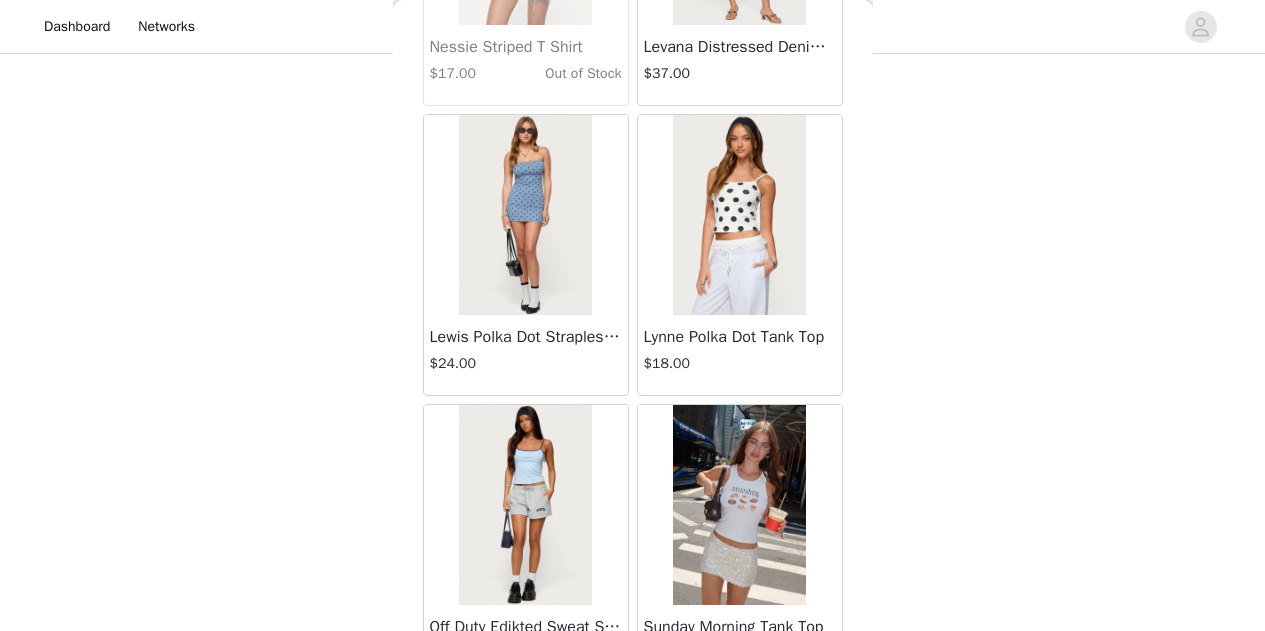 scroll, scrollTop: 45929, scrollLeft: 0, axis: vertical 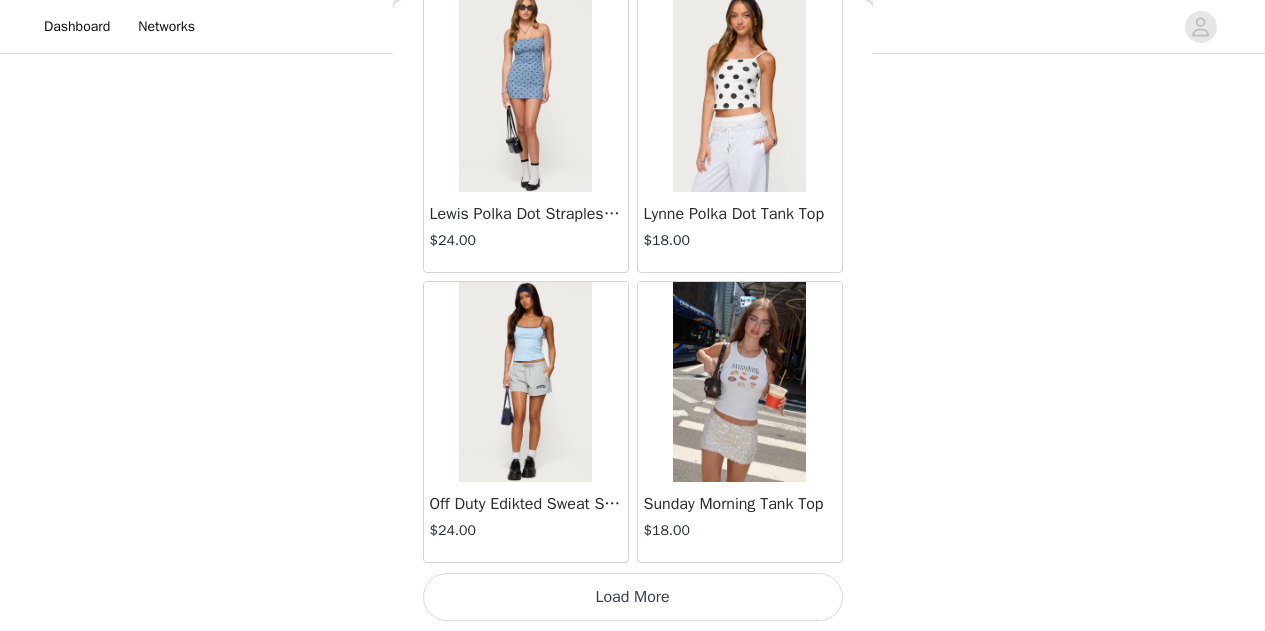 click on "Load More" at bounding box center (633, 597) 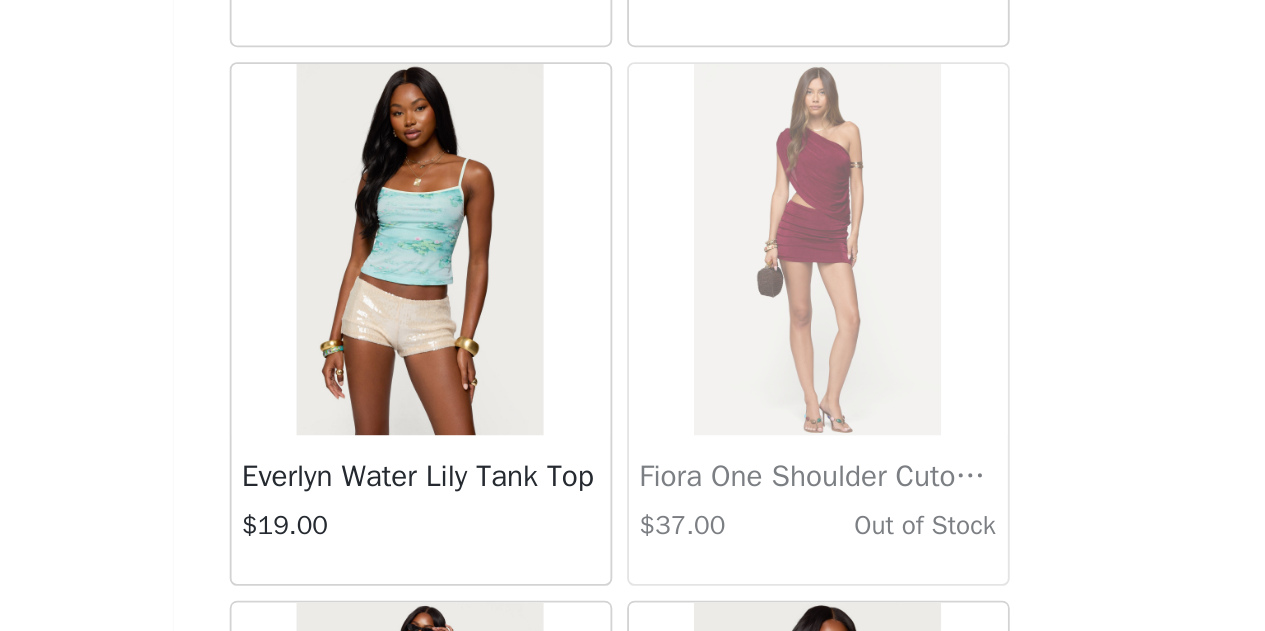 scroll, scrollTop: 47406, scrollLeft: 0, axis: vertical 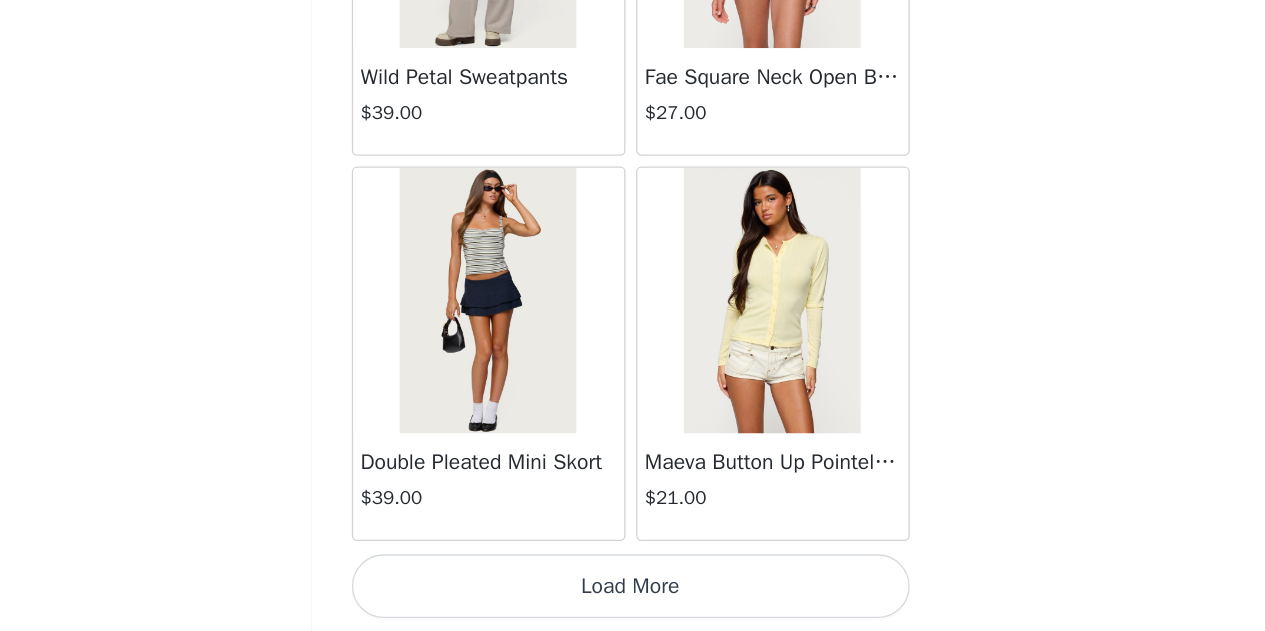 click on "Load More" at bounding box center (633, 597) 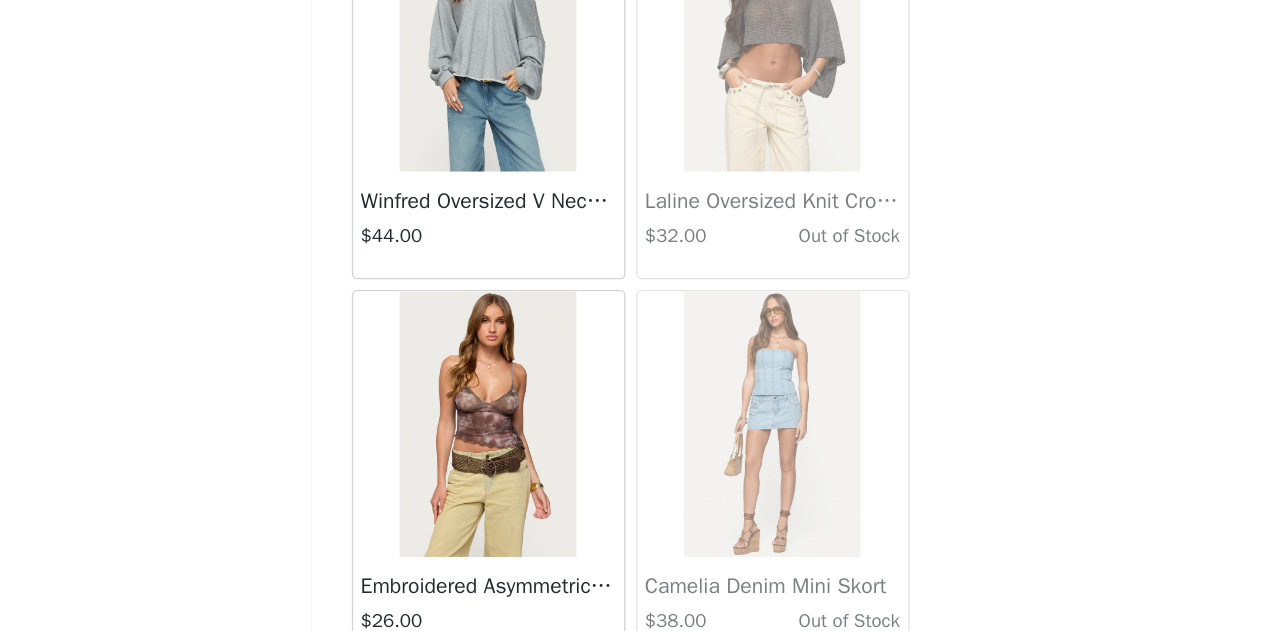 scroll, scrollTop: 49317, scrollLeft: 0, axis: vertical 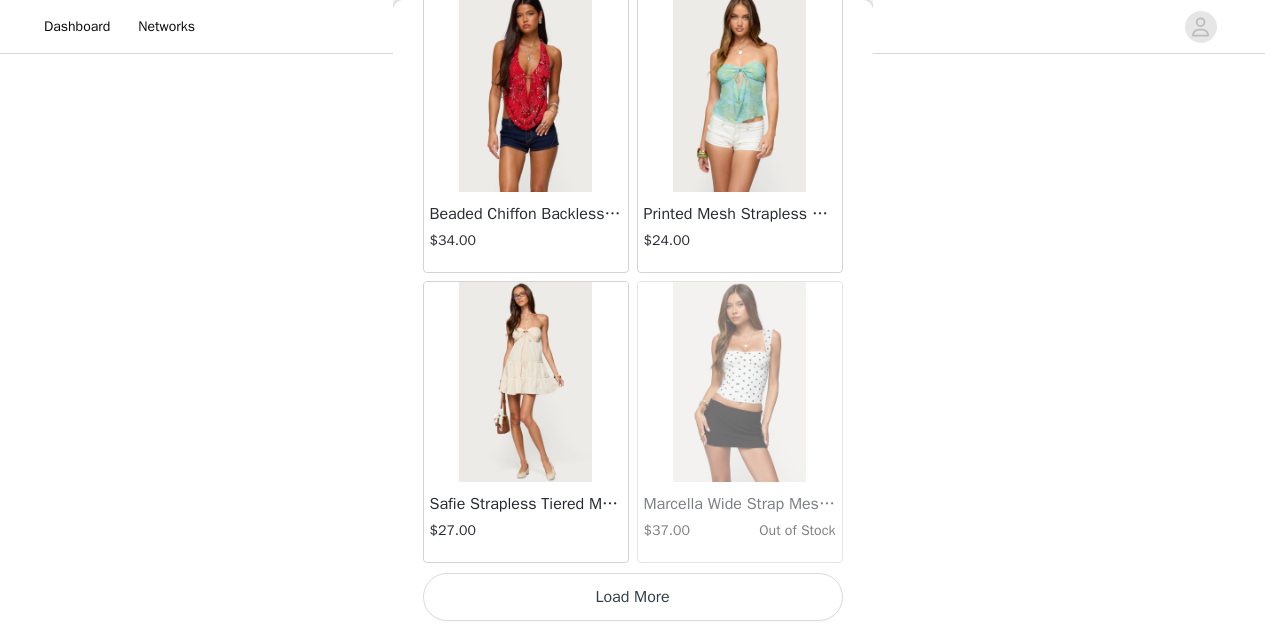 click on "Load More" at bounding box center (633, 597) 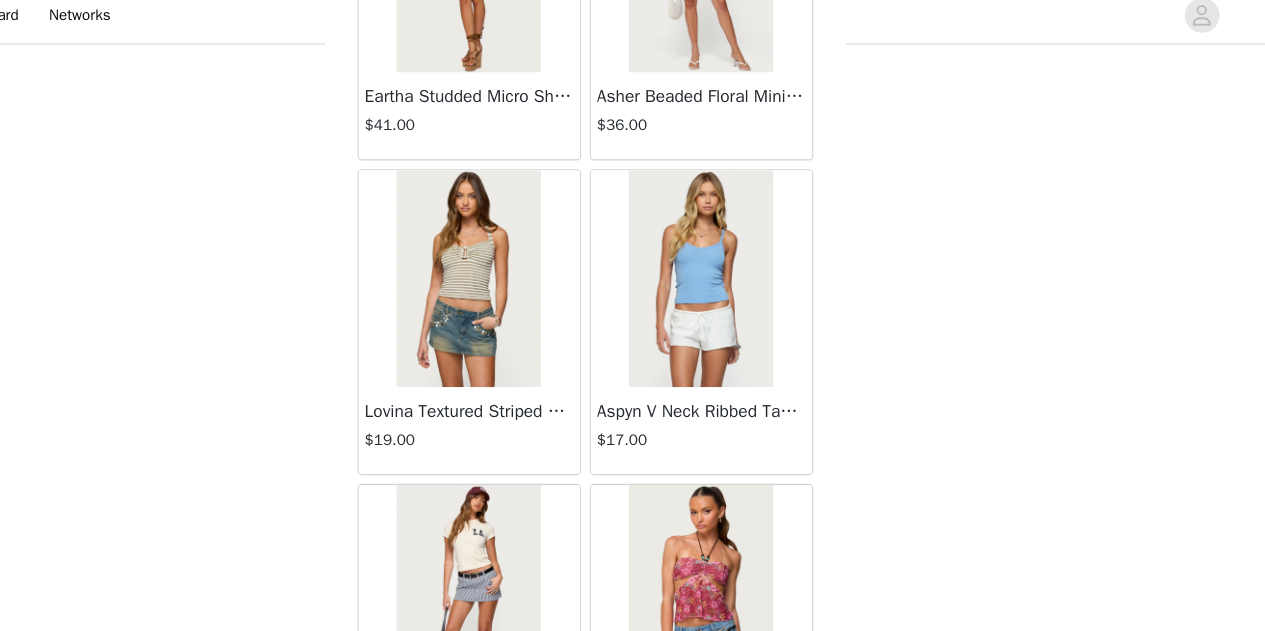 scroll, scrollTop: 53058, scrollLeft: 0, axis: vertical 